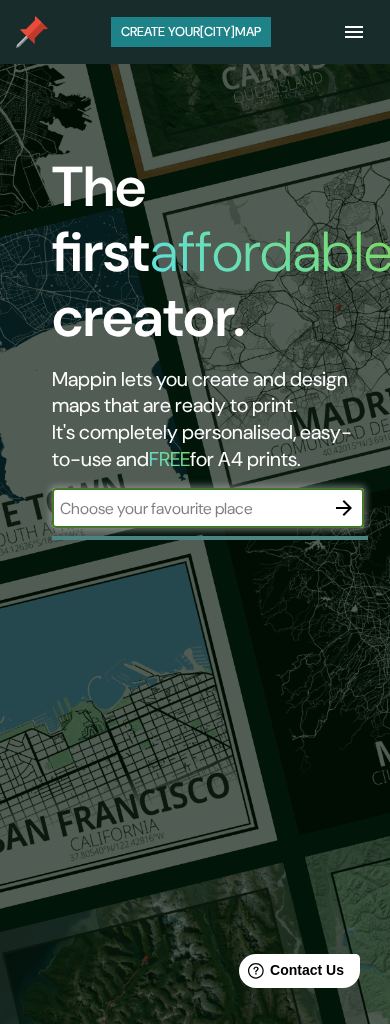 scroll, scrollTop: 0, scrollLeft: 0, axis: both 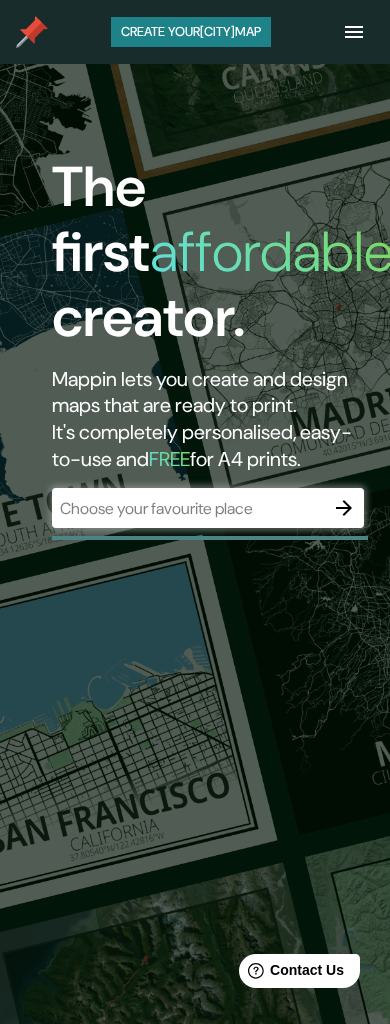 click at bounding box center [188, 508] 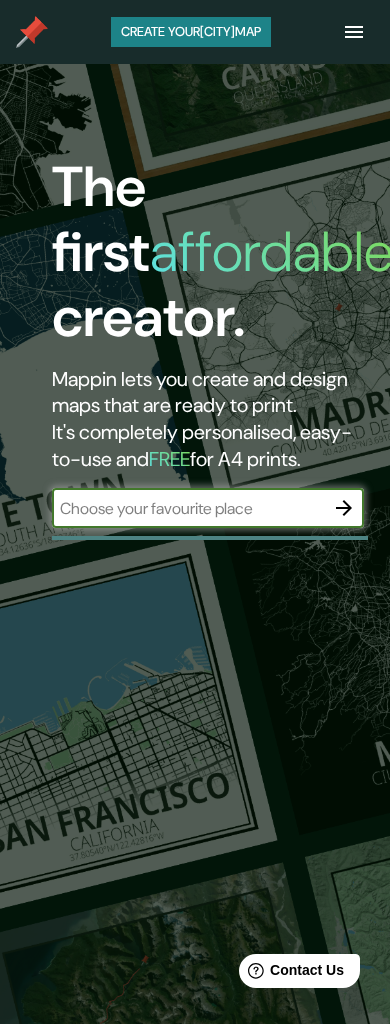 click at bounding box center [188, 508] 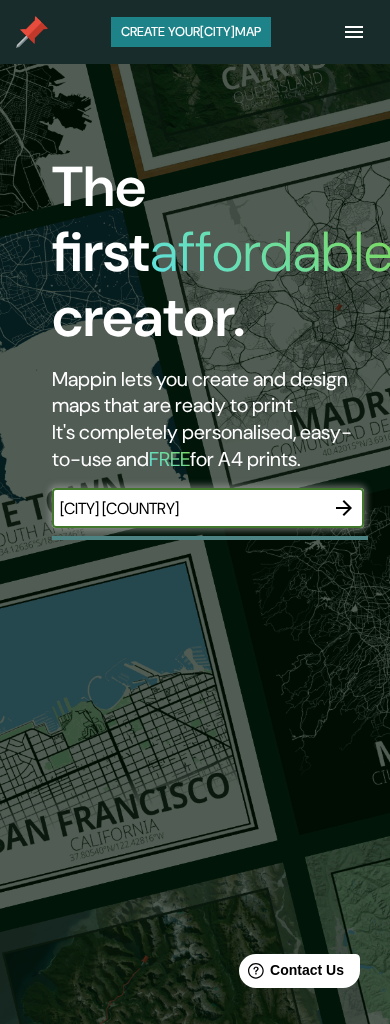 type on "barquisimeto venezuela" 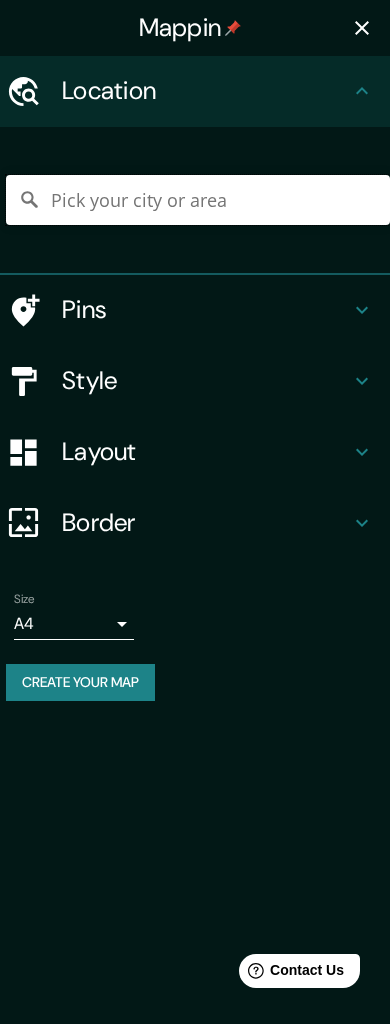 click at bounding box center (198, 200) 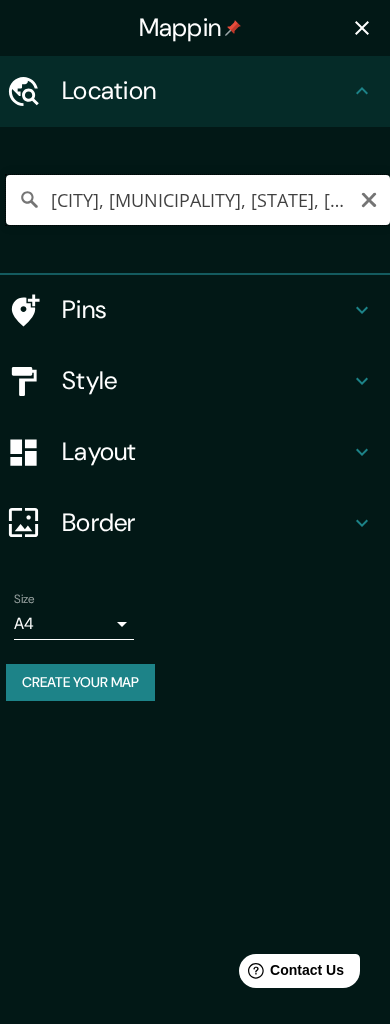 type on "Barquisimeto, Iribarren, Lara, Venezuela" 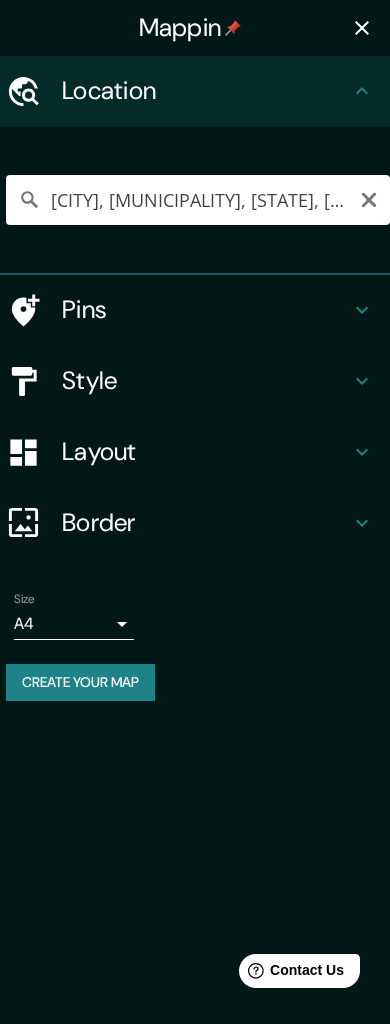 click 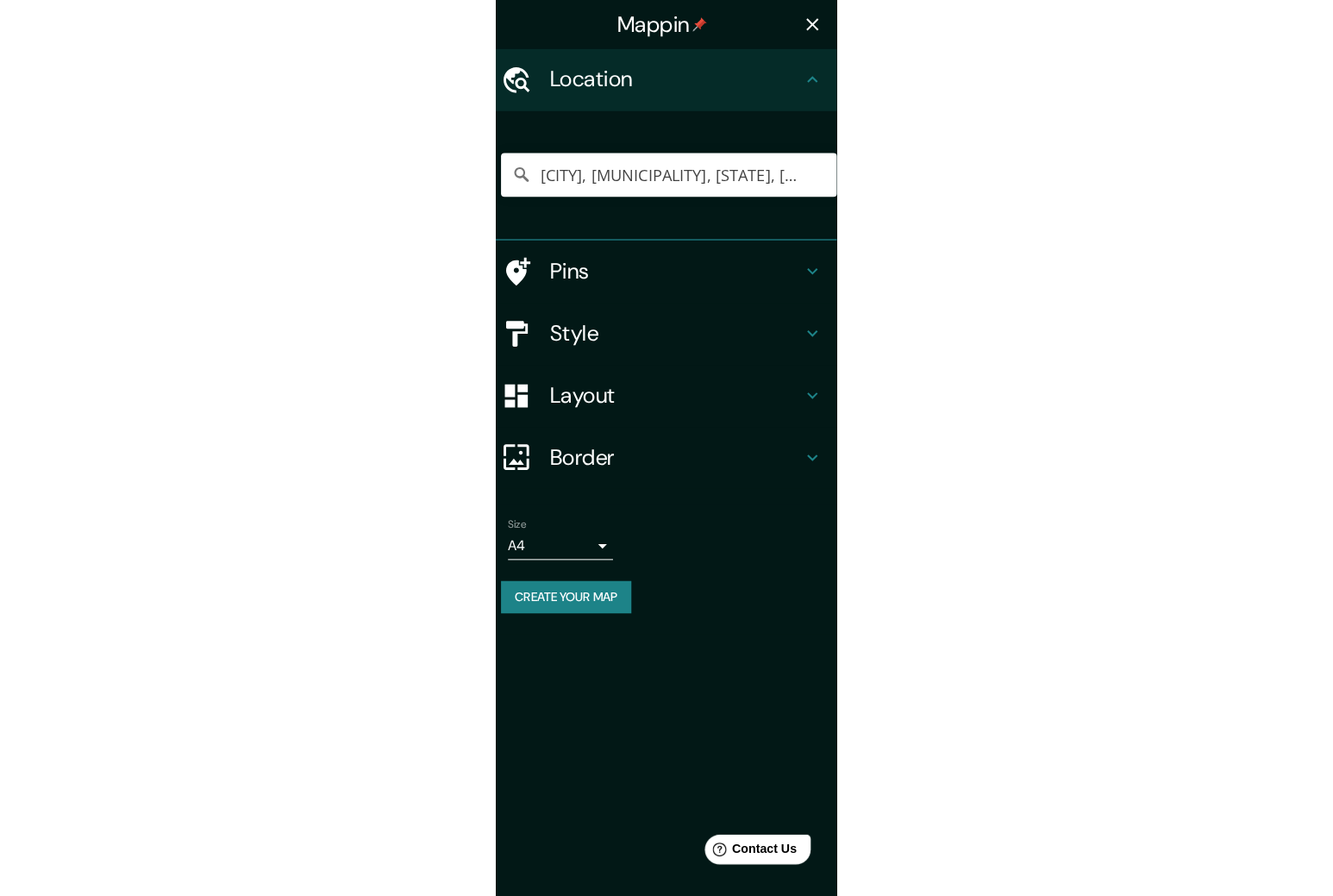 scroll, scrollTop: 0, scrollLeft: 0, axis: both 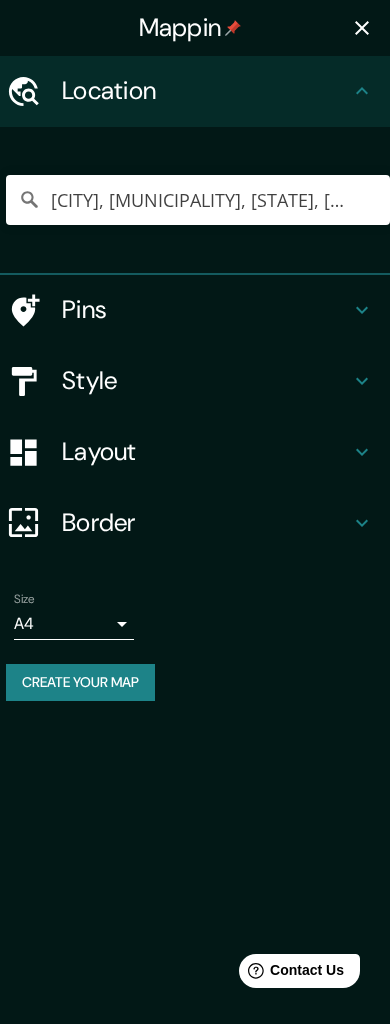 click on "Location" at bounding box center (206, 91) 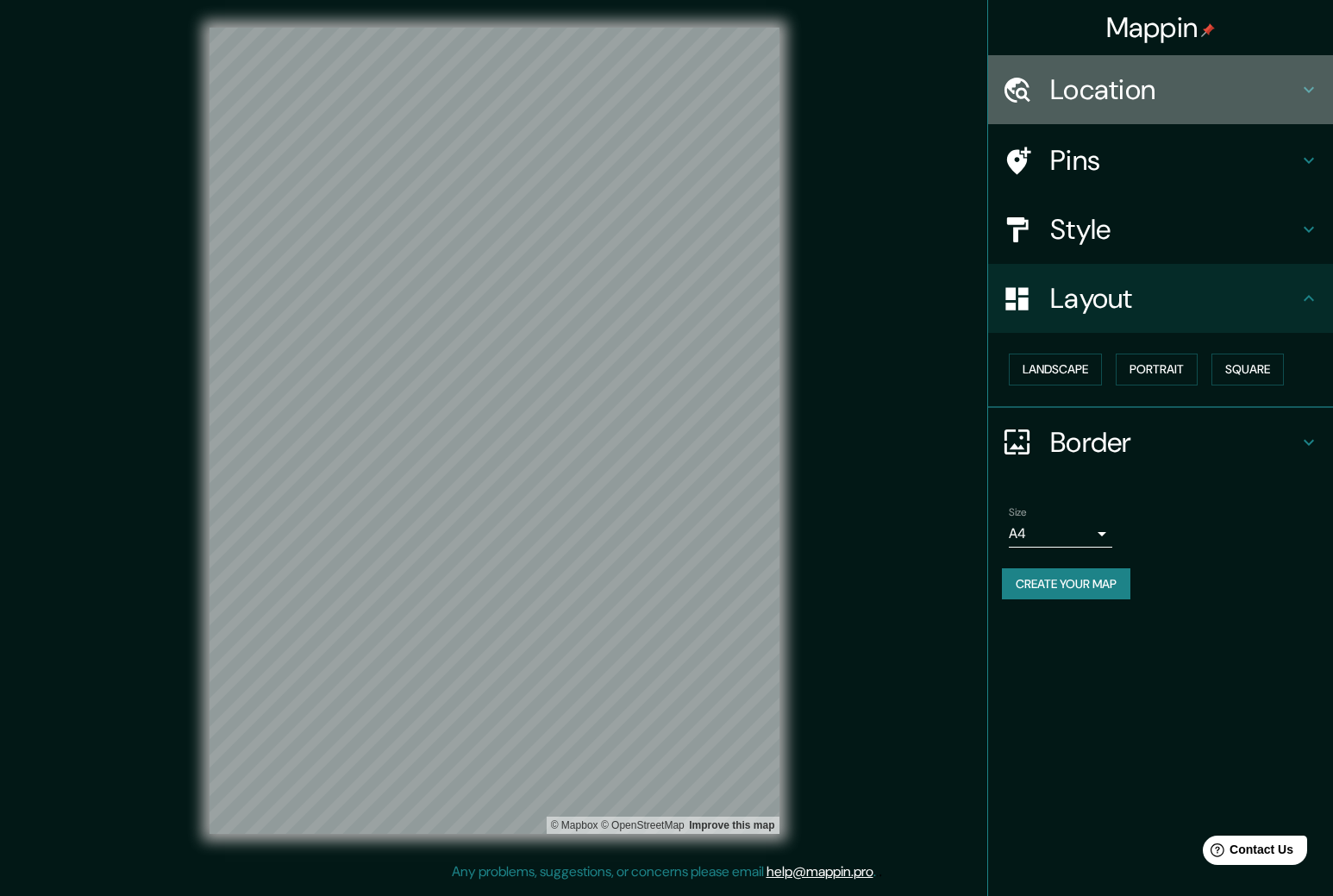 click on "Location" at bounding box center (1174, 90) 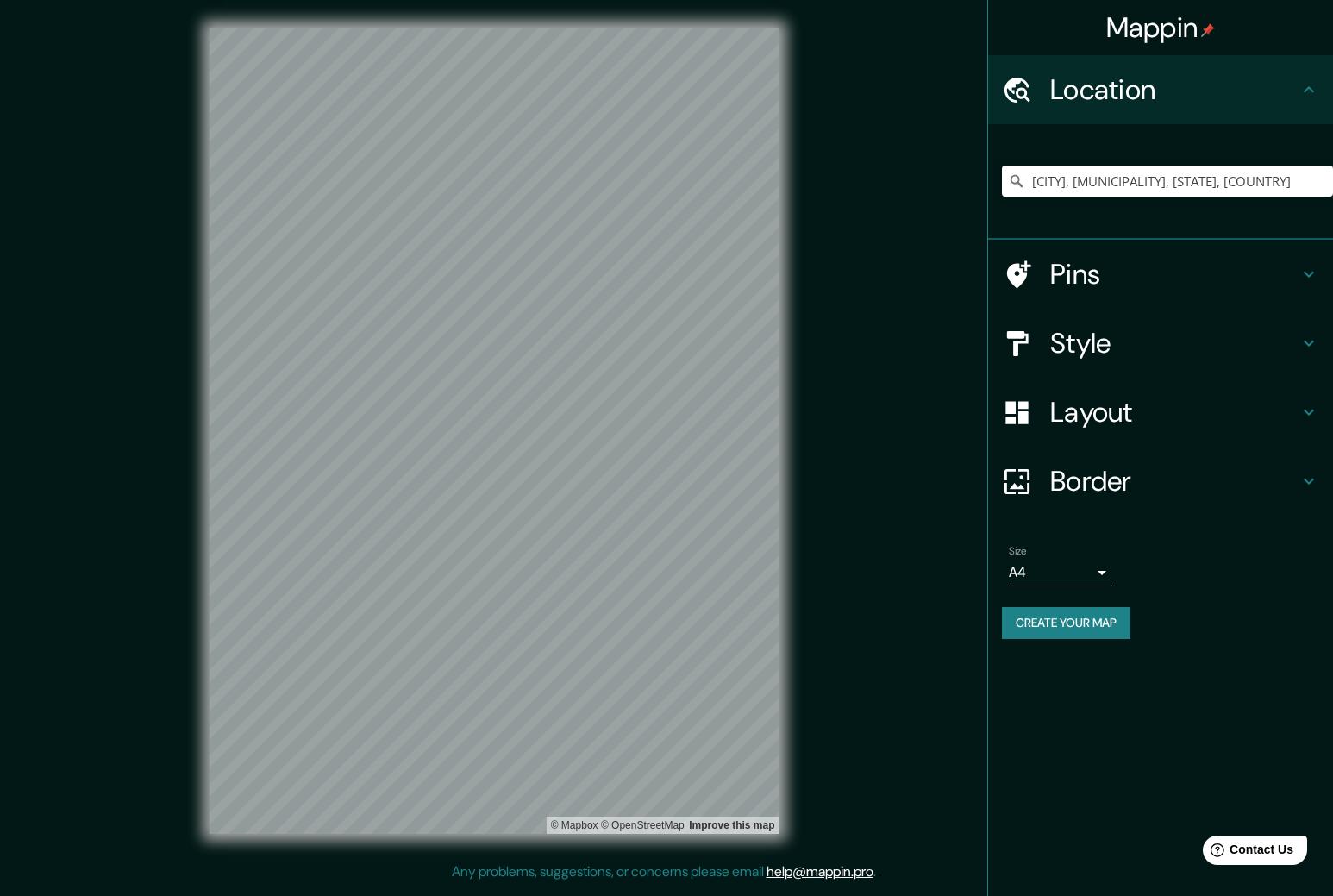 click on "Create your map" at bounding box center (1066, 623) 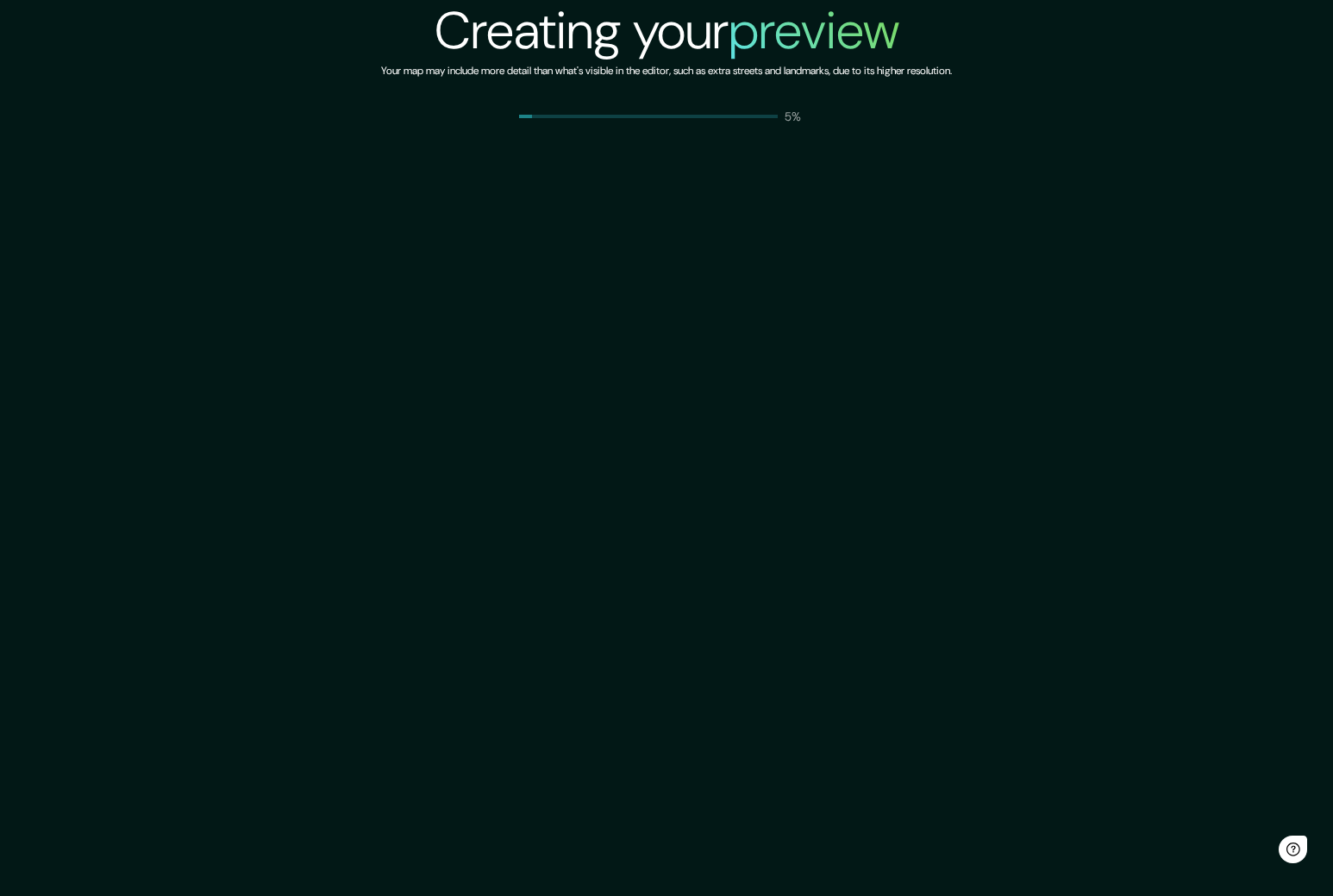 scroll, scrollTop: 0, scrollLeft: 0, axis: both 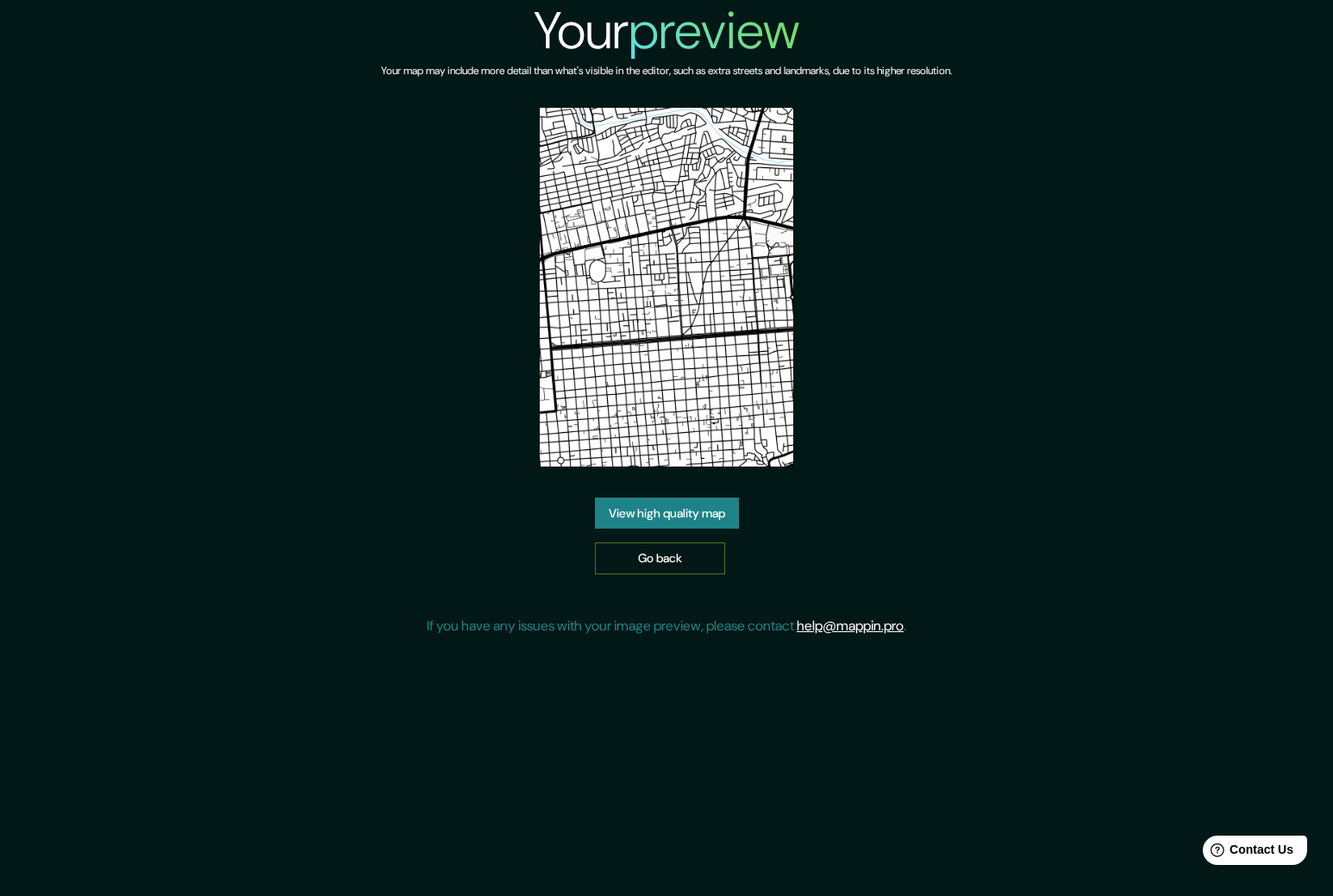 click on "Go back" at bounding box center [660, 558] 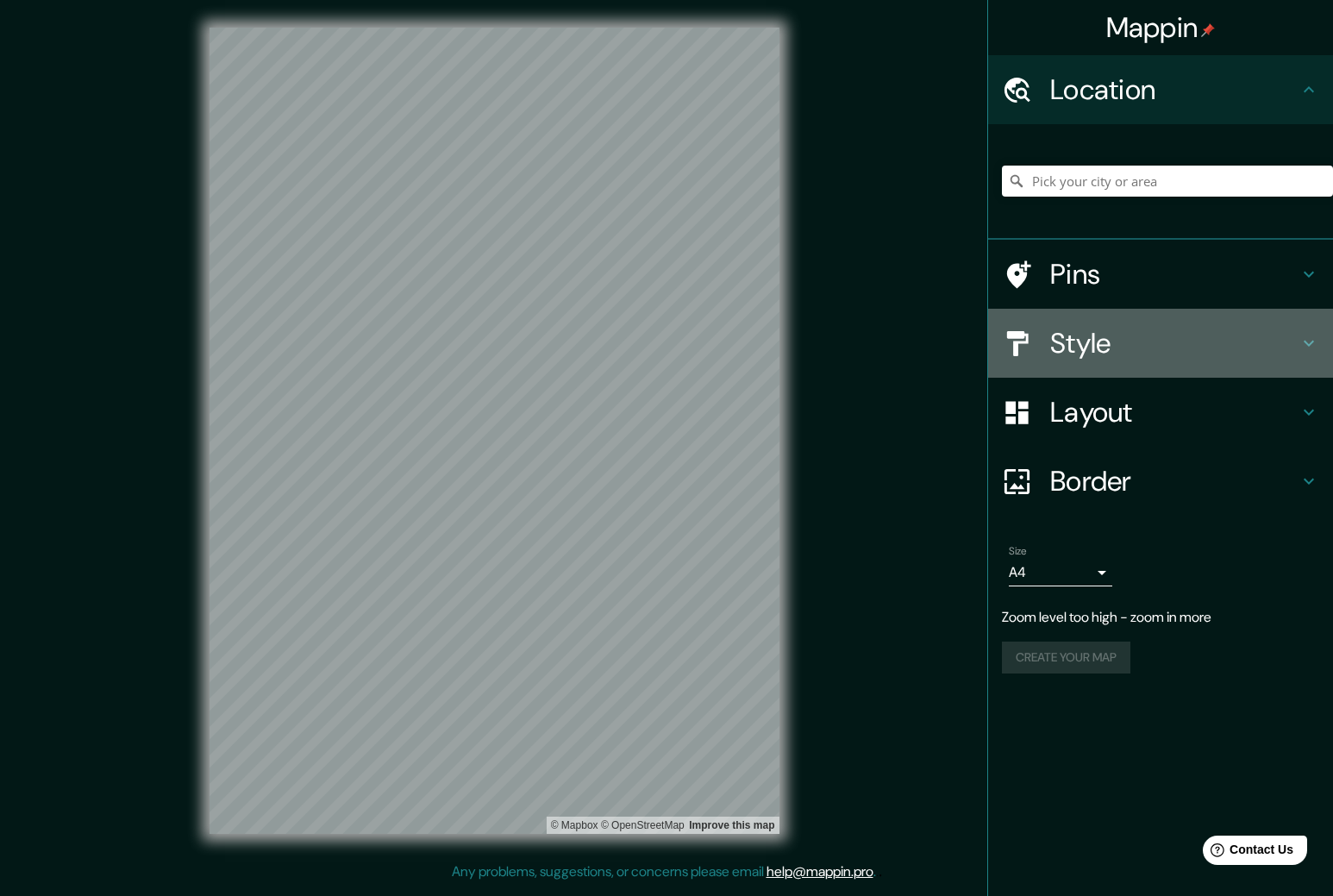 click 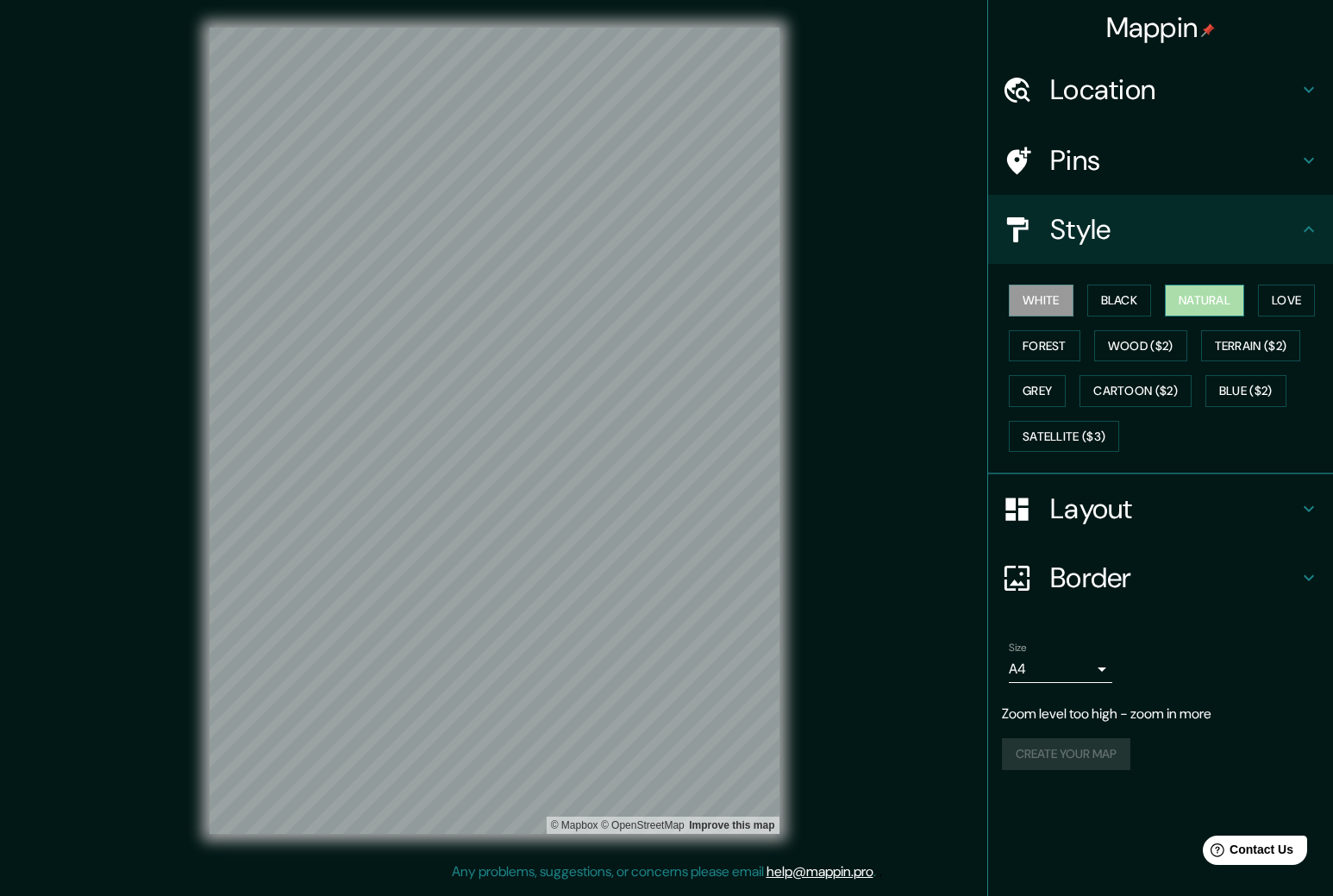 click on "Natural" at bounding box center (1205, 300) 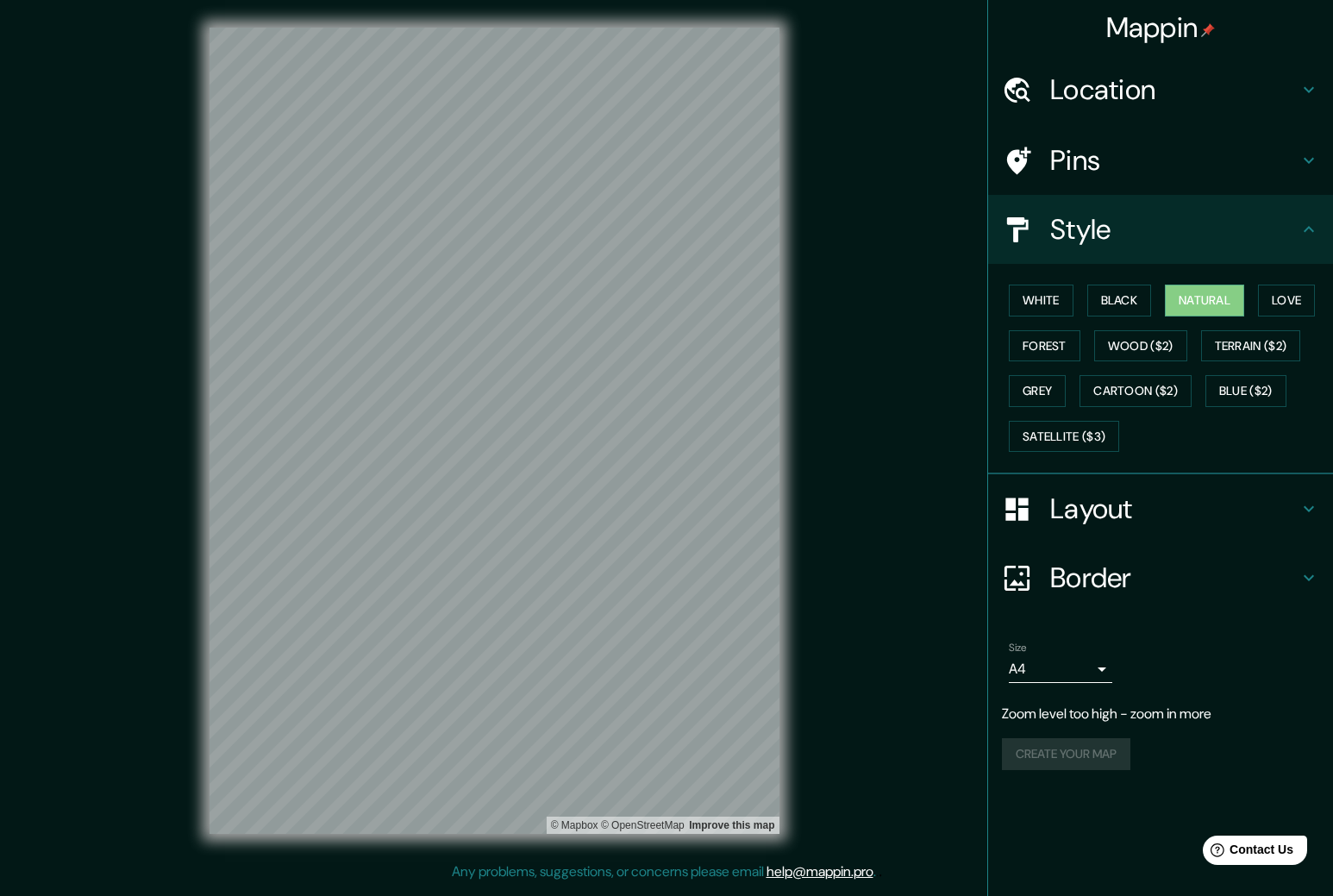 click on "Location" at bounding box center (1174, 90) 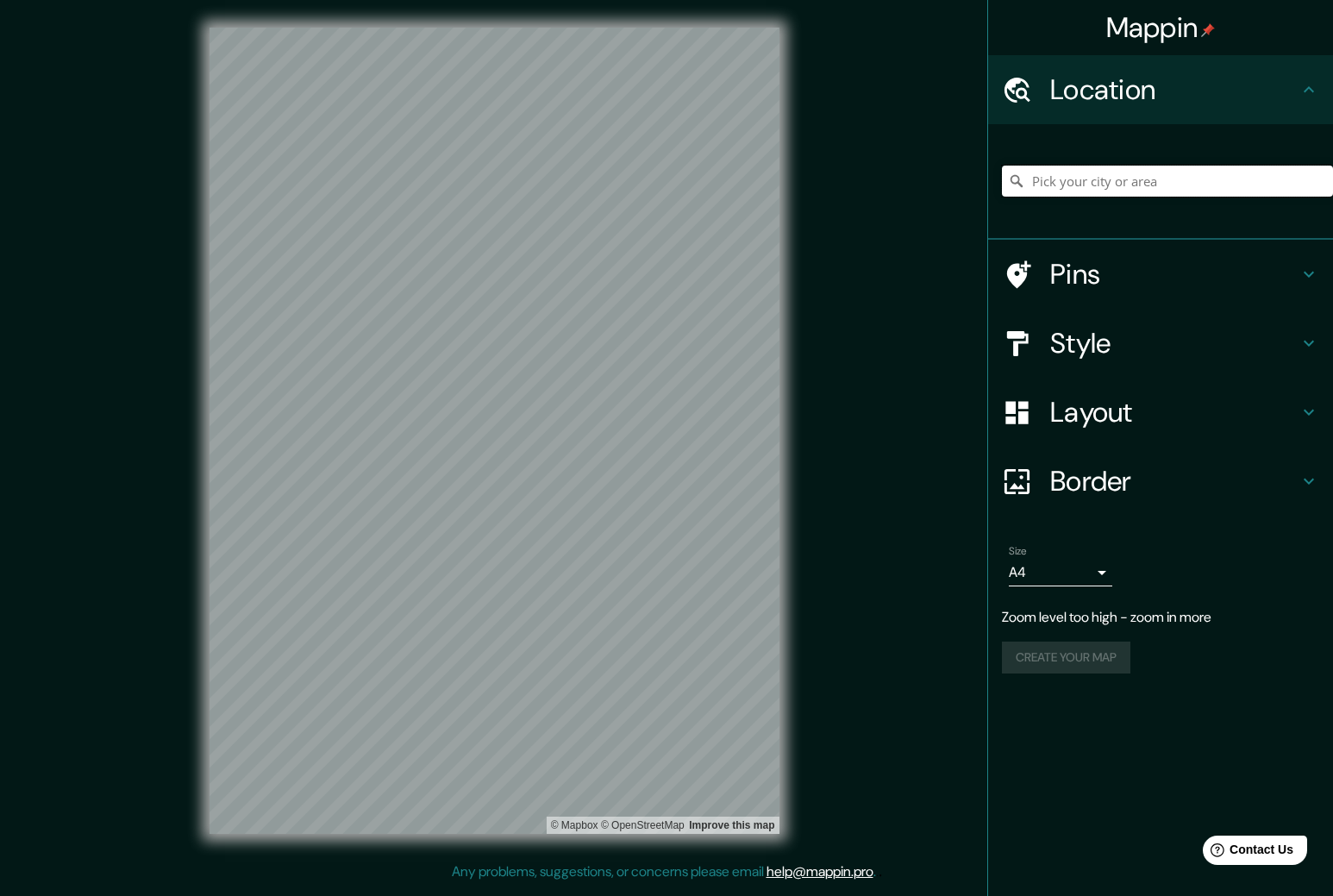 click at bounding box center [1167, 181] 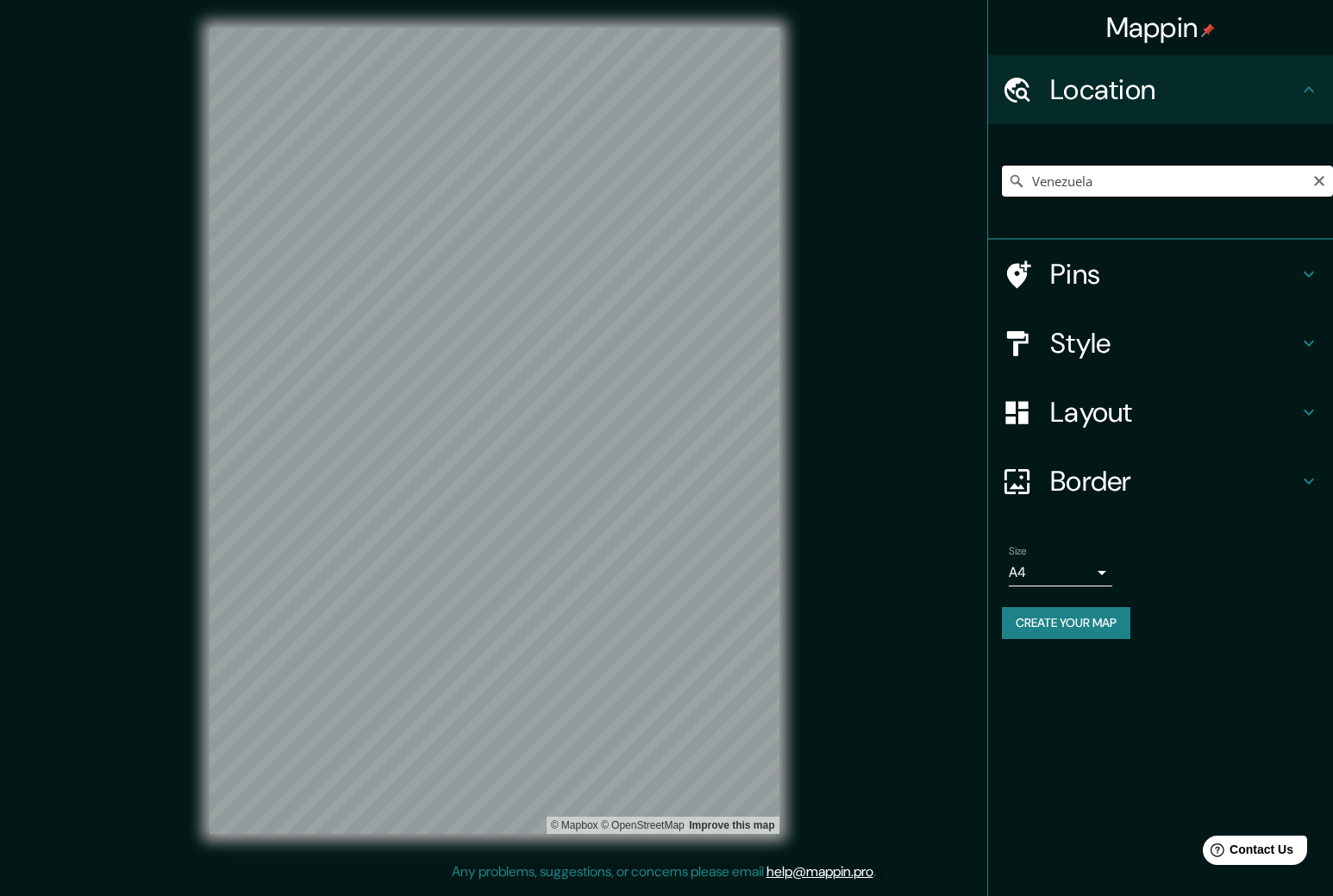 click on "Venezuela" at bounding box center (1167, 181) 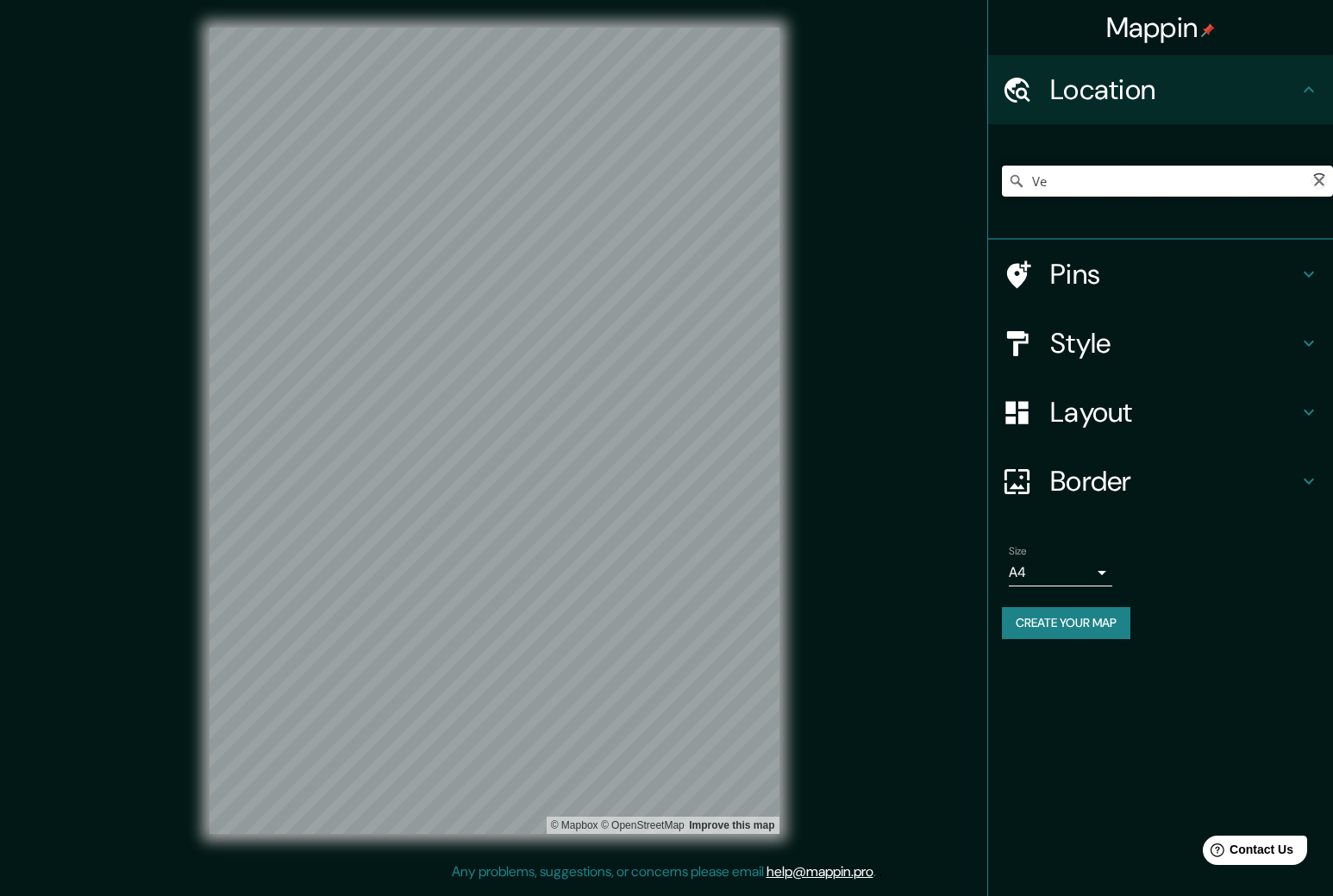 type on "V" 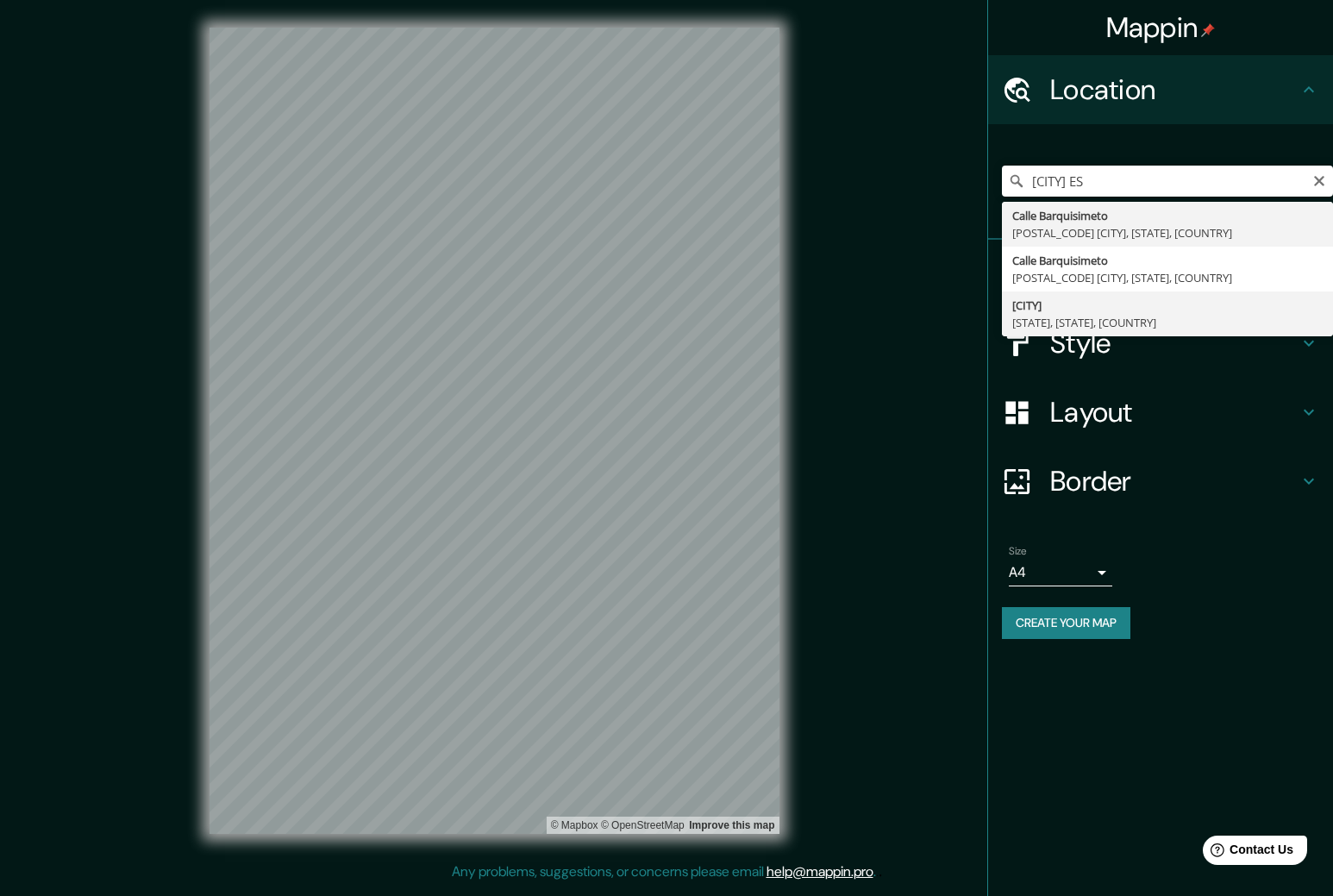 type on "Barquisimeto, Iribarren, Lara, Venezuela" 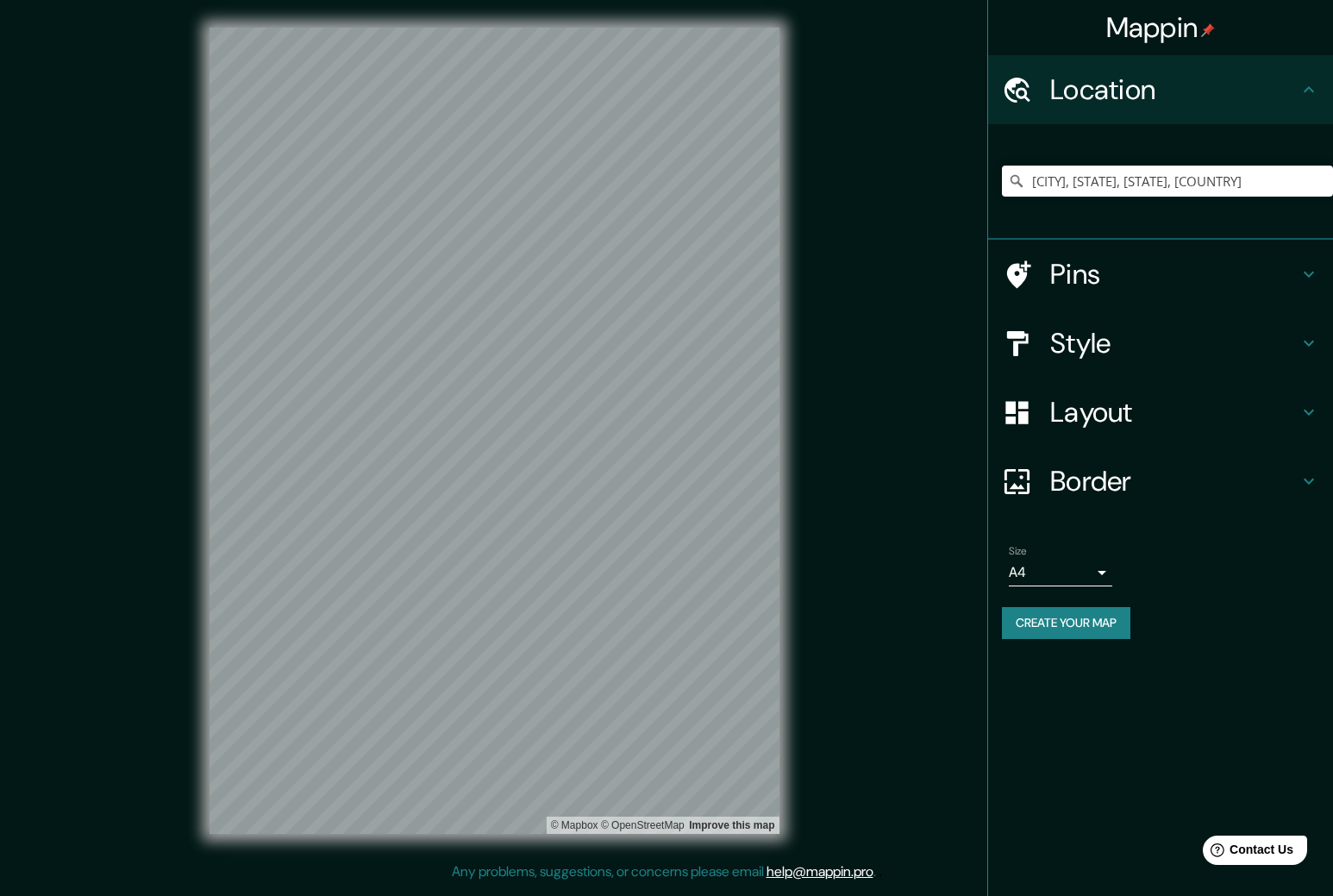 click on "Style" at bounding box center [1174, 343] 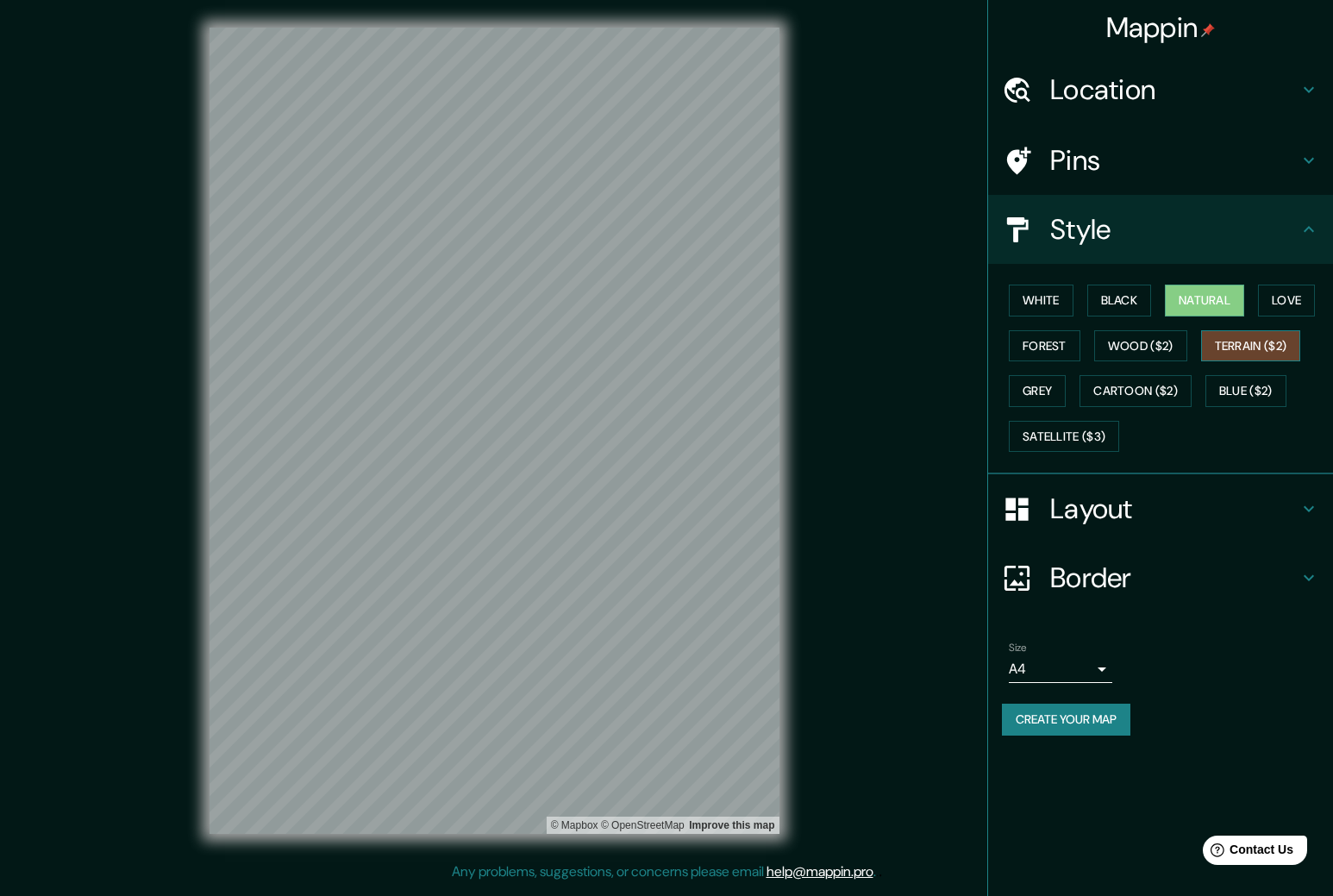 click on "Terrain ($2)" at bounding box center [1251, 346] 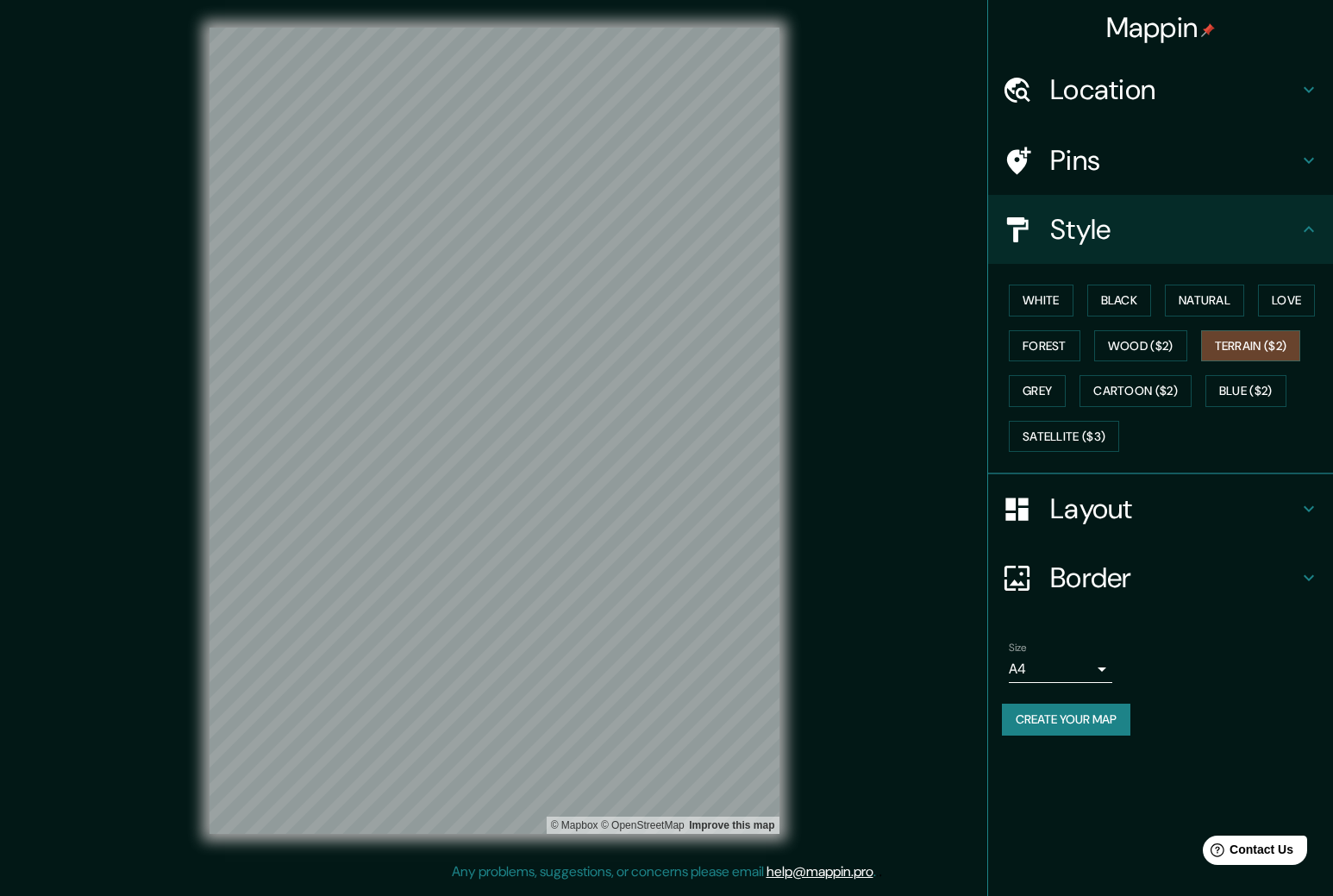 click 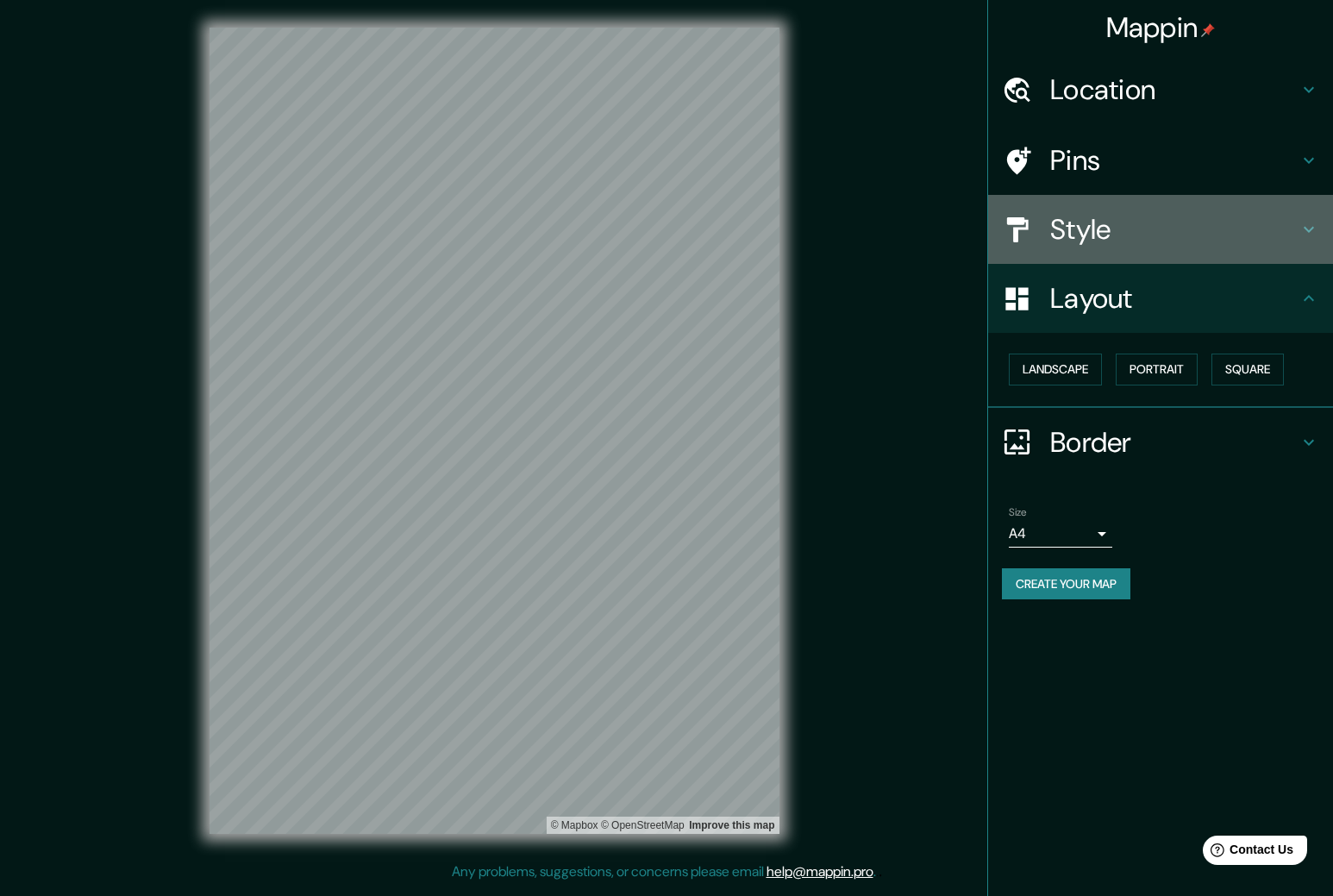 click on "Style" at bounding box center [1174, 229] 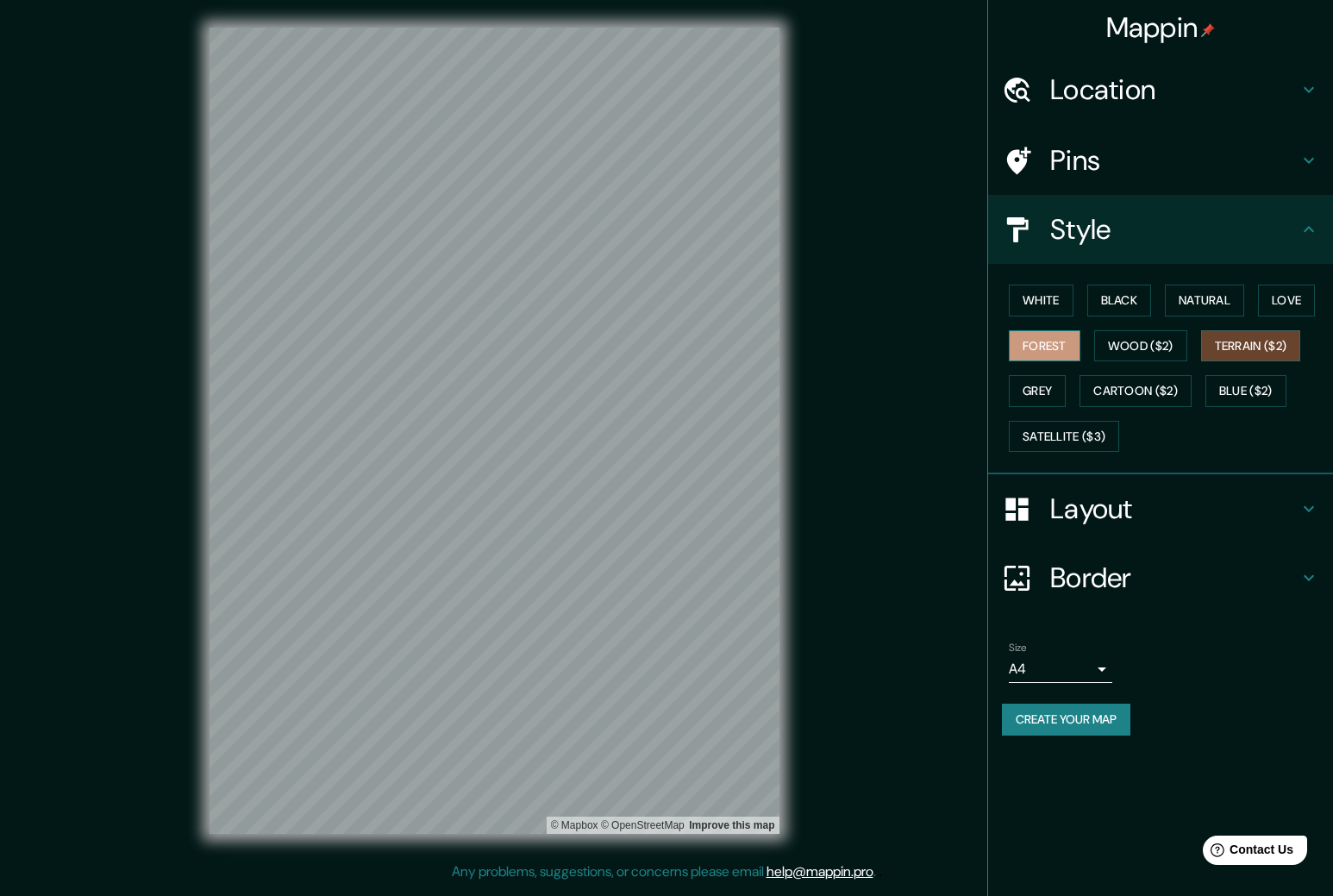 click on "Forest" at bounding box center (1044, 346) 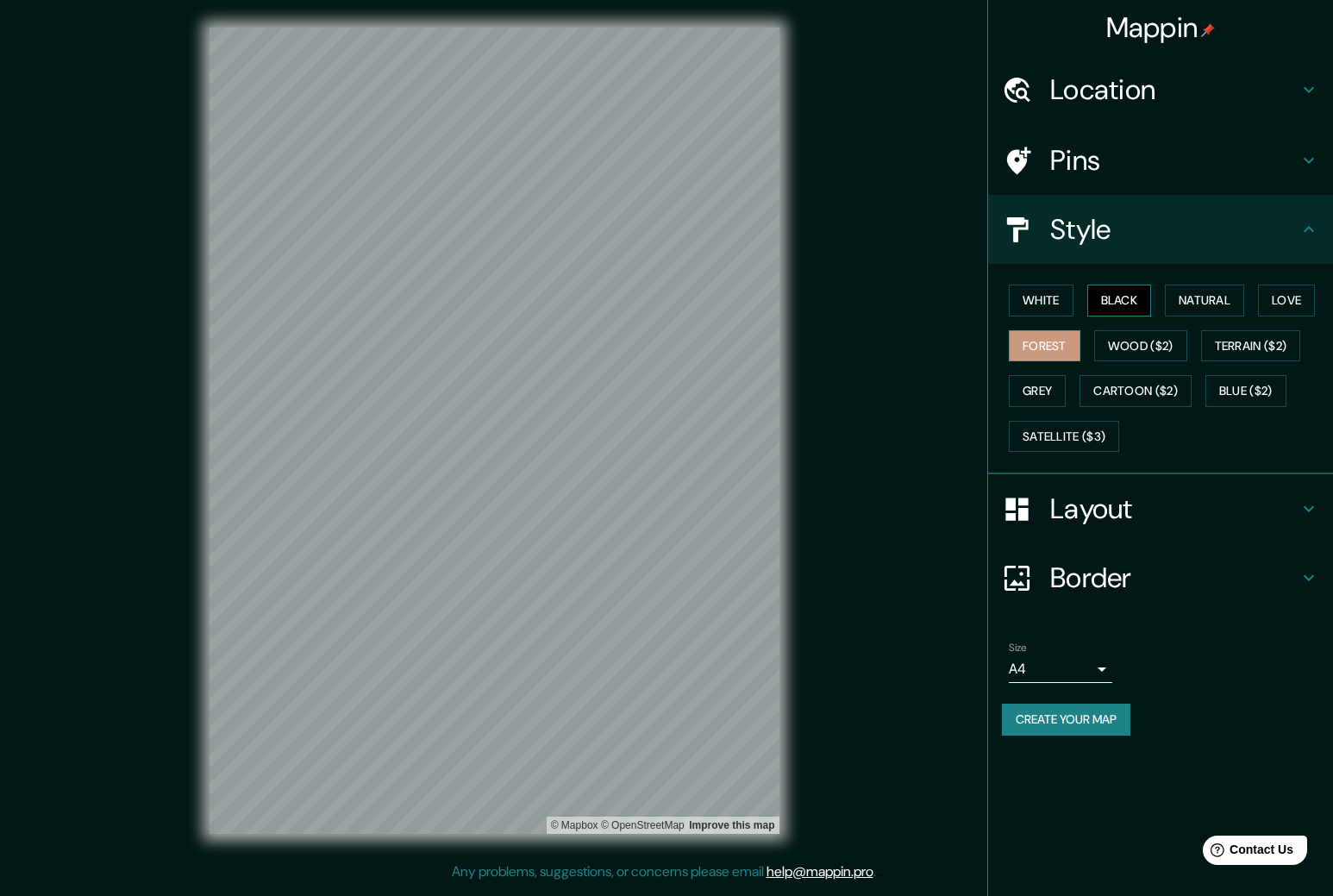 click on "Black" at bounding box center (1119, 300) 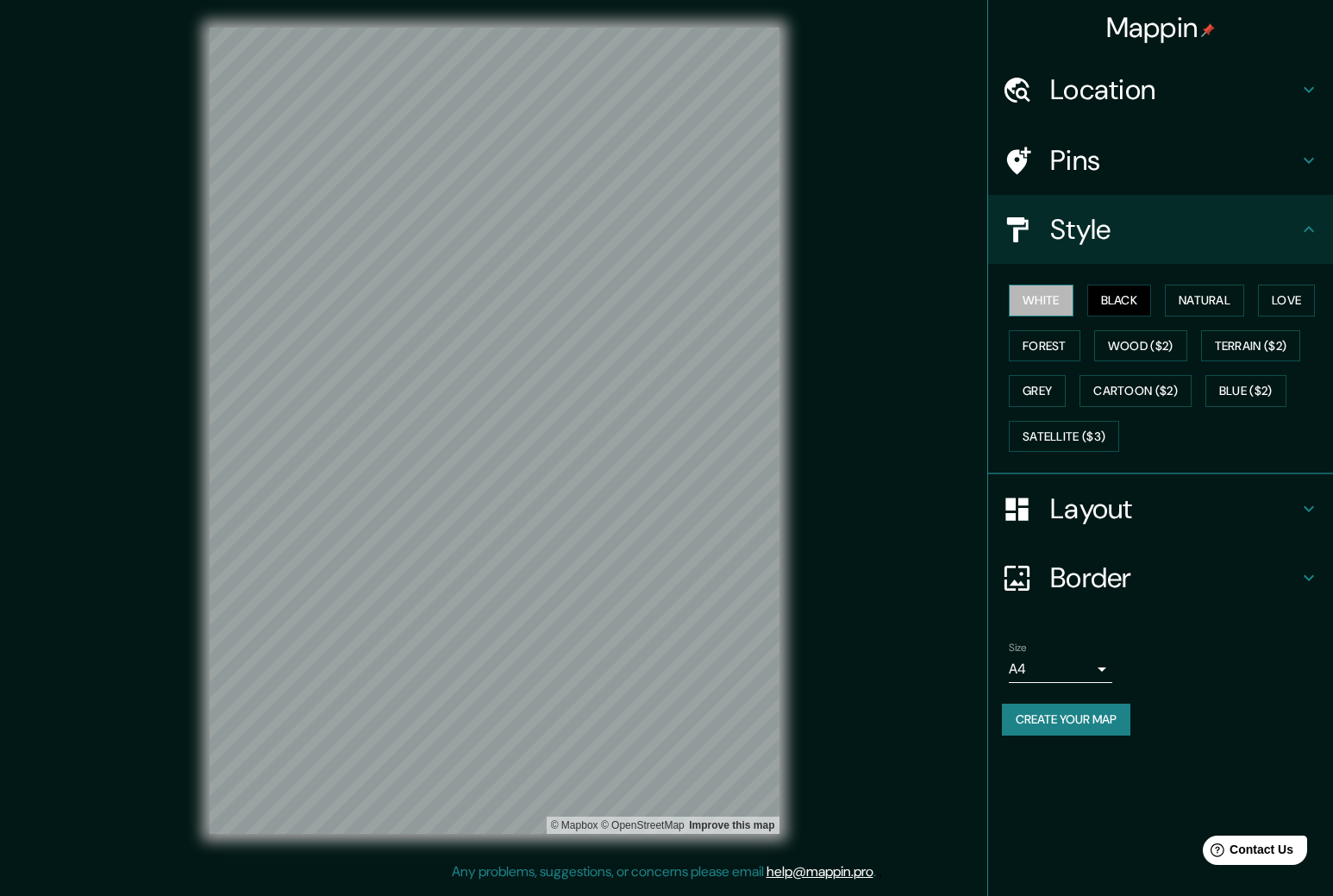 click on "White" at bounding box center [1041, 300] 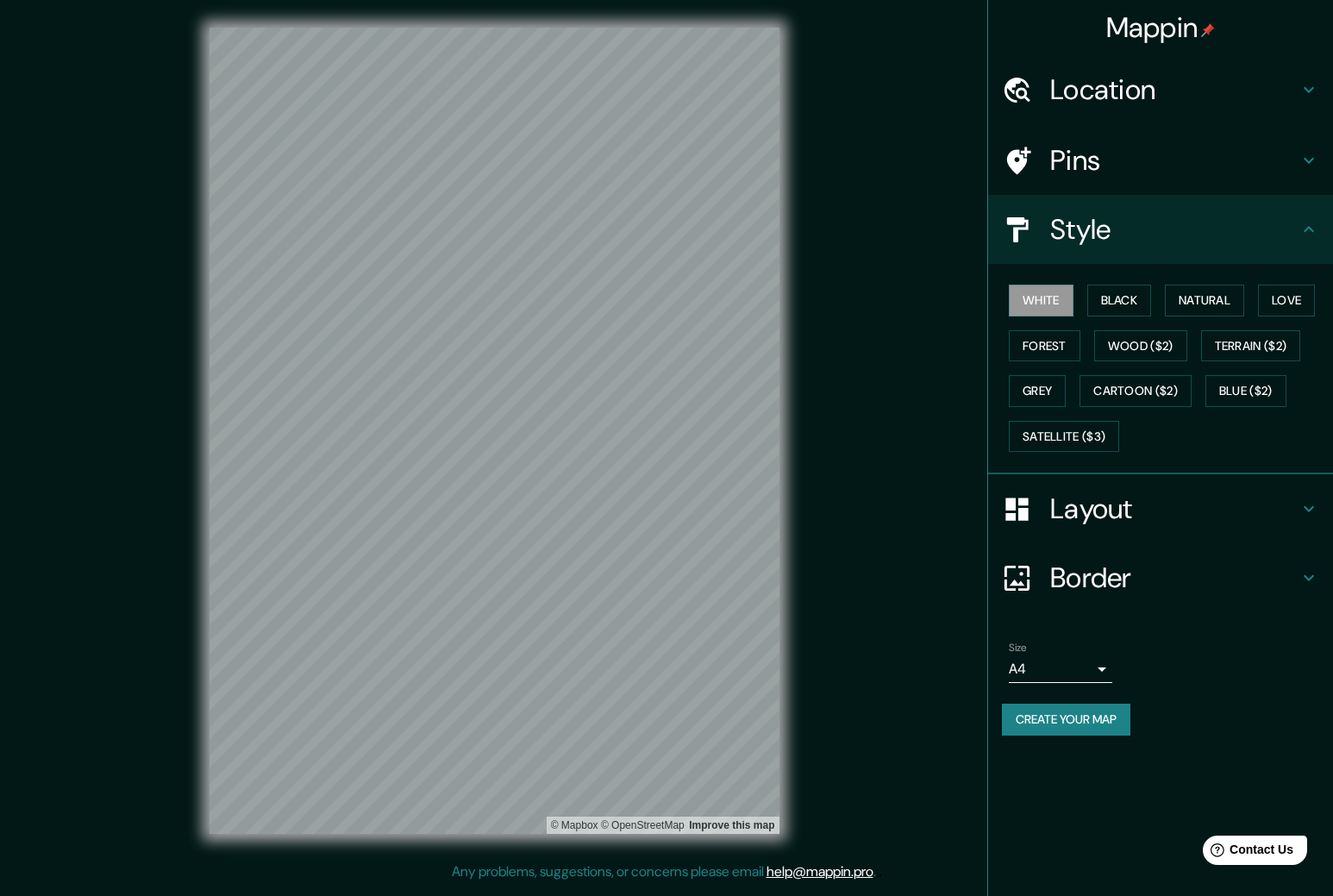 click on "Mappin Location Barquisimeto, Iribarren, Lara, Venezuela Pins Style White Black Natural Love Forest Wood ($2) Terrain ($2) Grey Cartoon ($2) Blue ($2) Satellite ($3) Layout Border Choose a border.  Hint : you can make layers of the frame opaque to create some cool effects. None Simple Transparent Fancy Size A4 single Create your map © Mapbox   © OpenStreetMap   Improve this map Any problems, suggestions, or concerns please email    help@mappin.pro . . ." at bounding box center [666, 448] 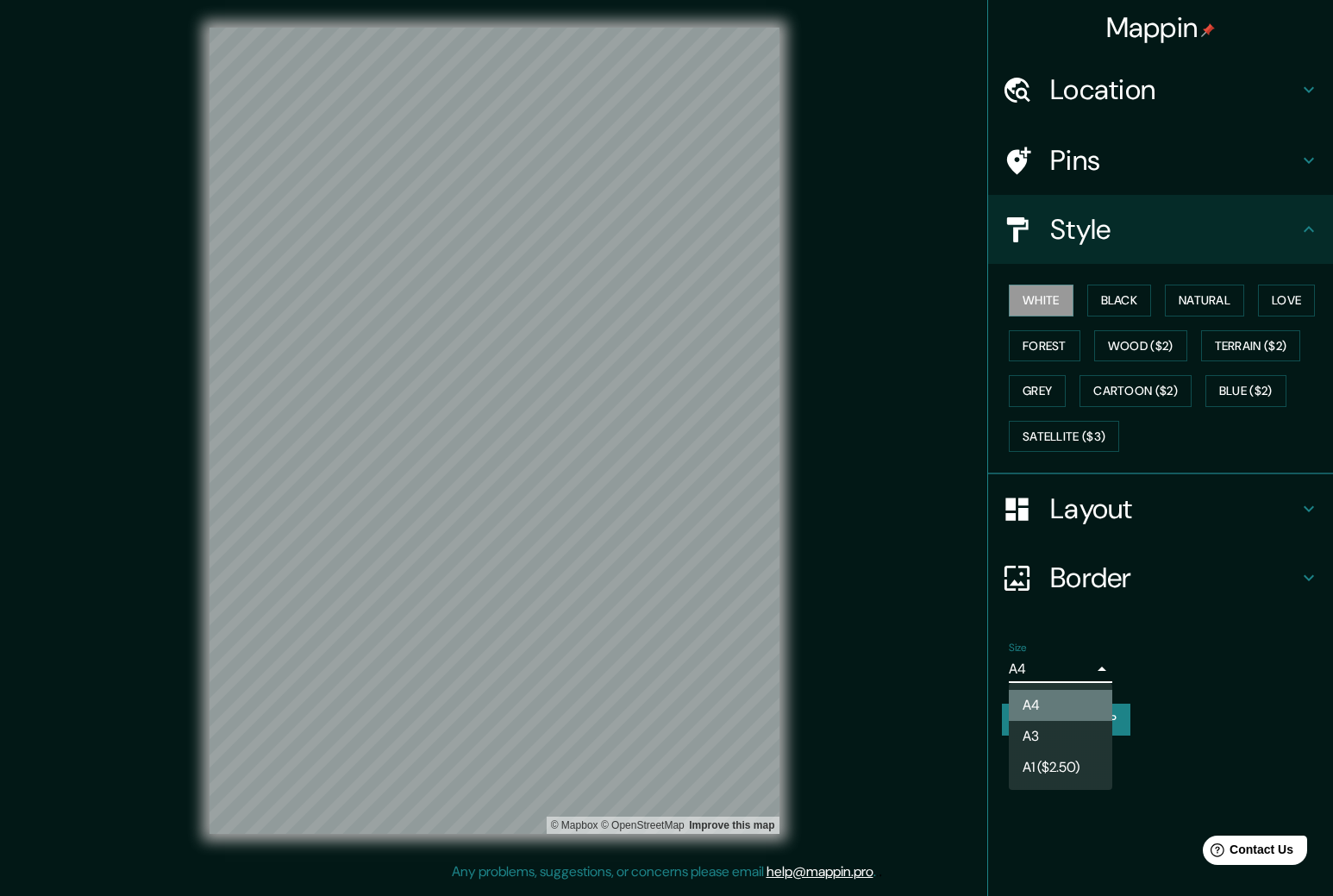 click on "A4" at bounding box center [1061, 705] 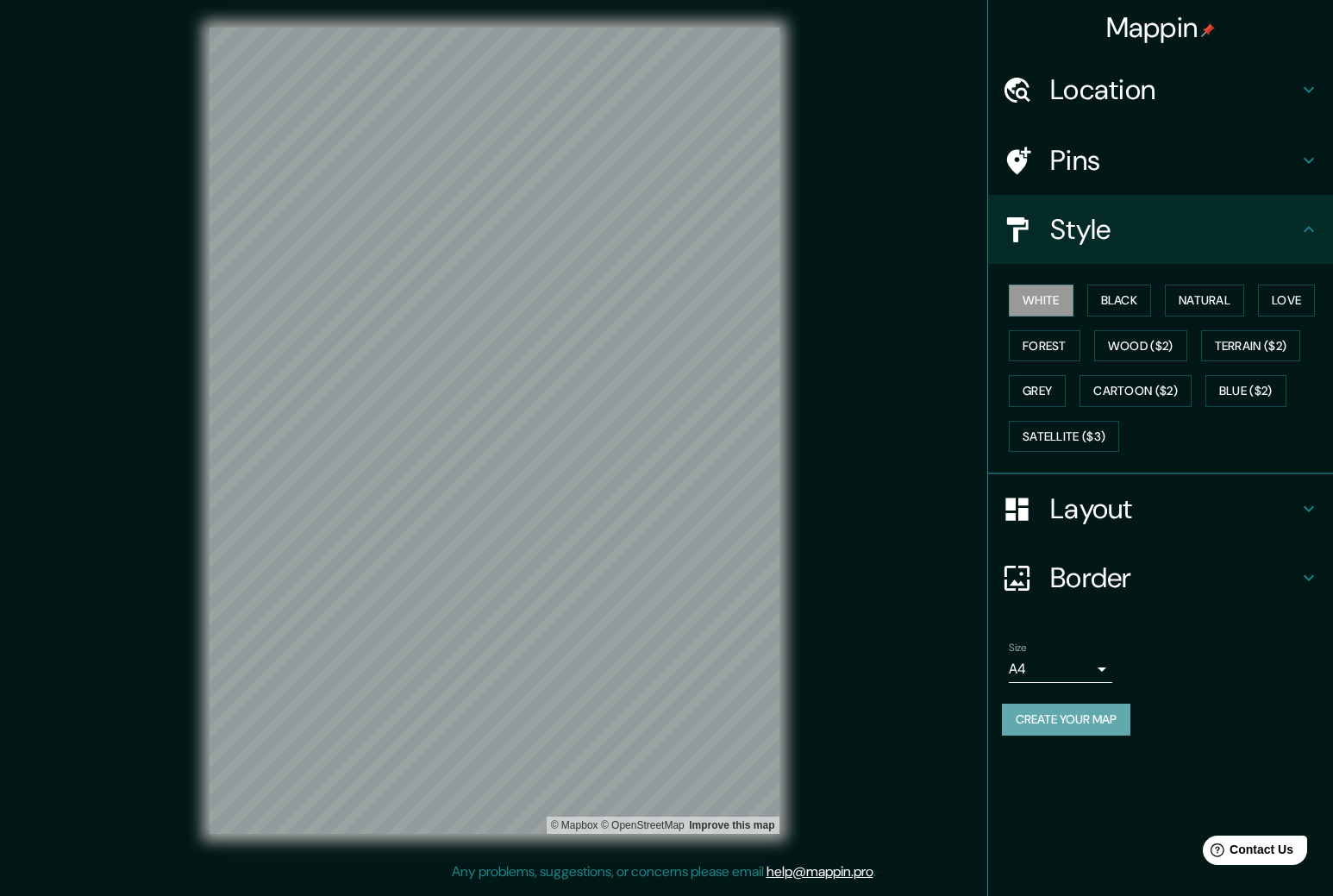 click on "Create your map" at bounding box center [1066, 719] 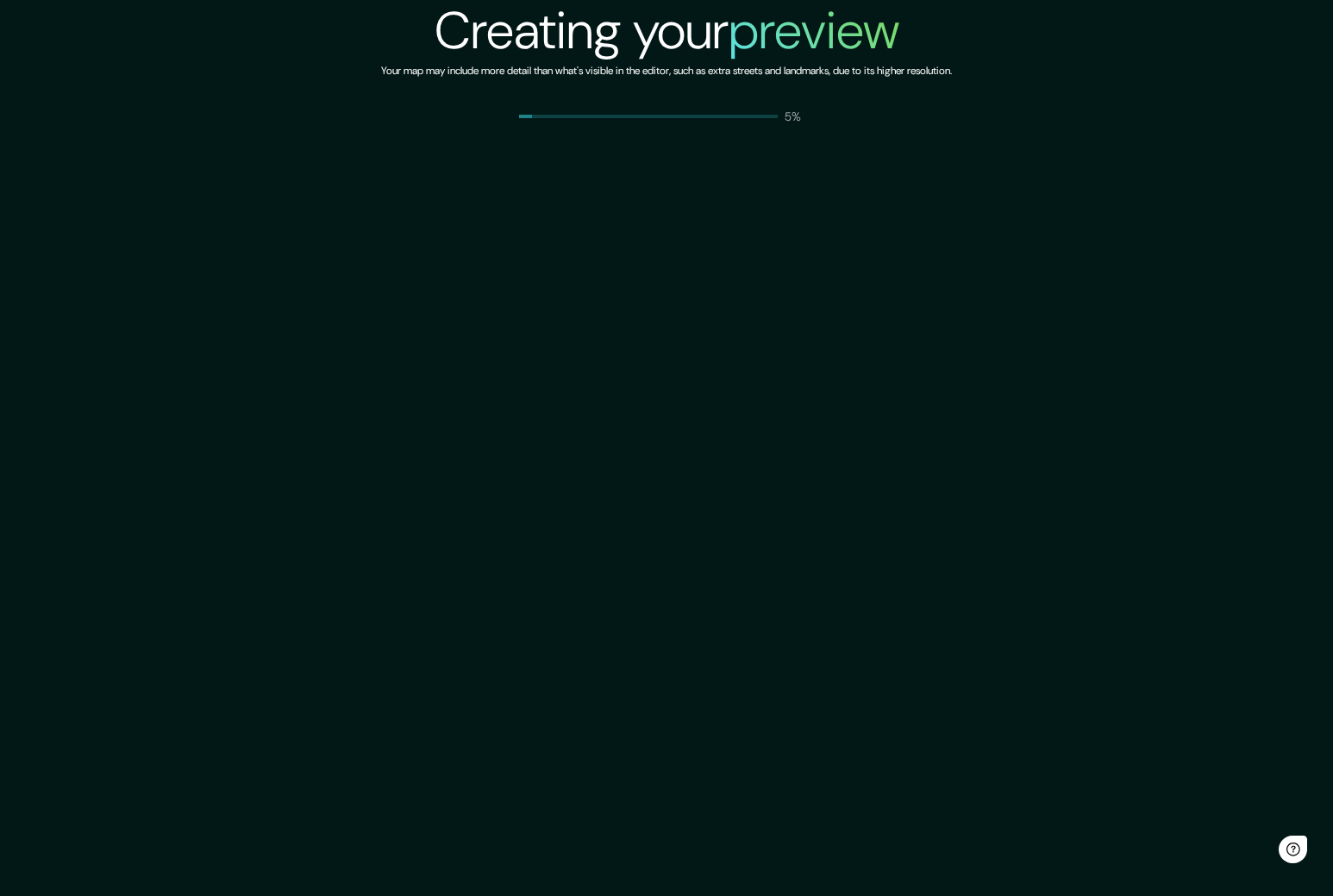 scroll, scrollTop: 0, scrollLeft: 0, axis: both 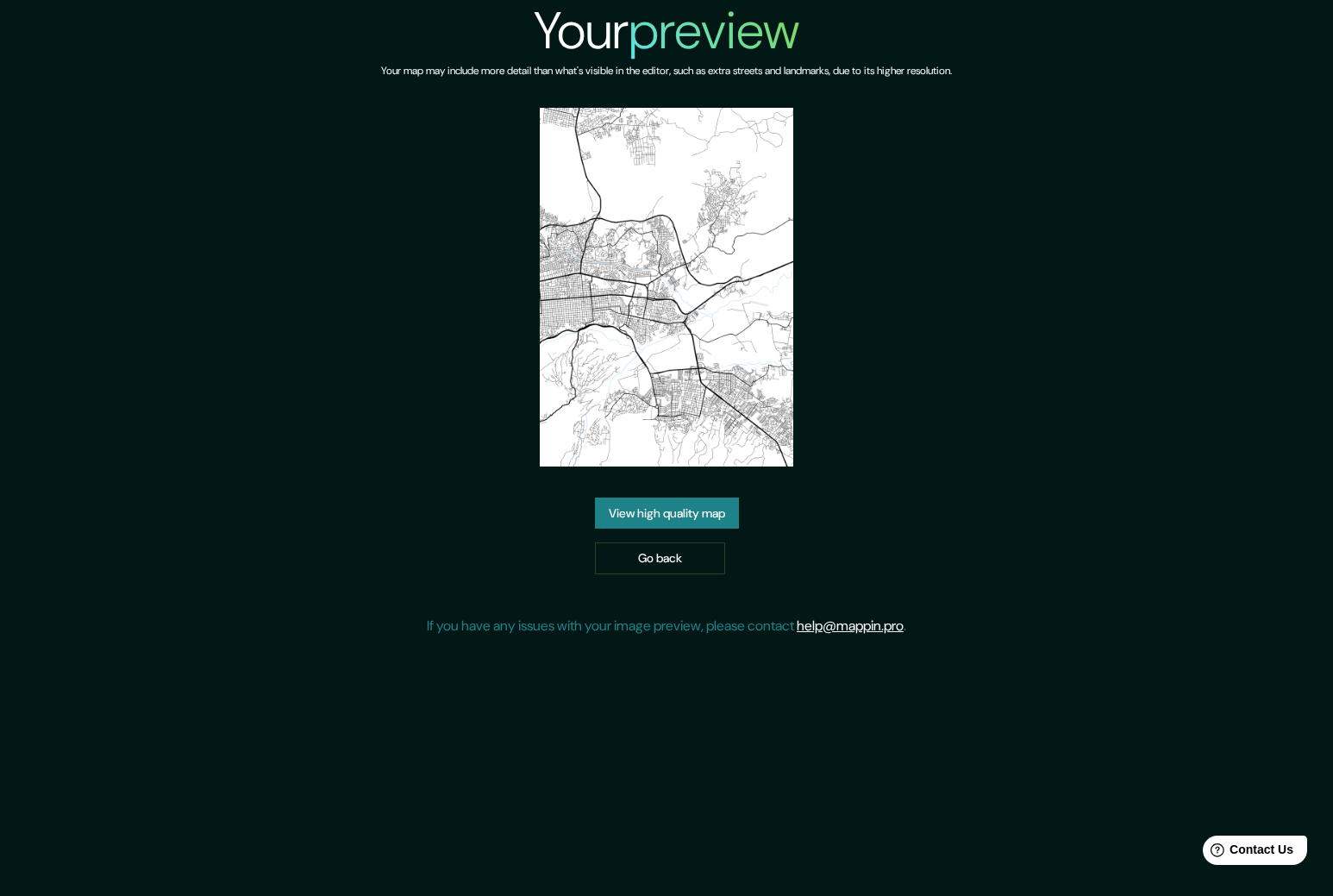 click at bounding box center [666, 287] 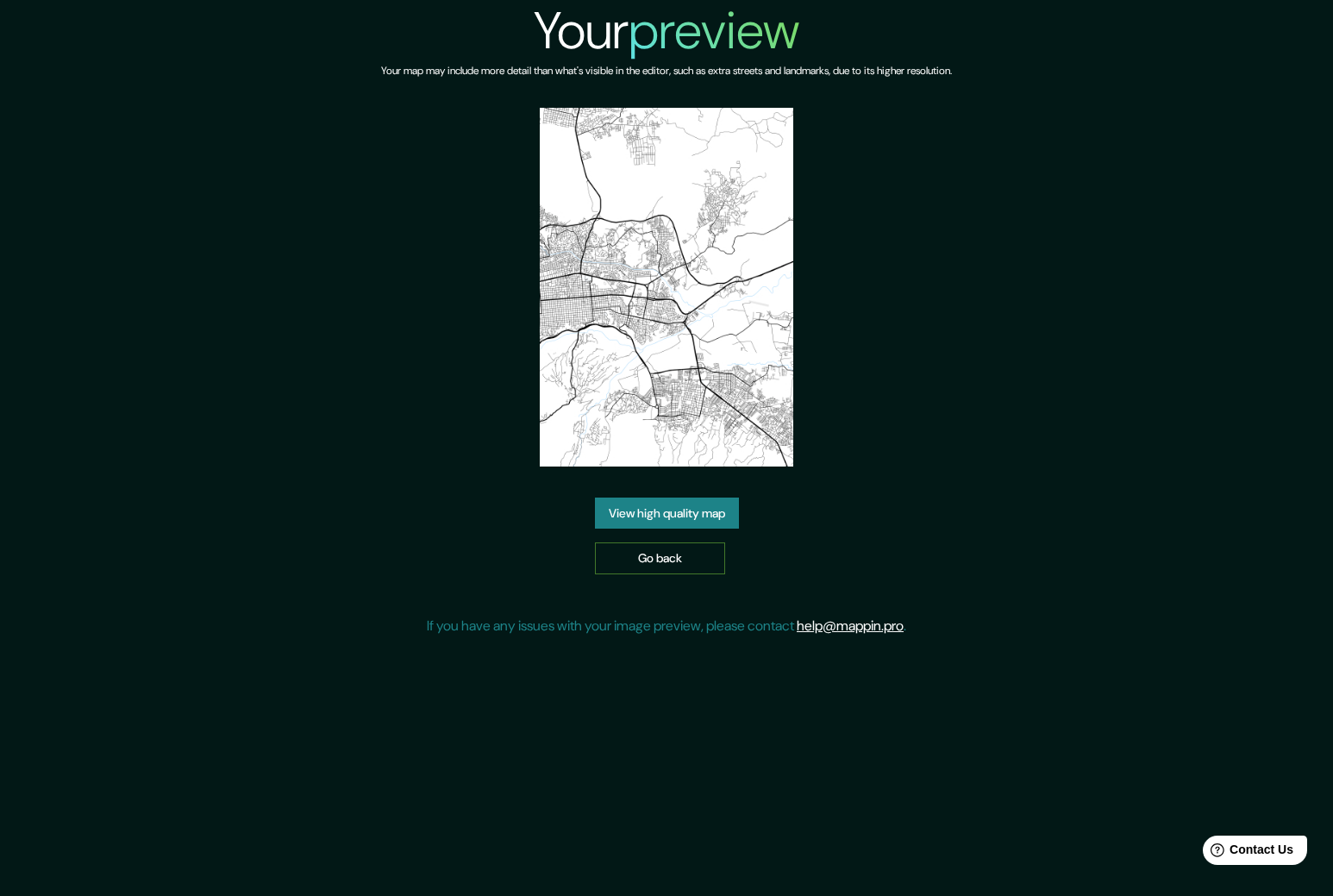 click on "Go back" at bounding box center (660, 558) 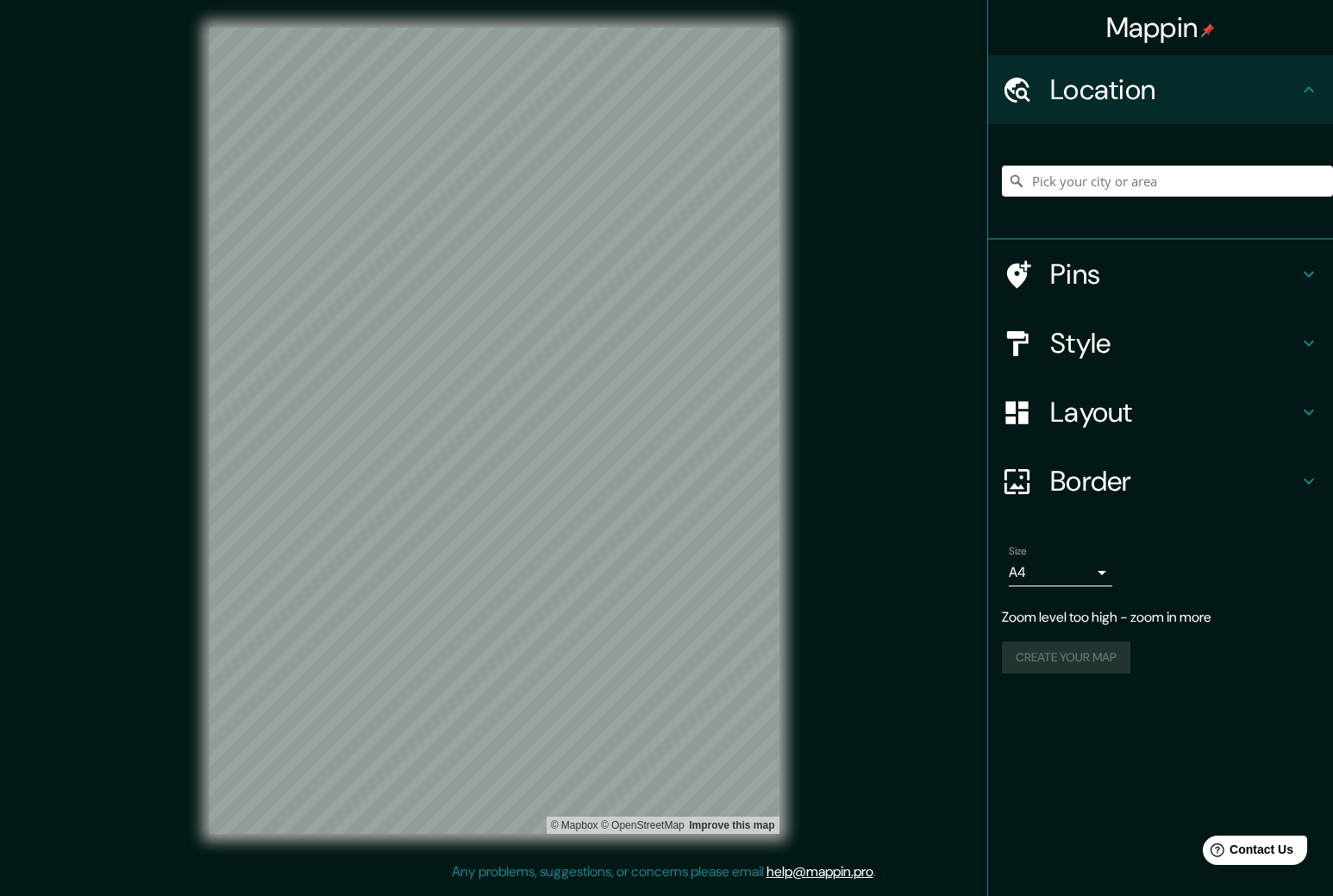 click 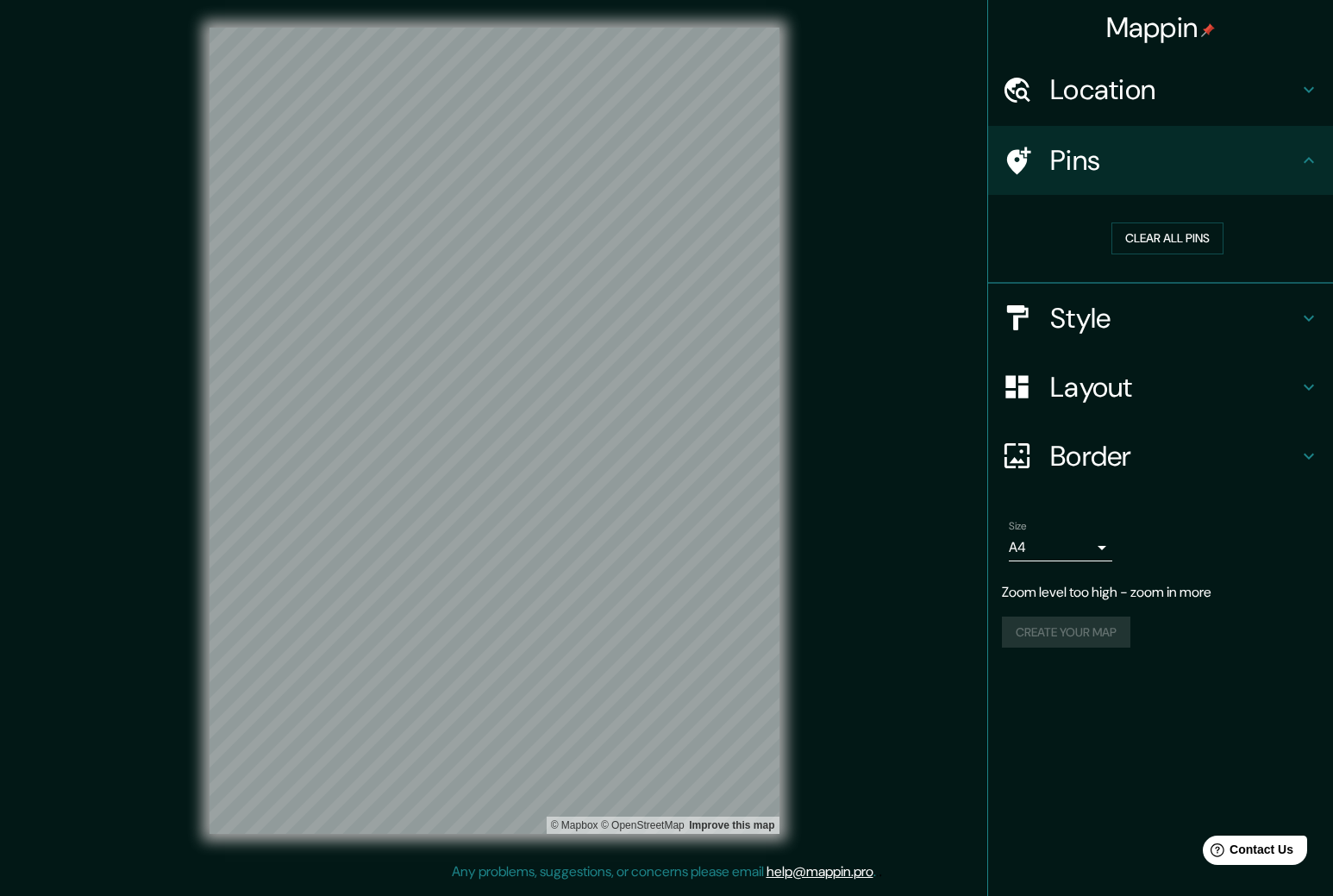 click on "Pins" at bounding box center (1174, 160) 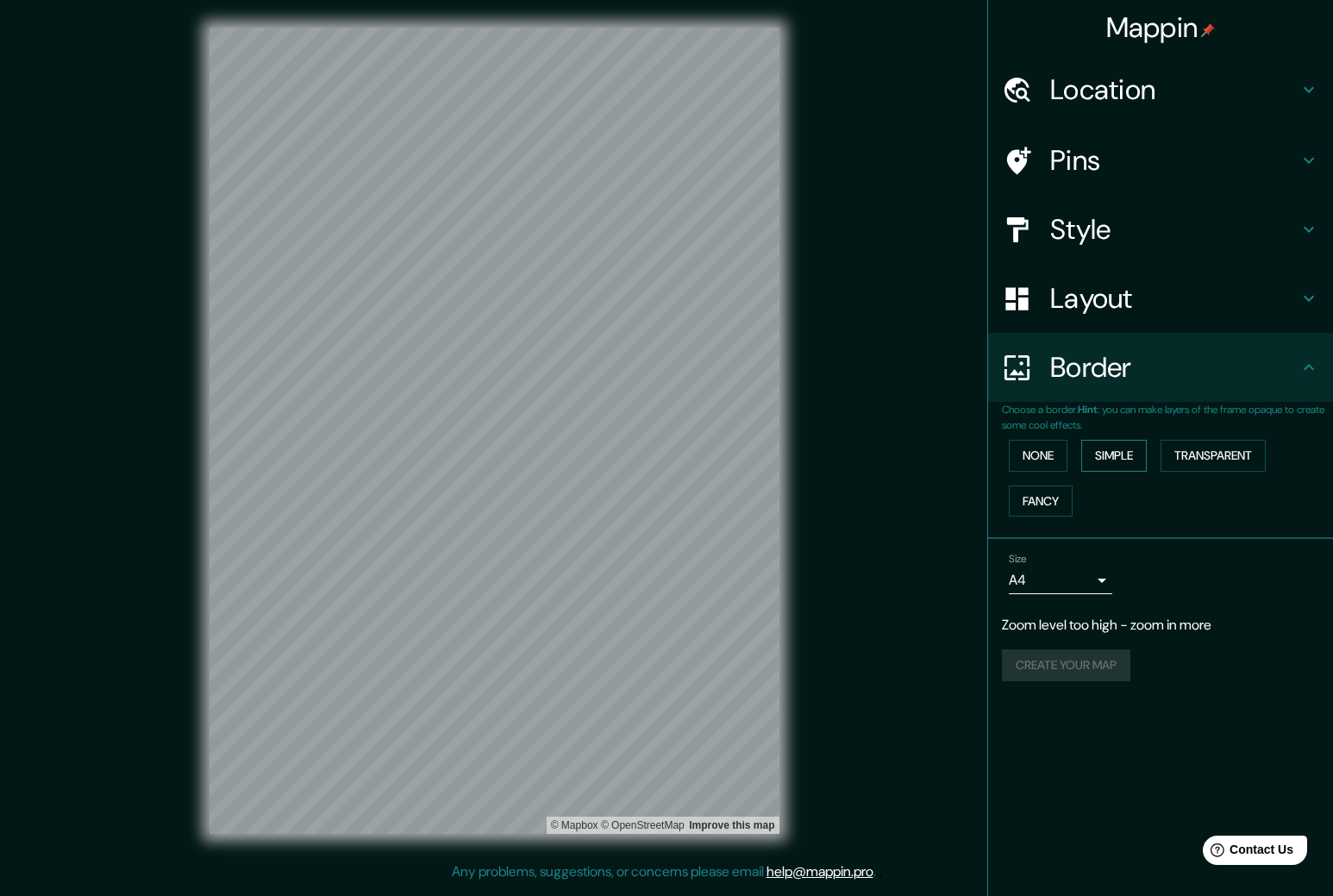 click on "Simple" at bounding box center [1114, 455] 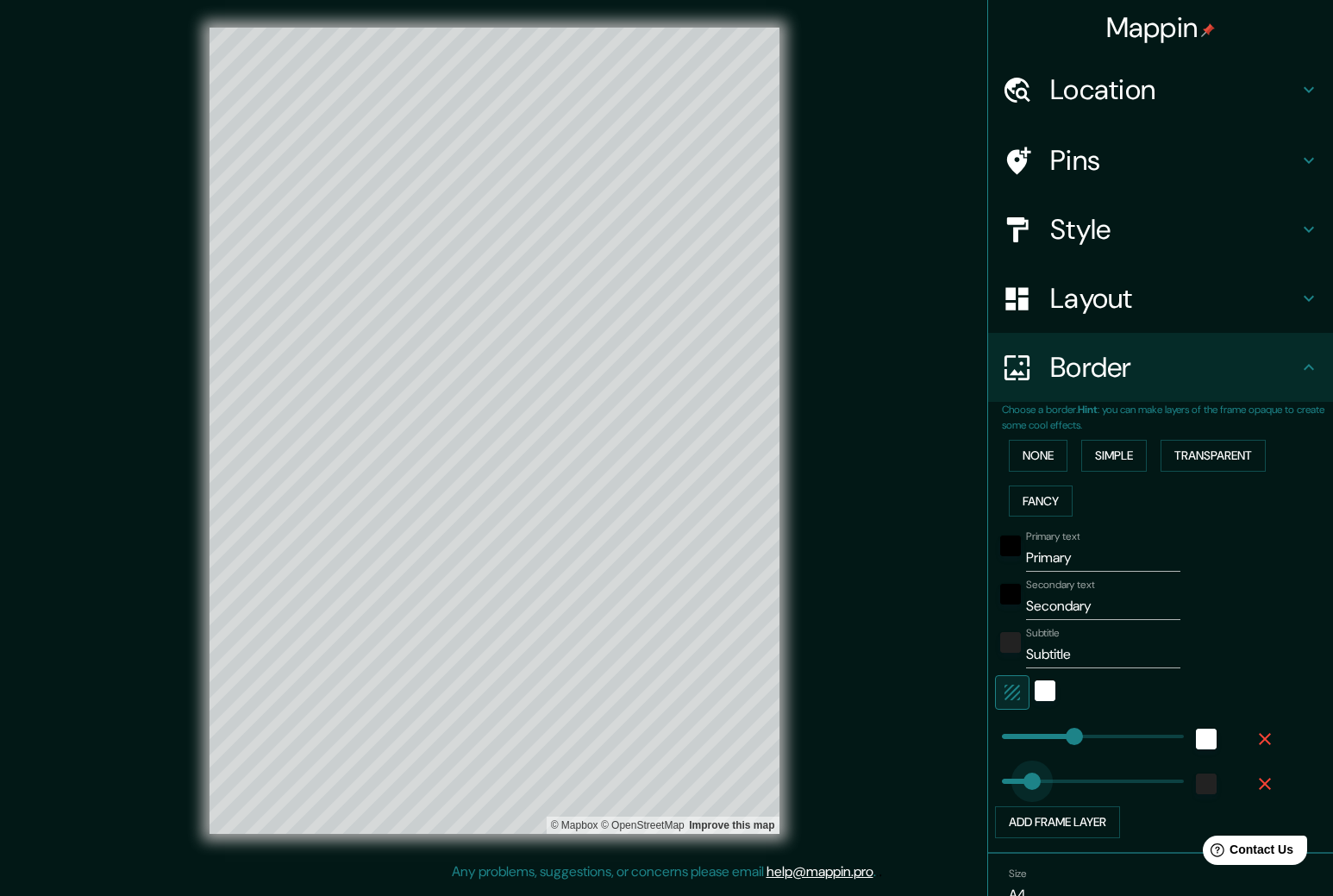 type on "144" 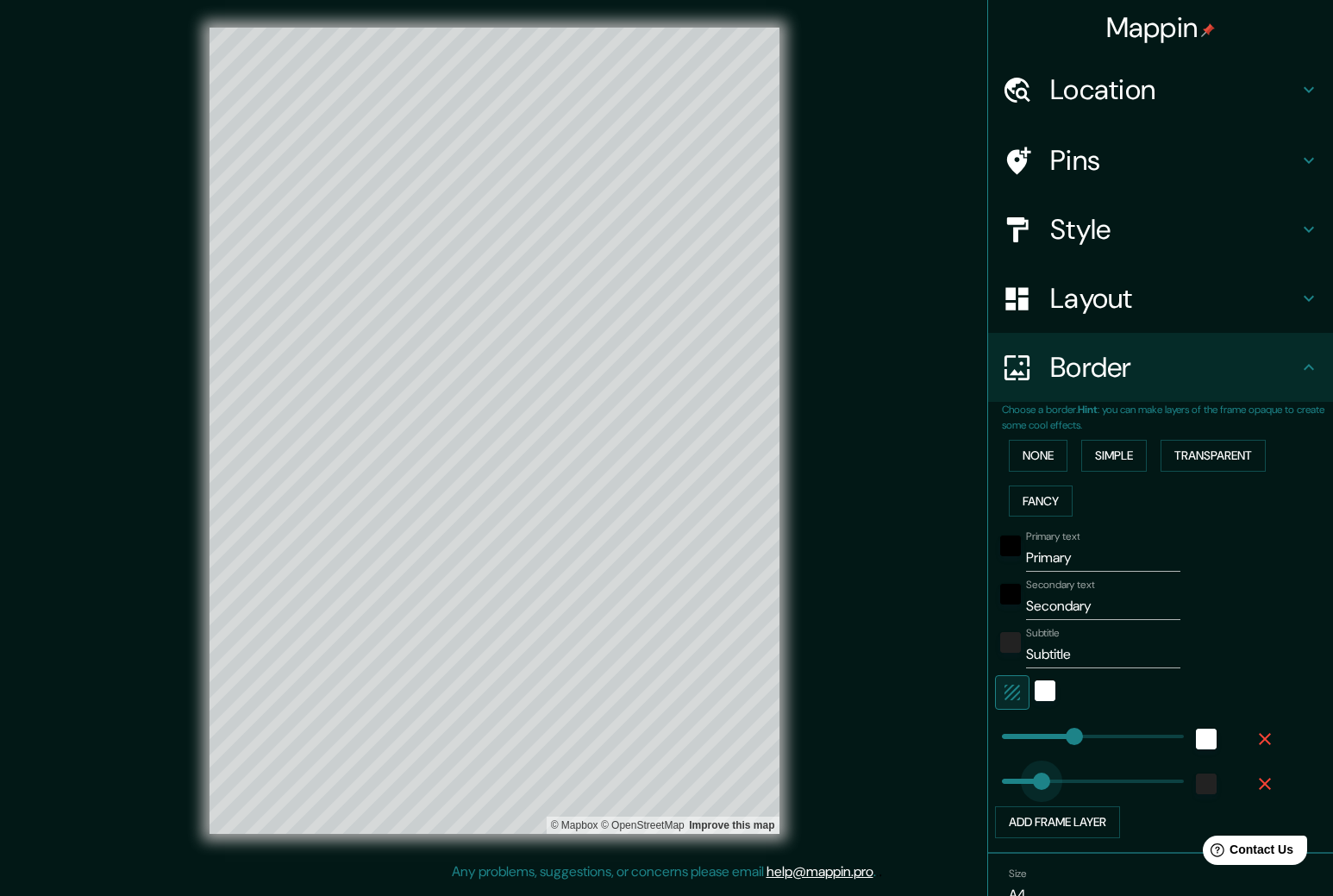 drag, startPoint x: 1010, startPoint y: 781, endPoint x: 1029, endPoint y: 775, distance: 19.924859 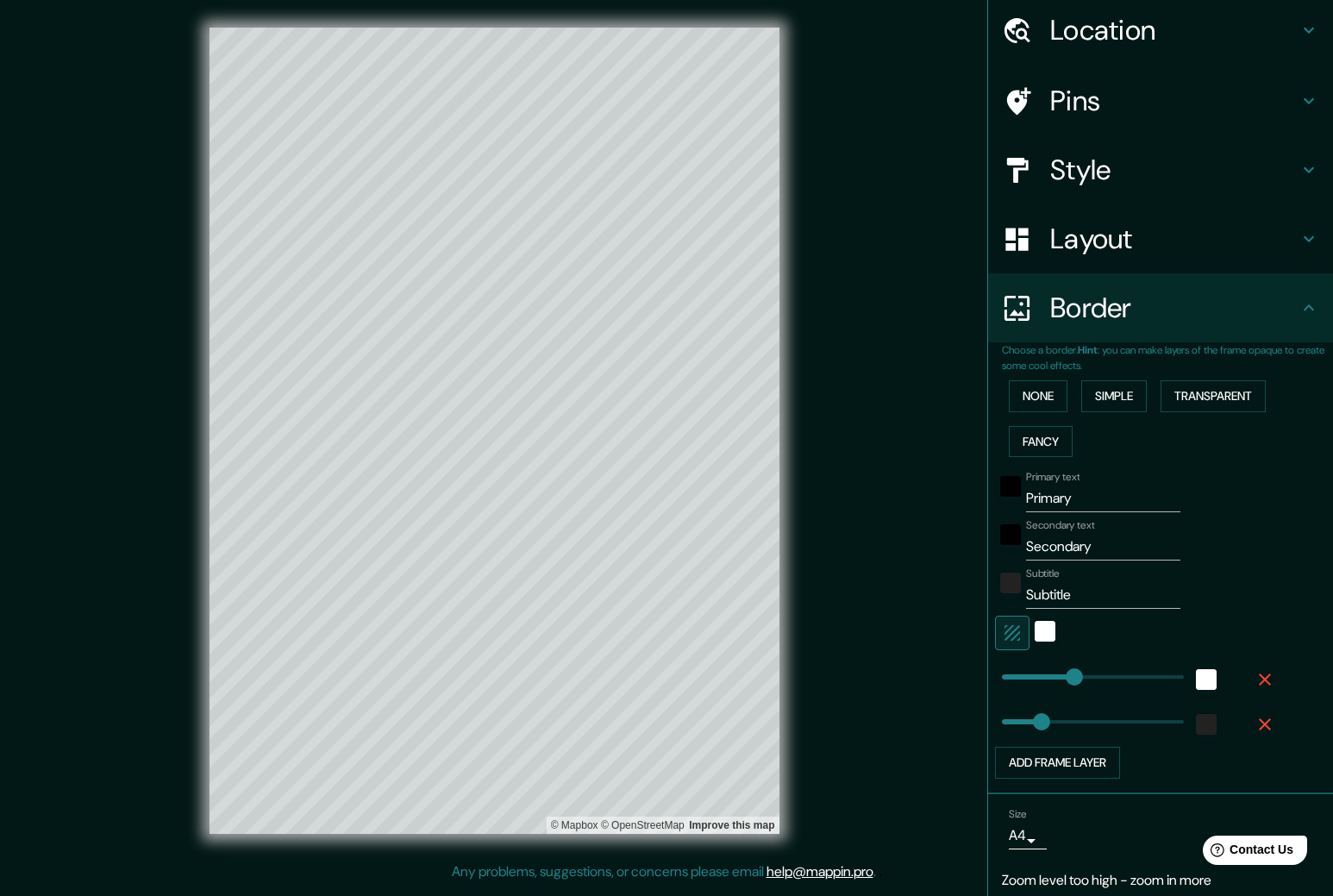 scroll, scrollTop: 120, scrollLeft: 0, axis: vertical 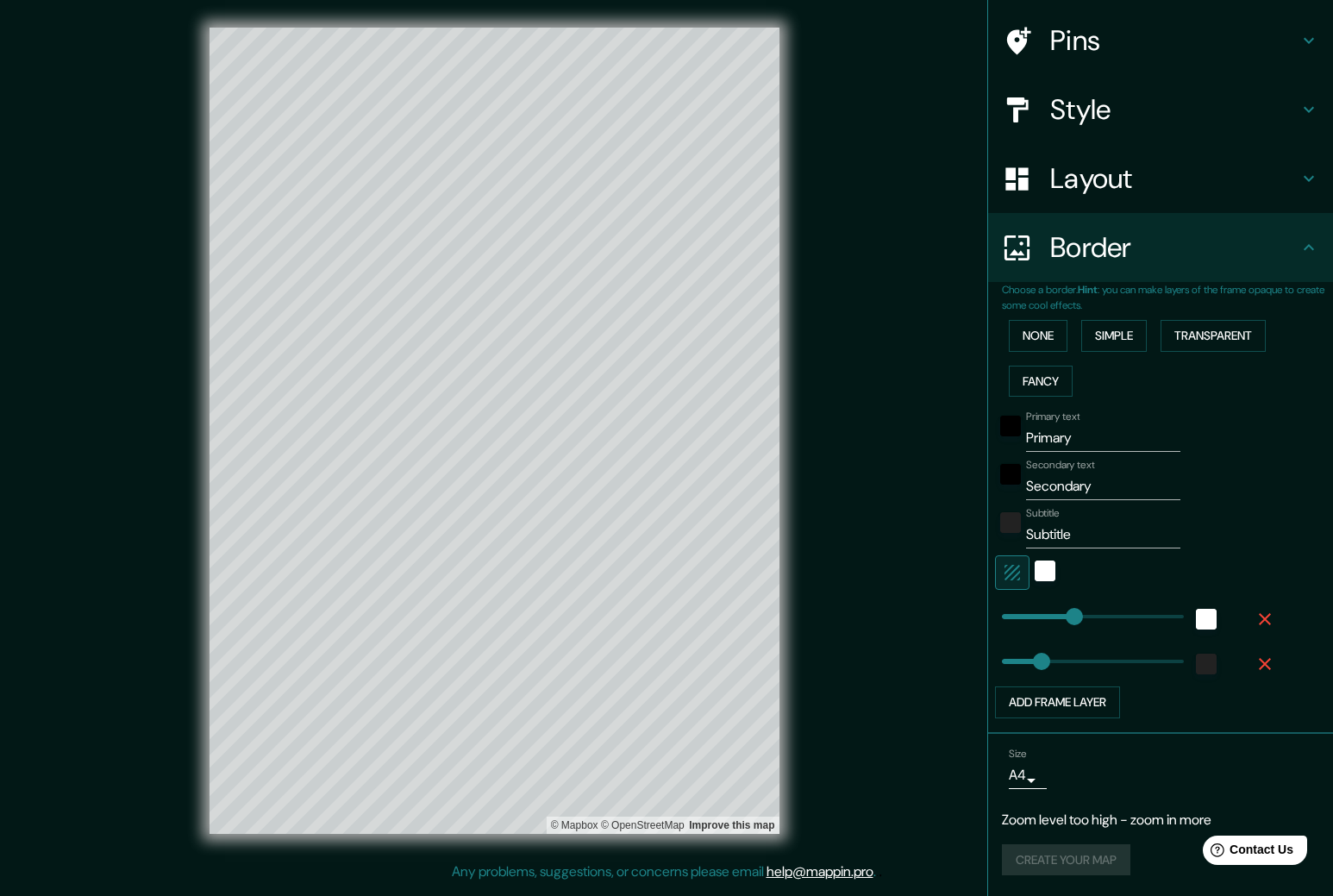 click on "Style" at bounding box center [1174, 110] 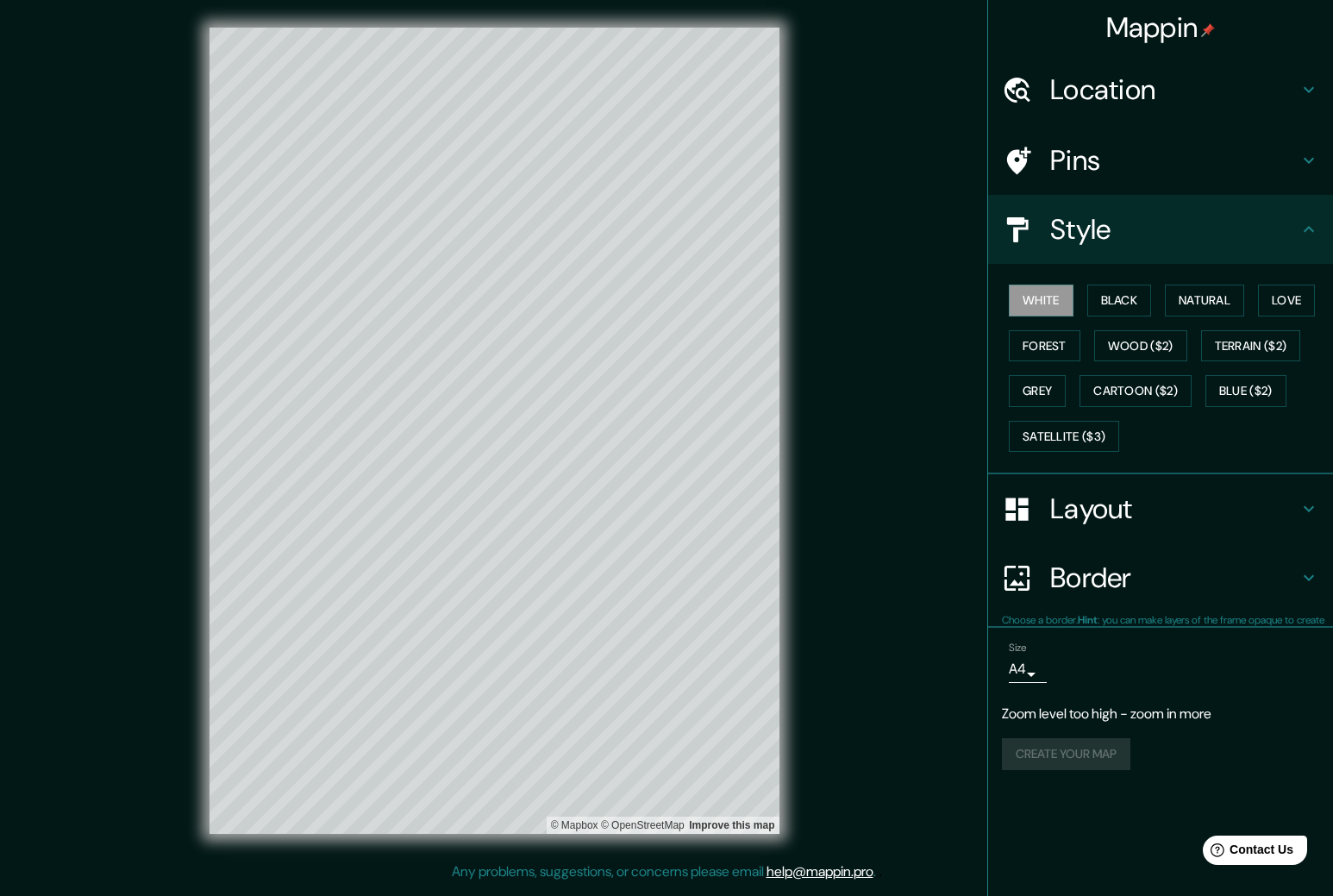 scroll, scrollTop: 0, scrollLeft: 0, axis: both 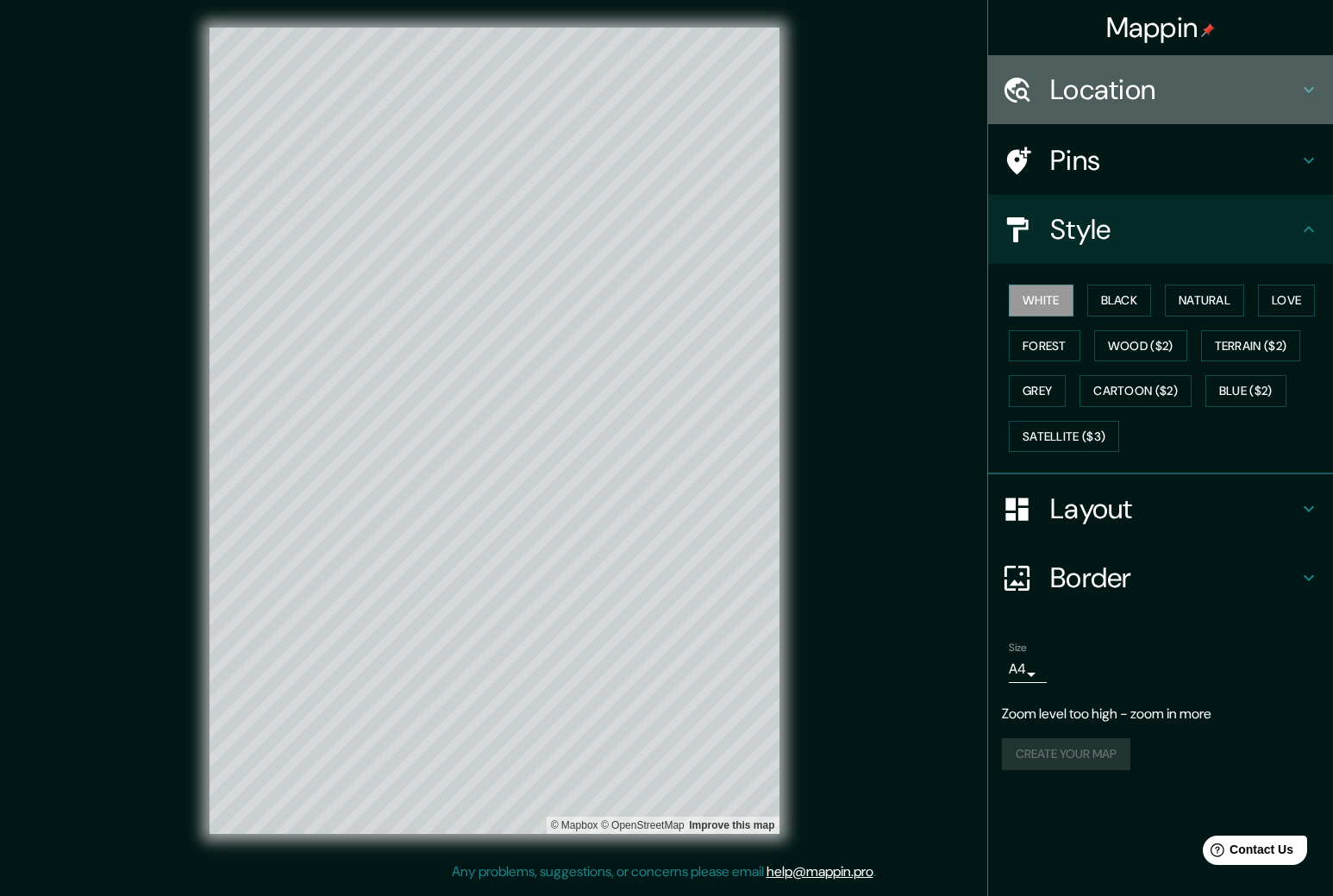 click on "Location" at bounding box center (1174, 90) 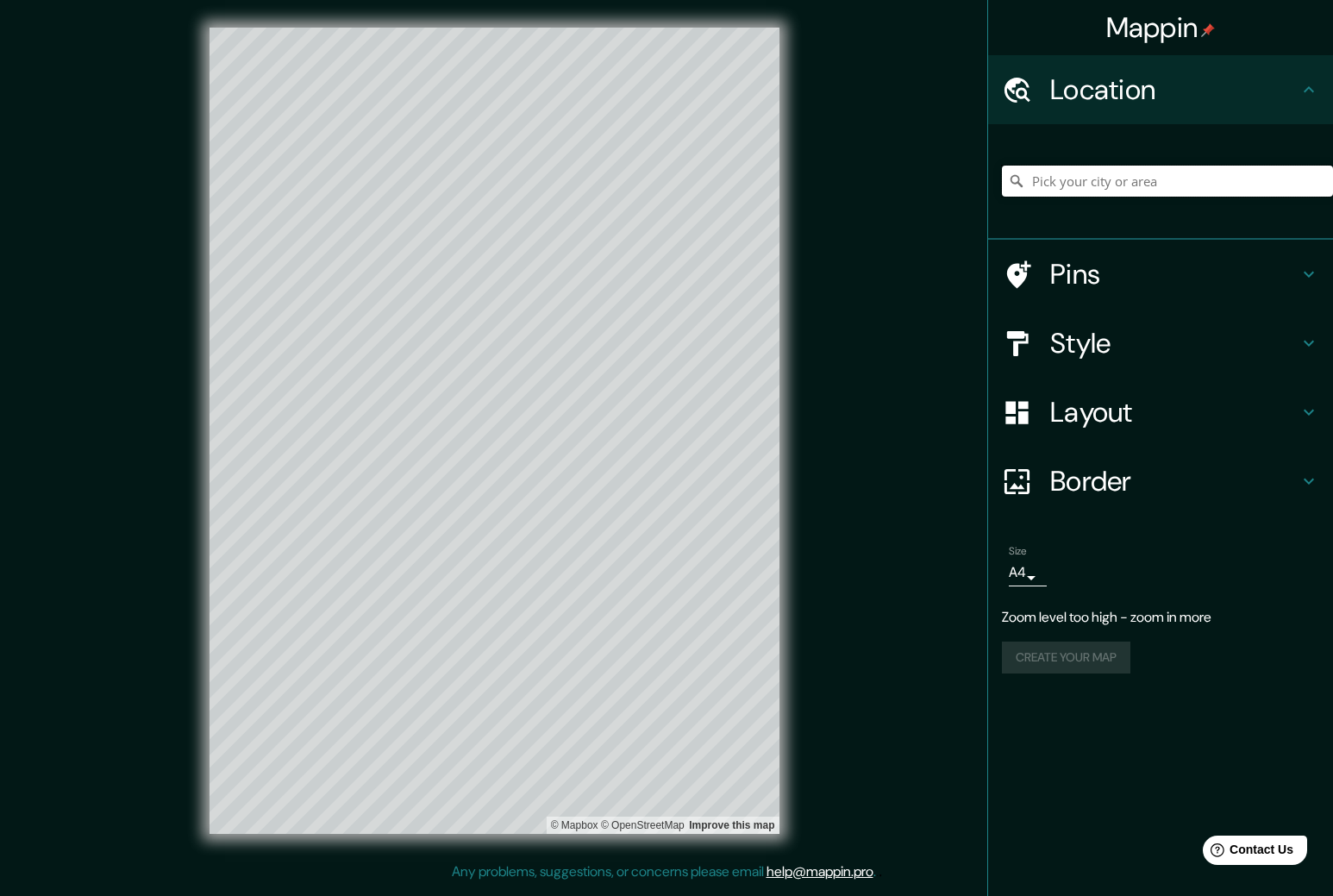 click at bounding box center [1167, 181] 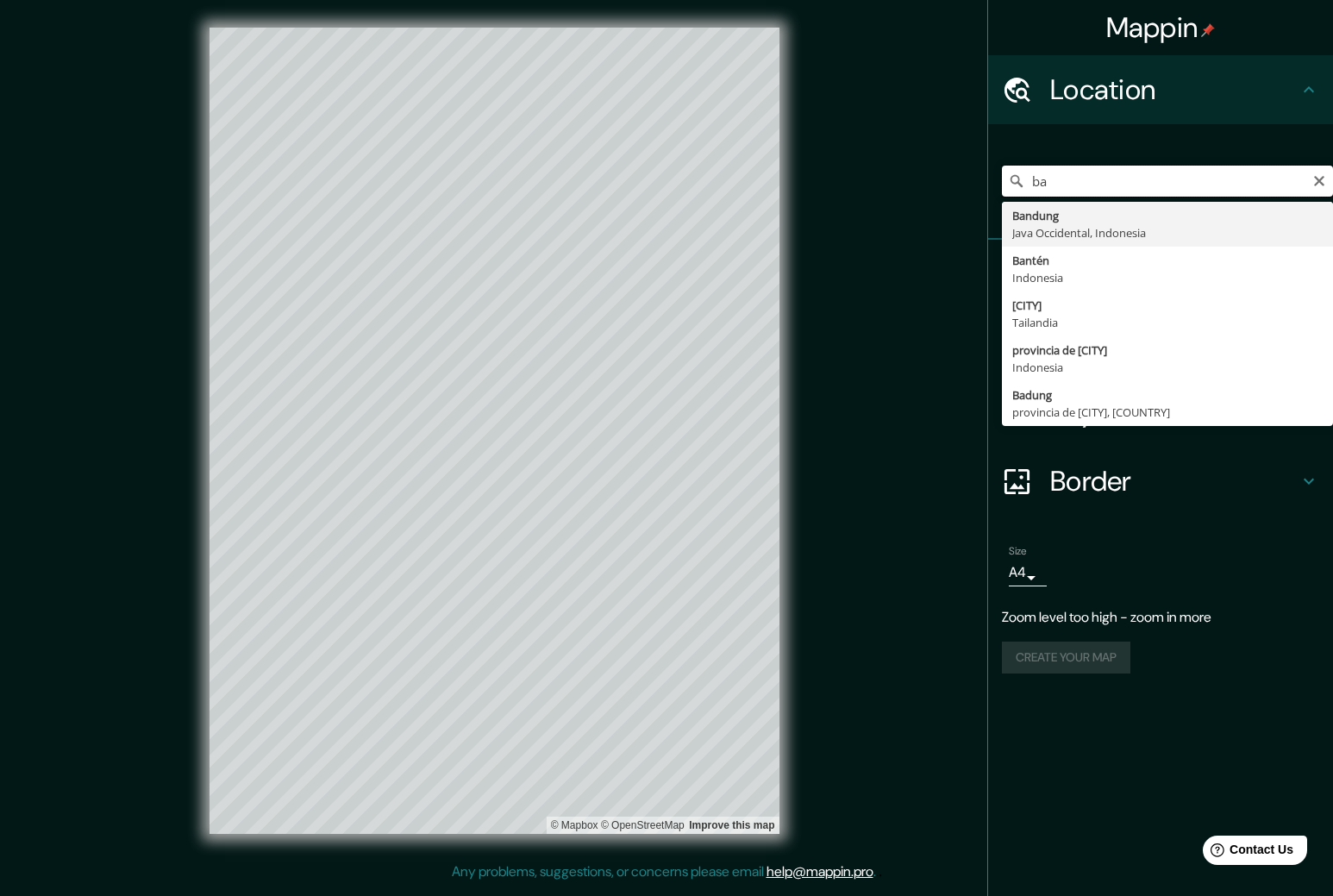 type on "b" 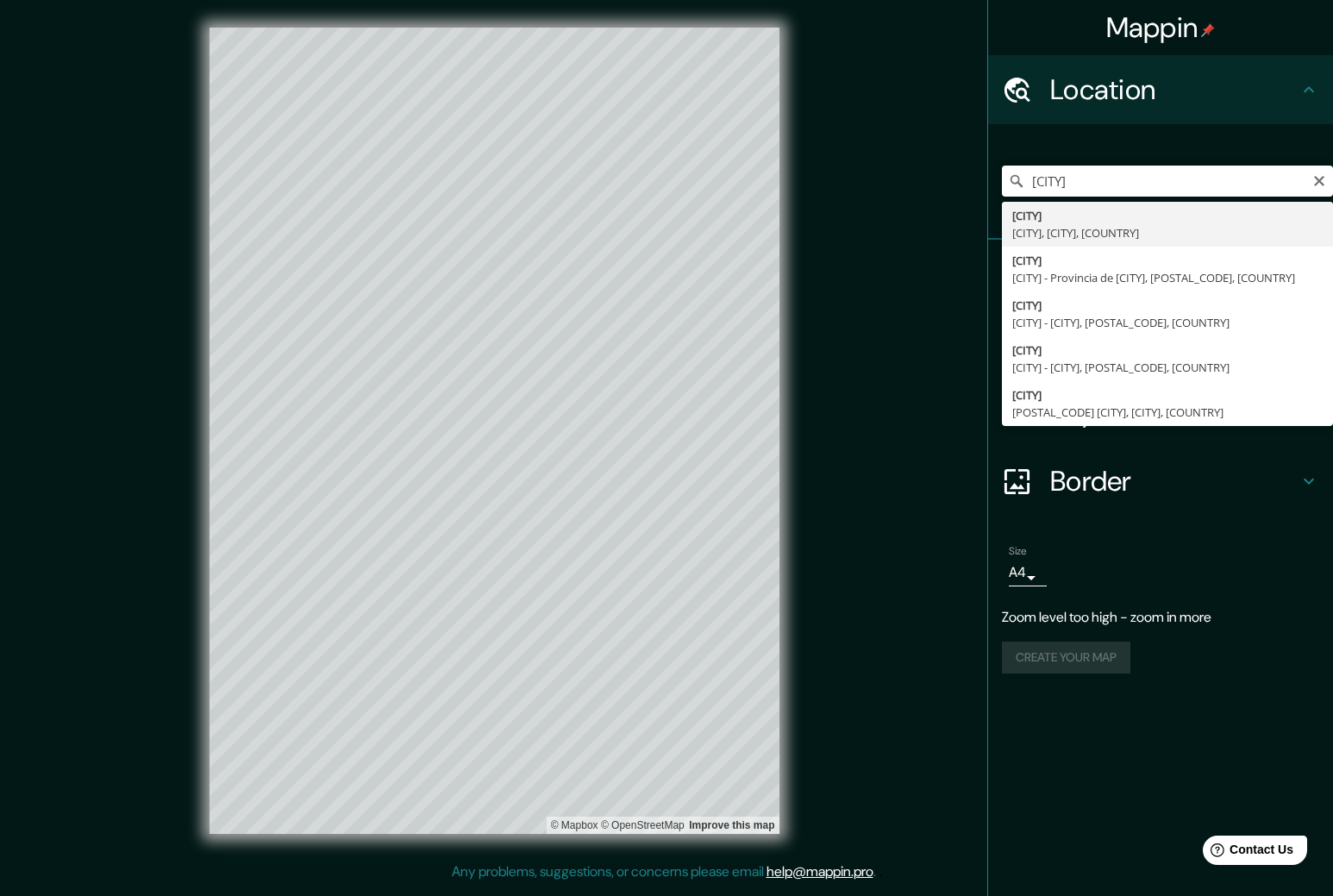 type on "Barquisimeto, Iribarren, Lara, Venezuela" 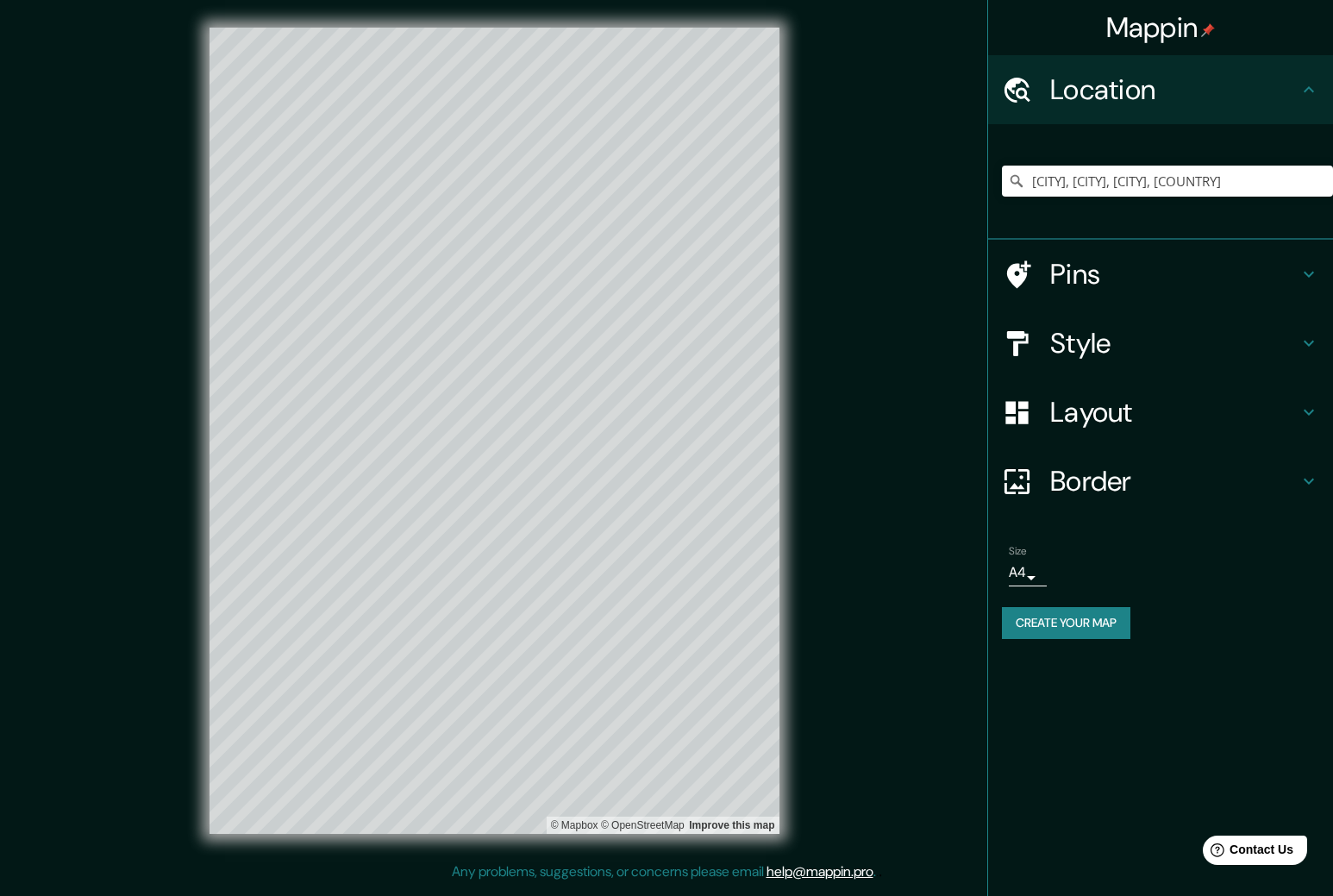 drag, startPoint x: 907, startPoint y: 289, endPoint x: 878, endPoint y: 297, distance: 30.08322 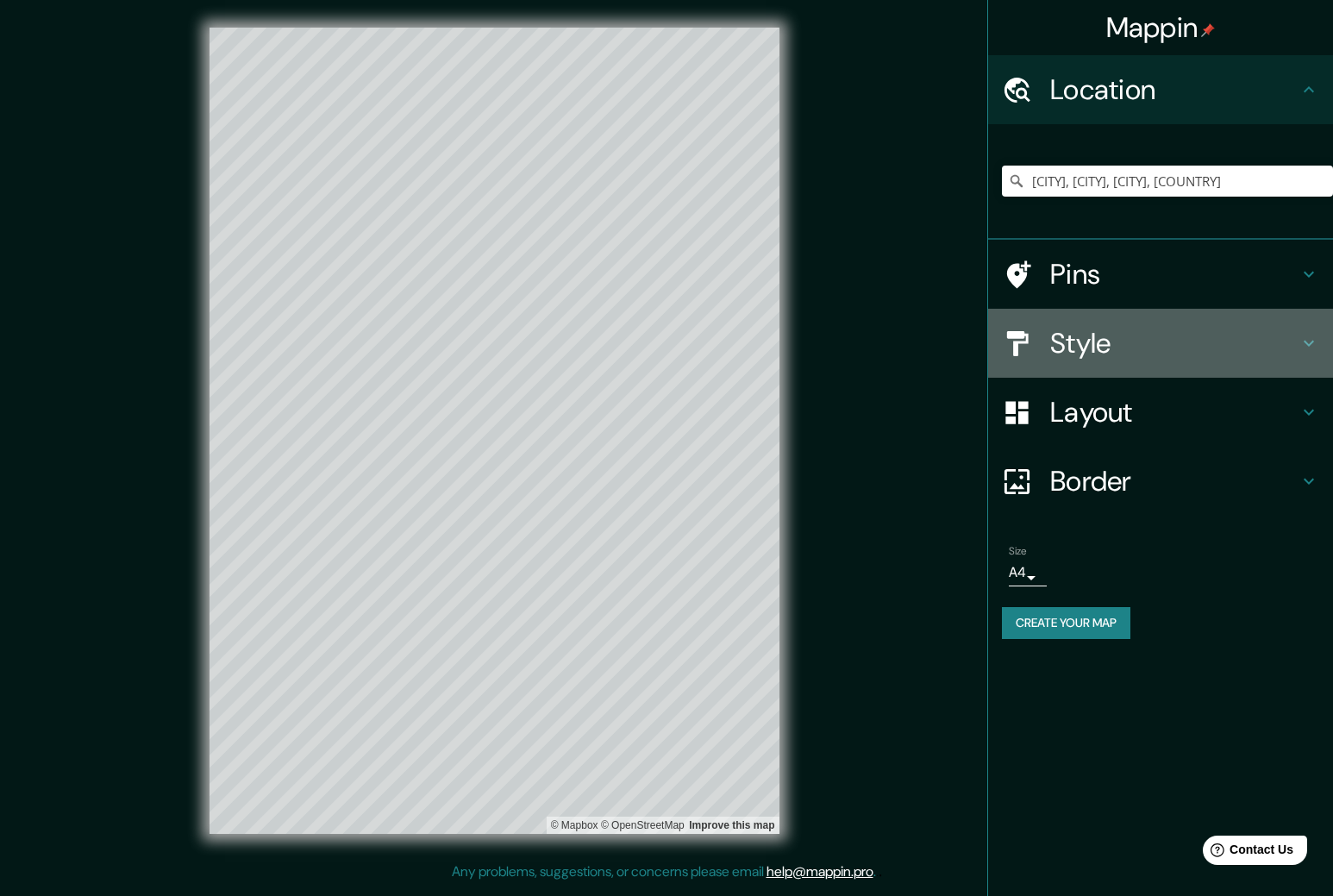 click on "Style" at bounding box center (1174, 343) 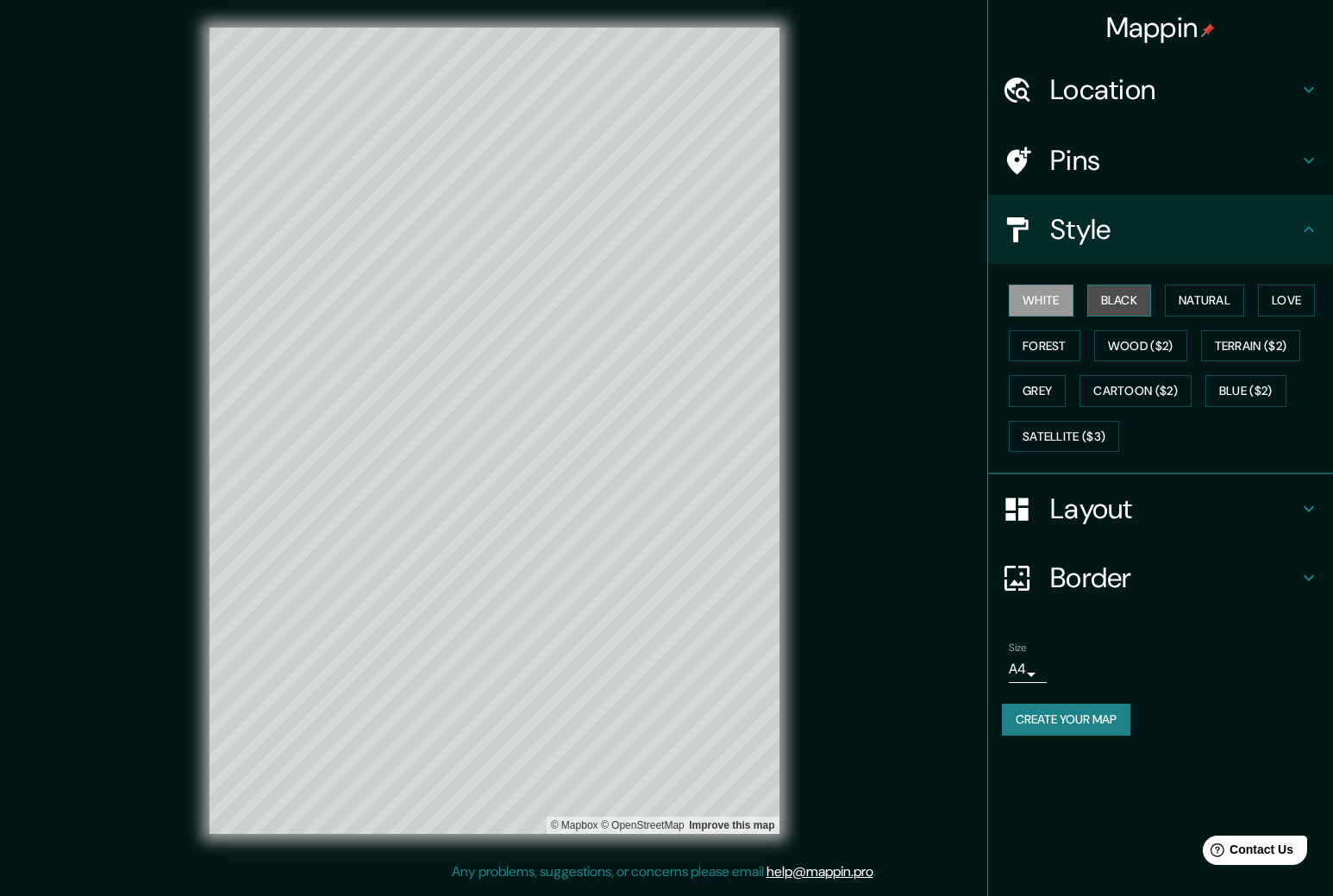 click on "Black" at bounding box center (1119, 300) 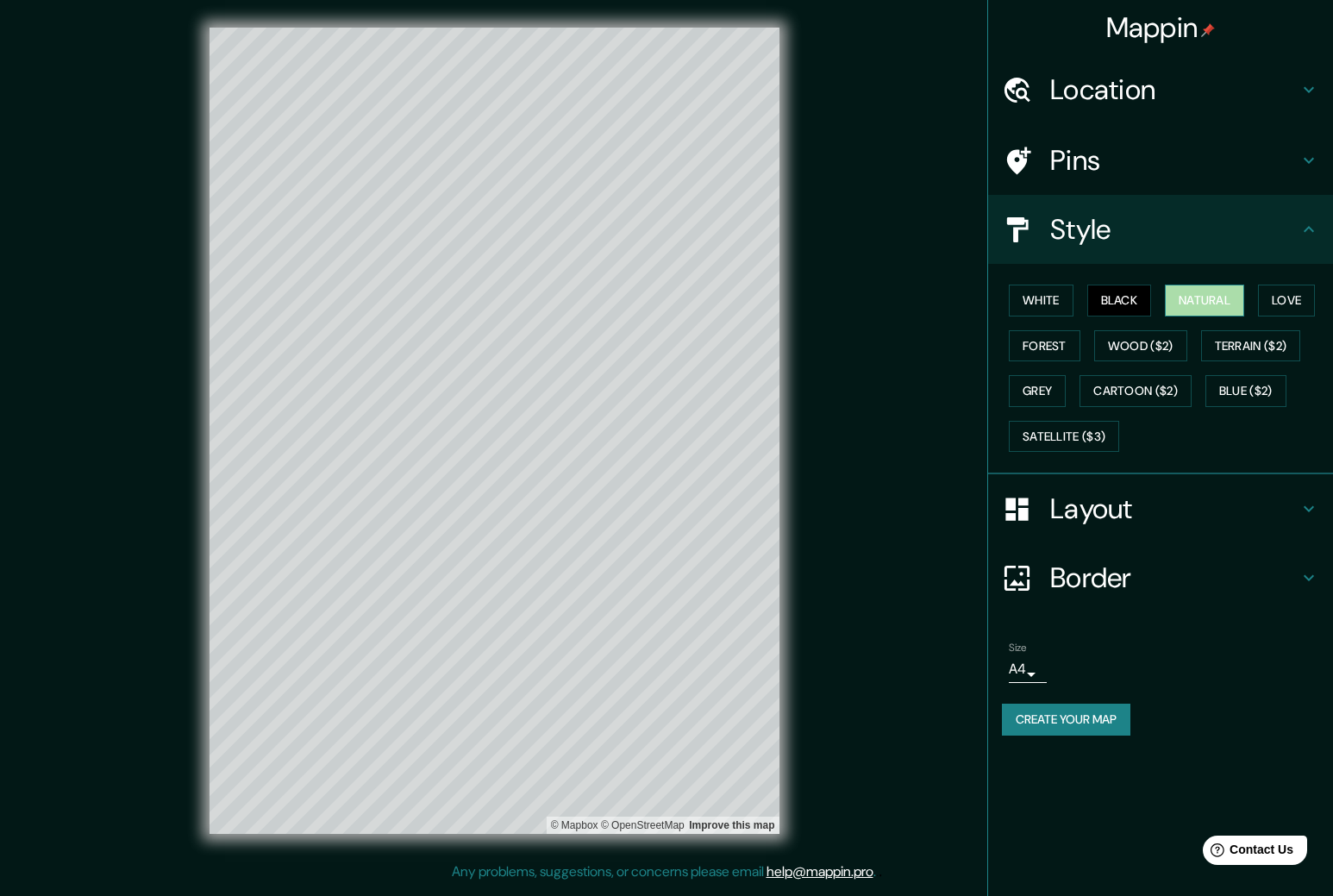 click on "Natural" at bounding box center (1205, 300) 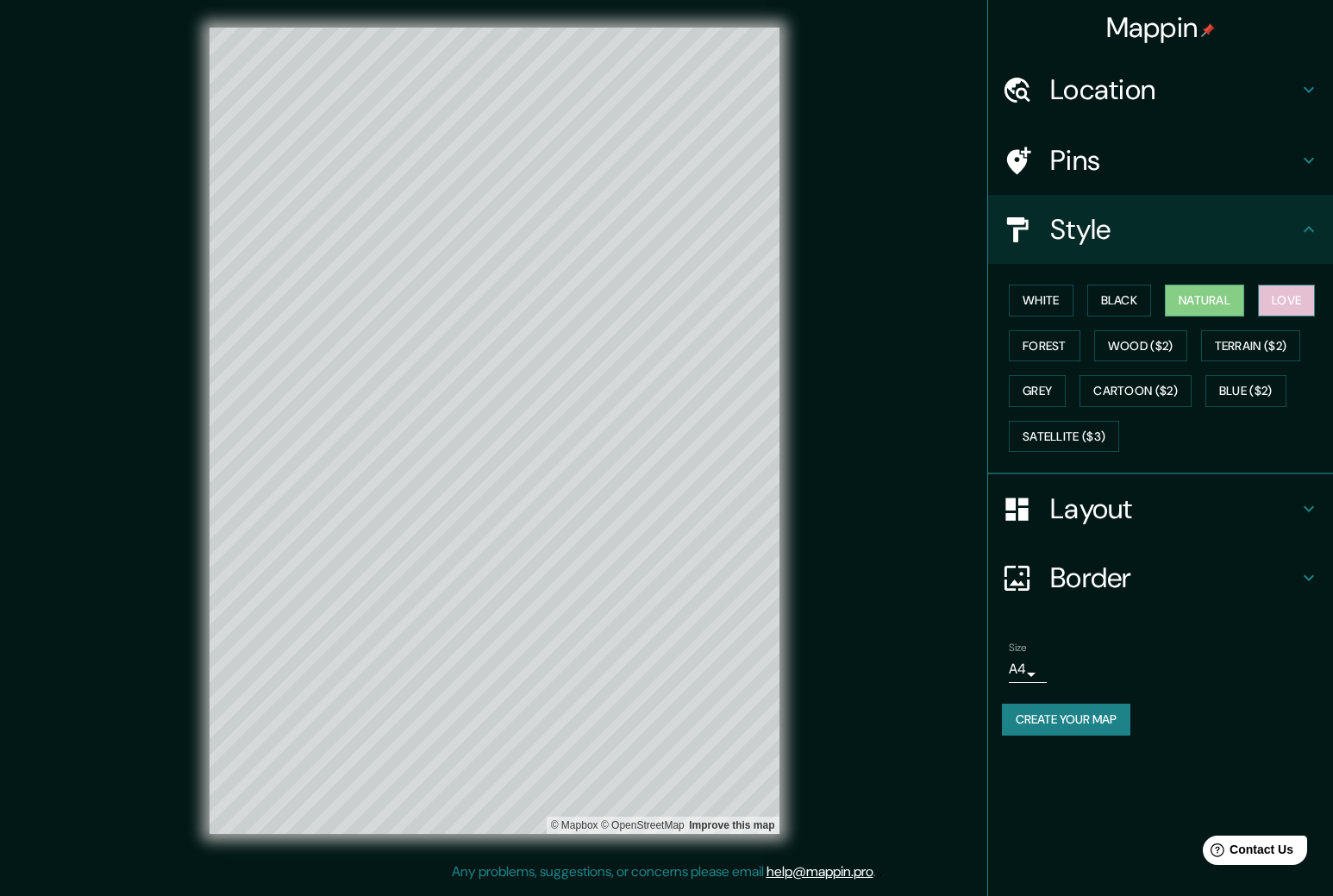 click on "Love" at bounding box center [1286, 300] 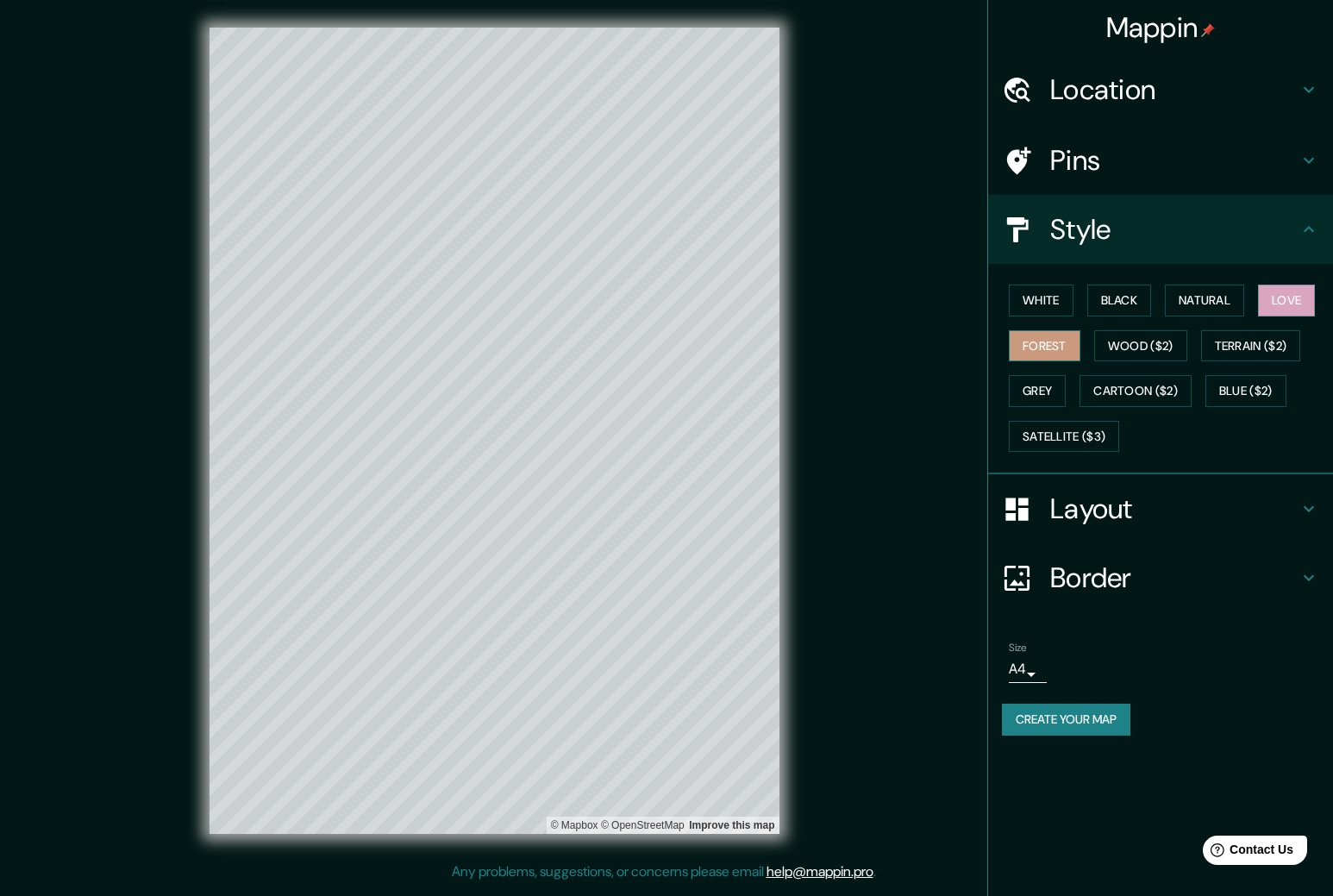click on "Forest" at bounding box center (1044, 346) 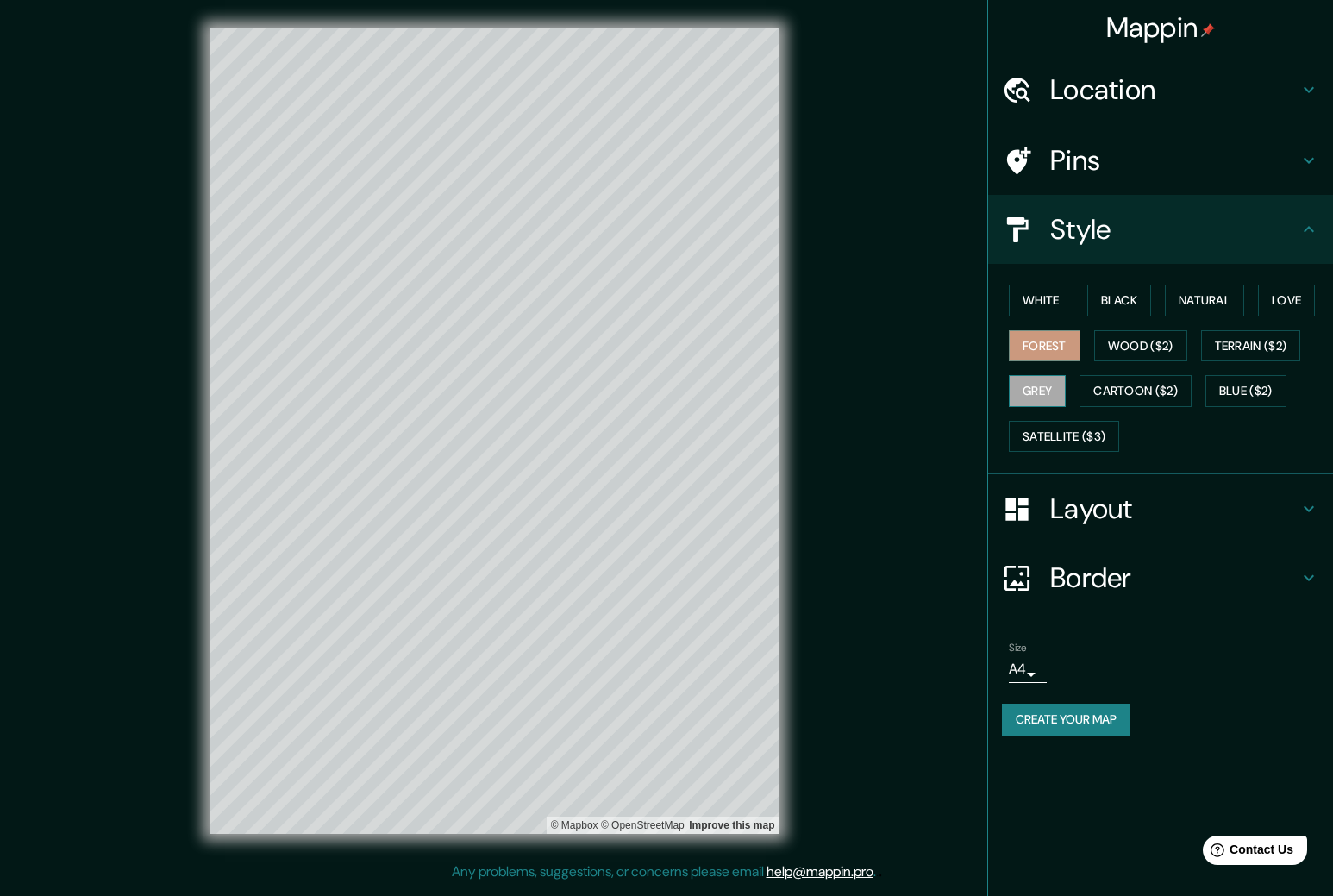 click on "Grey" at bounding box center (1037, 391) 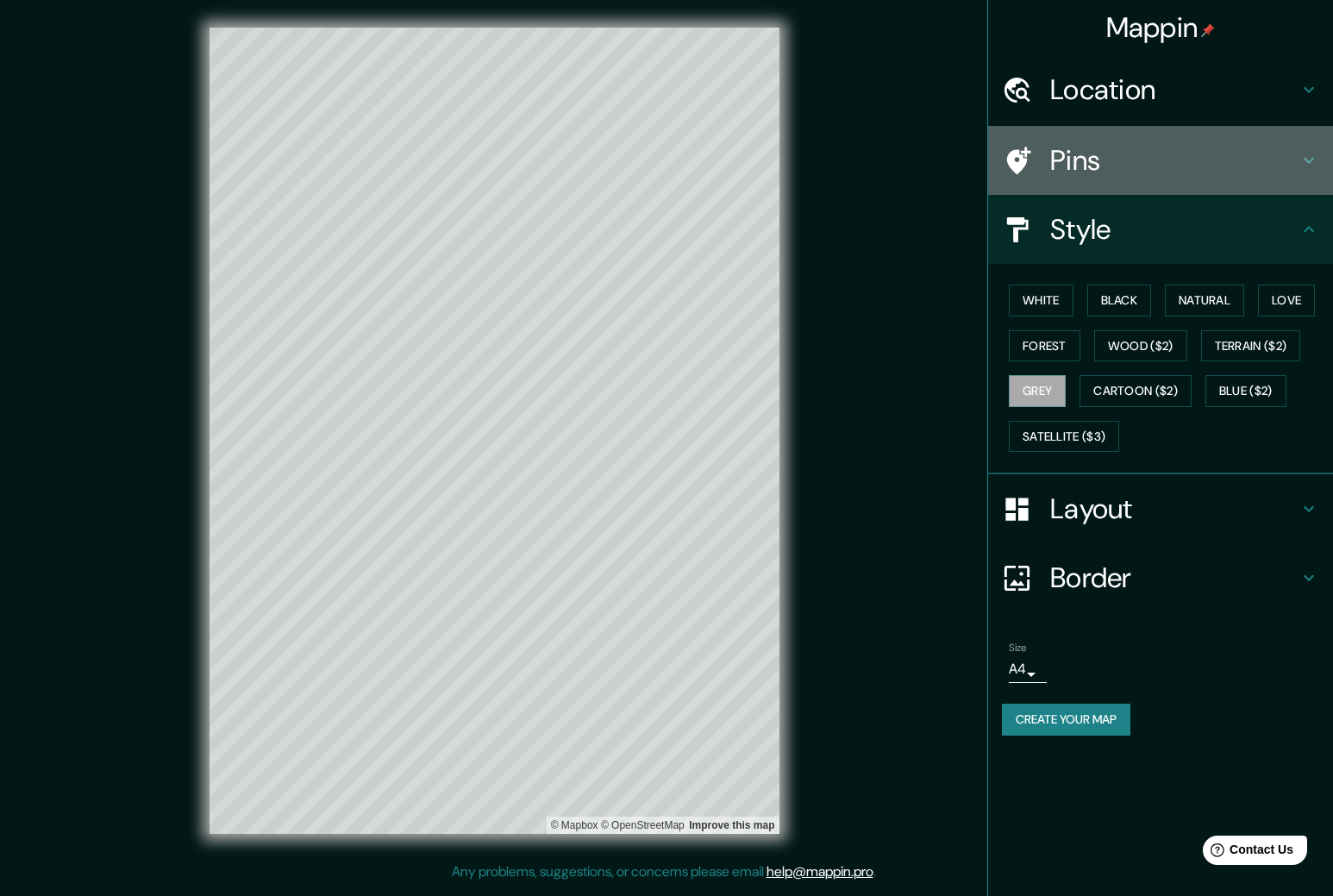 click on "Pins" at bounding box center (1174, 160) 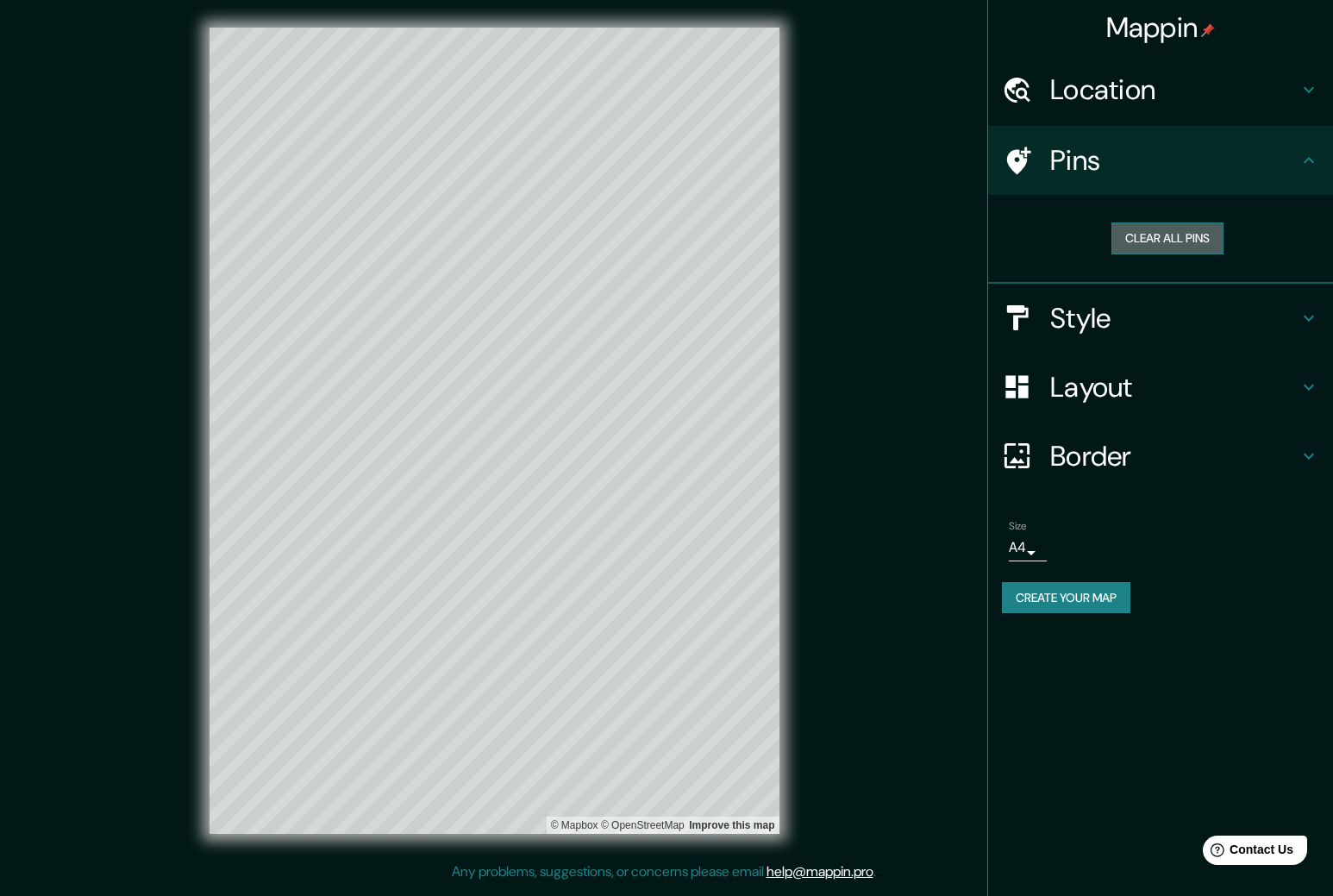 click on "Clear all pins" at bounding box center (1167, 238) 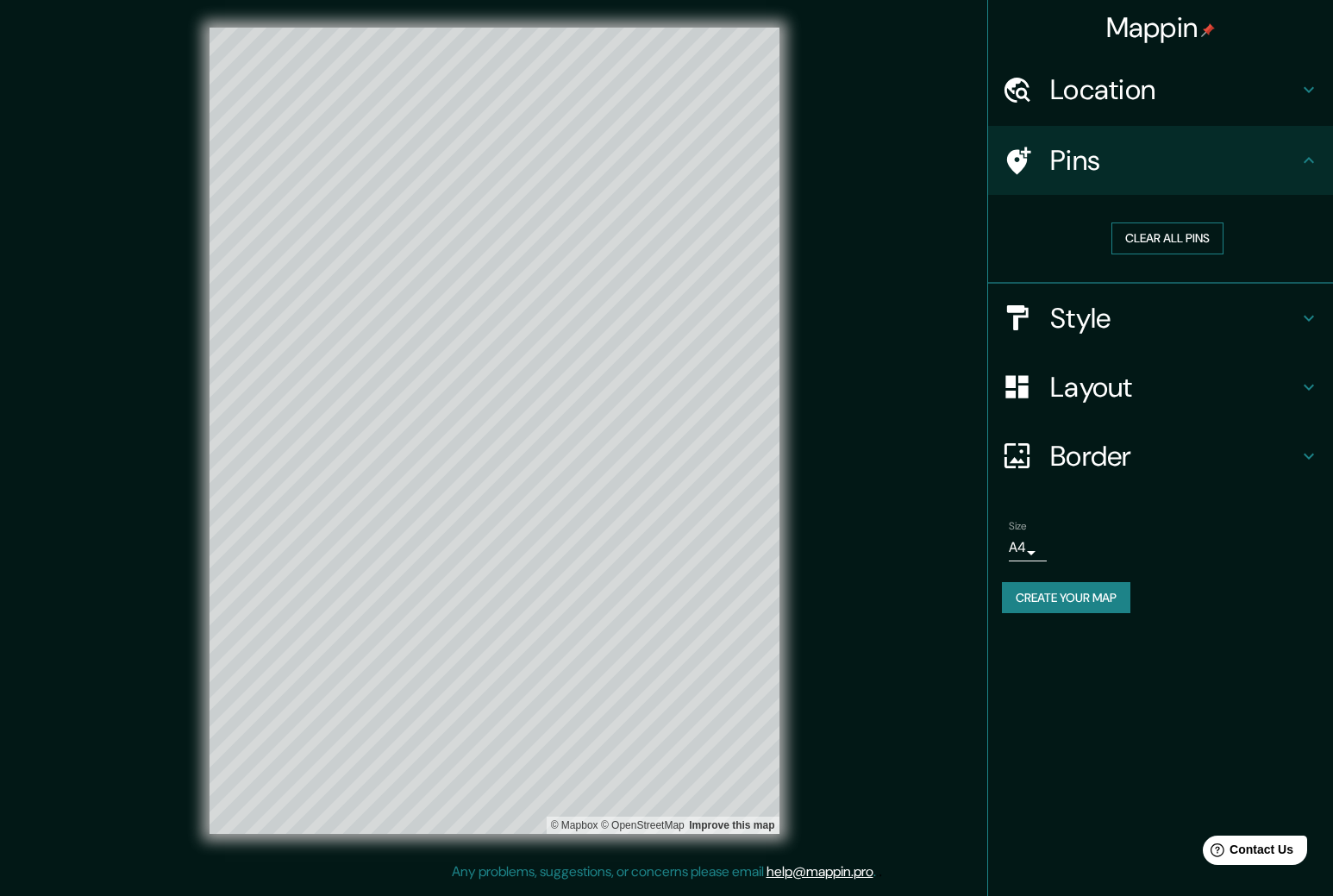 click on "Clear all pins" at bounding box center [1167, 238] 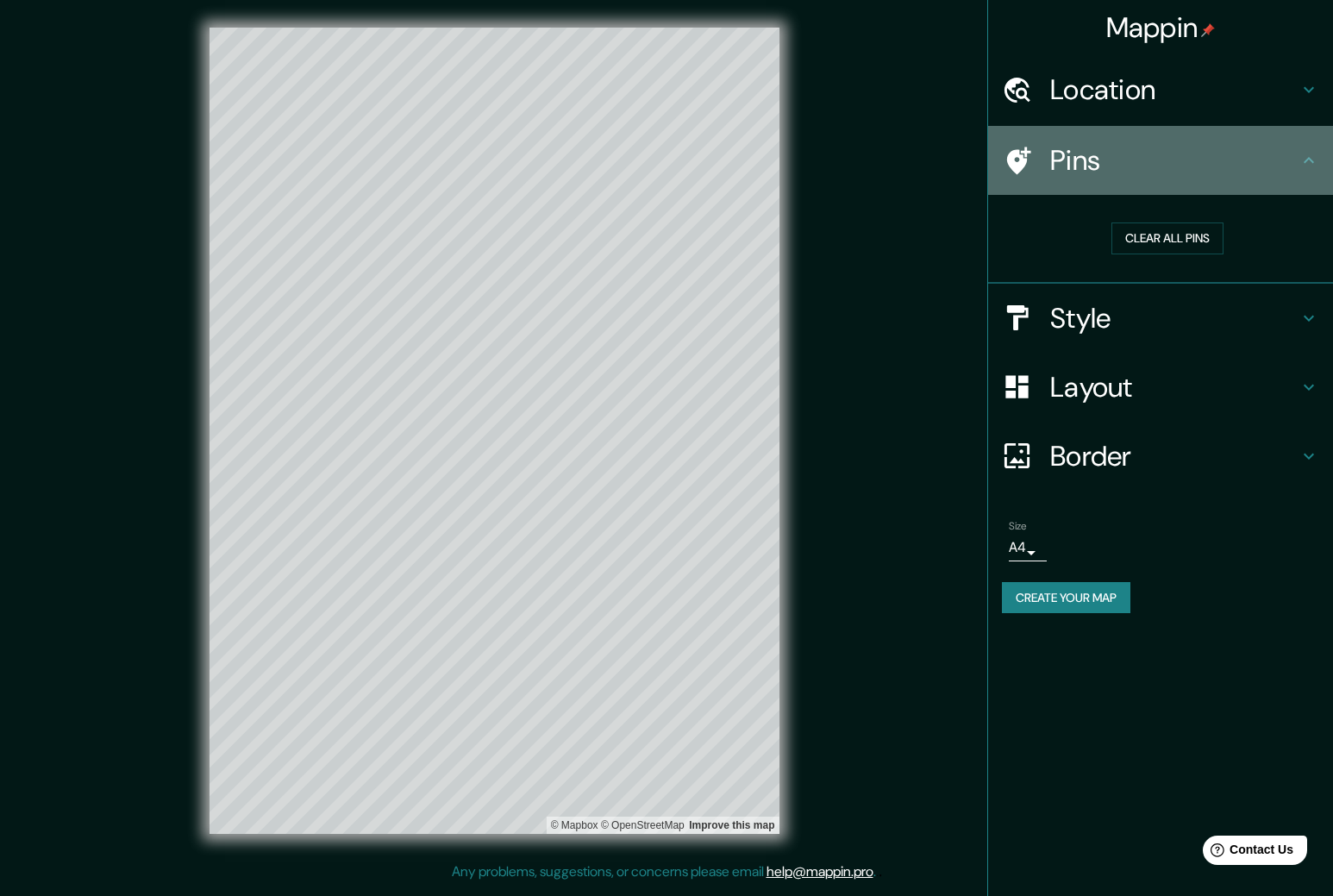 click on "Pins" at bounding box center (1174, 160) 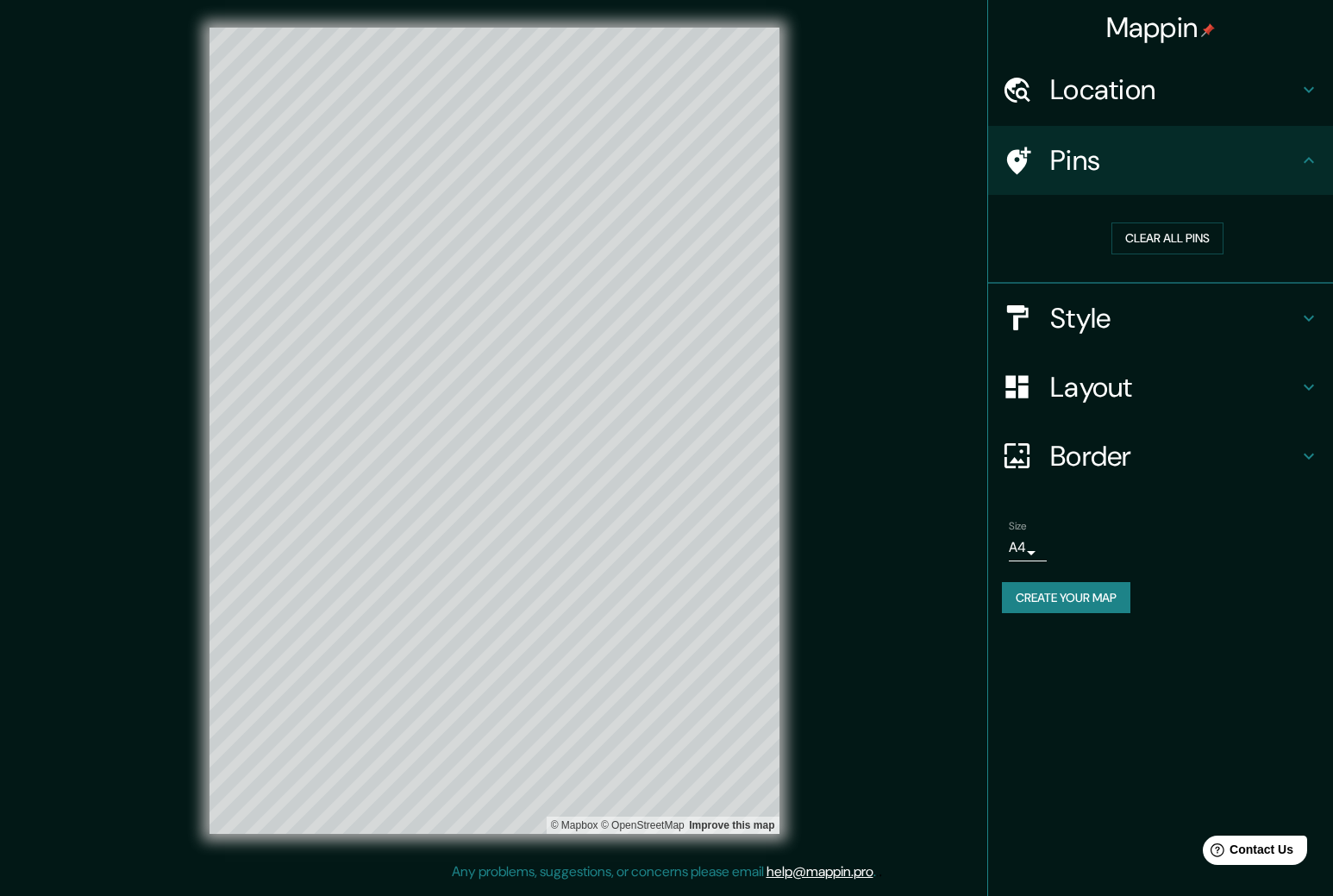 click 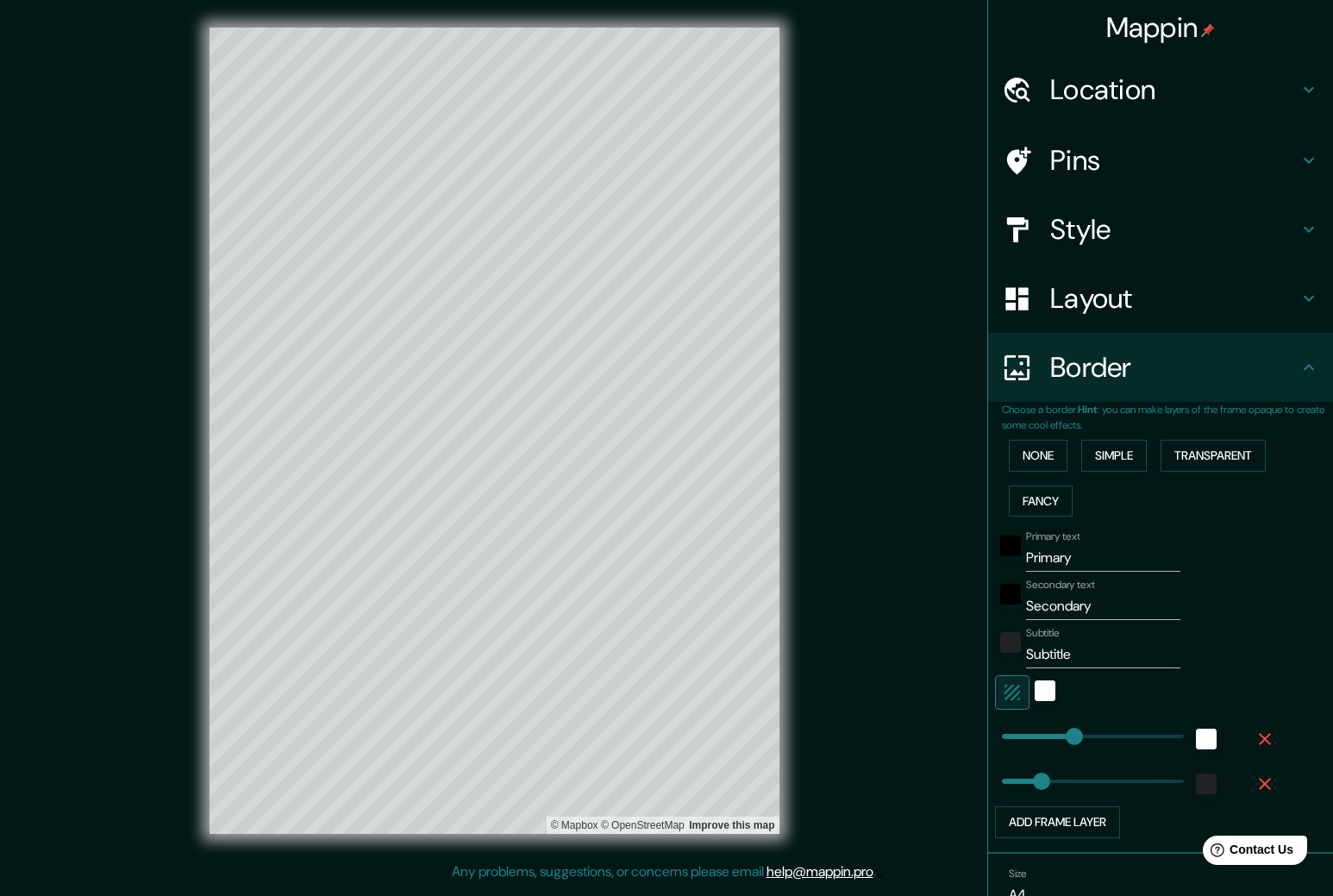 click on "Subtitle" at bounding box center (1103, 655) 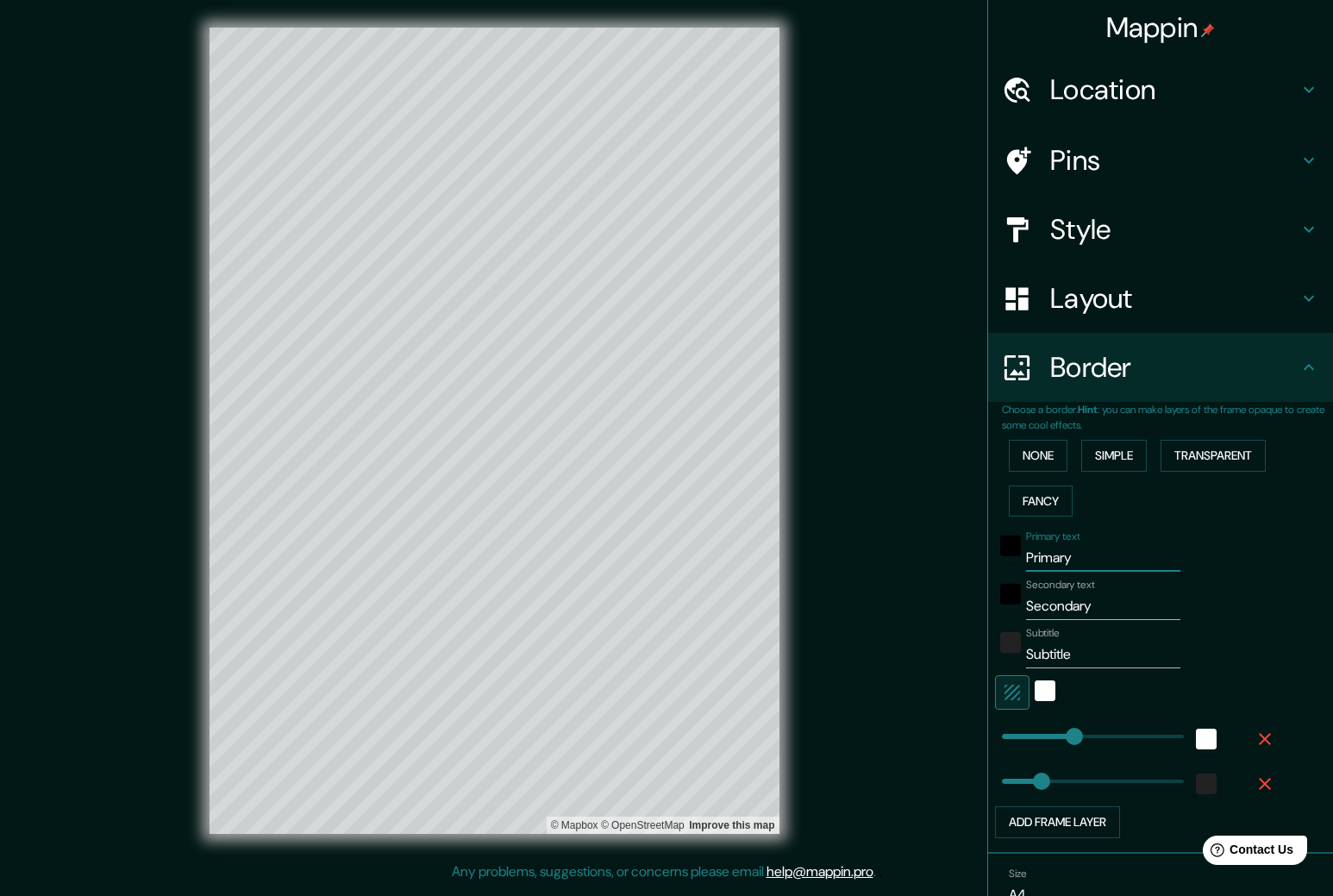 click on "Primary" at bounding box center [1103, 558] 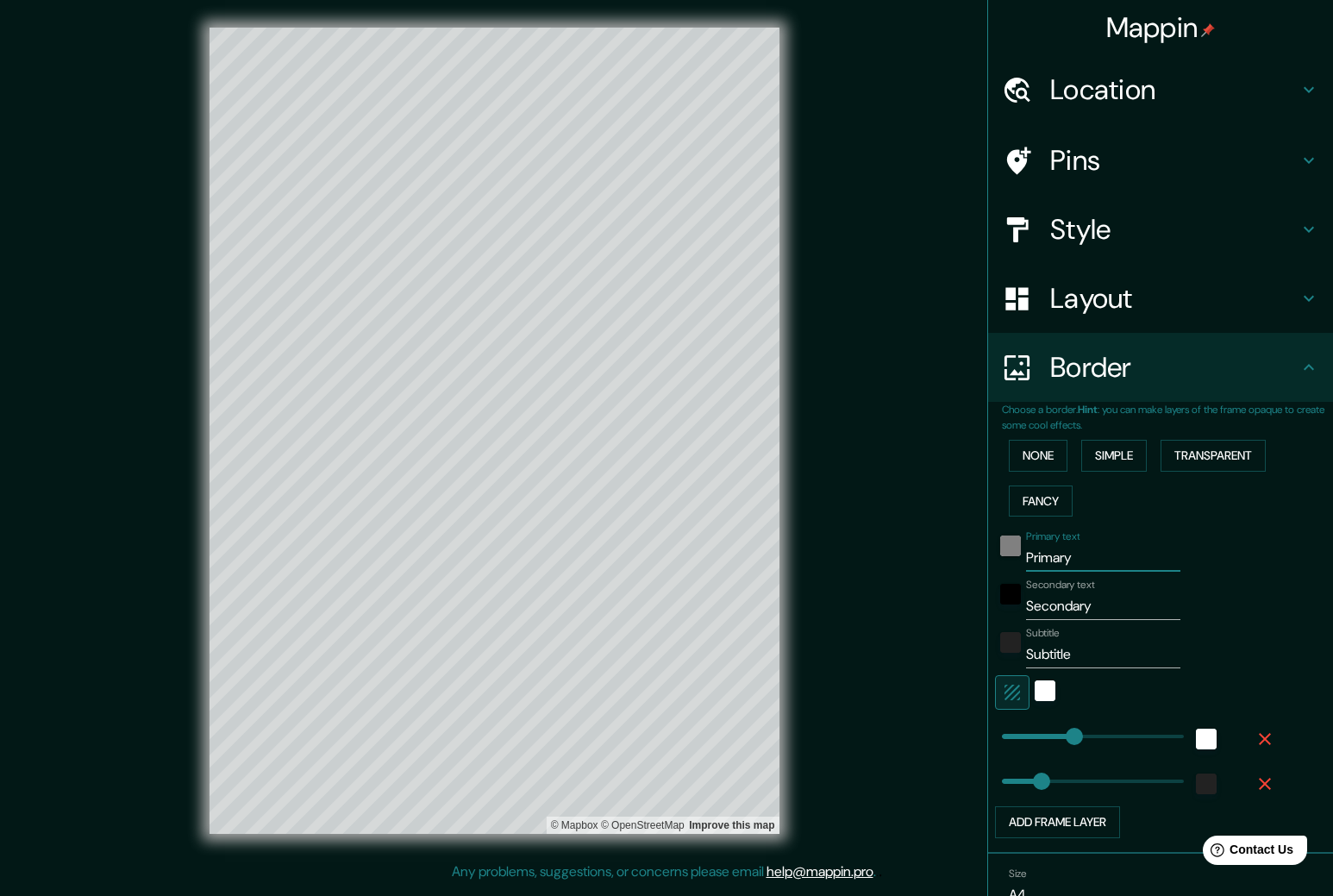 drag, startPoint x: 1048, startPoint y: 558, endPoint x: 992, endPoint y: 554, distance: 56.142675 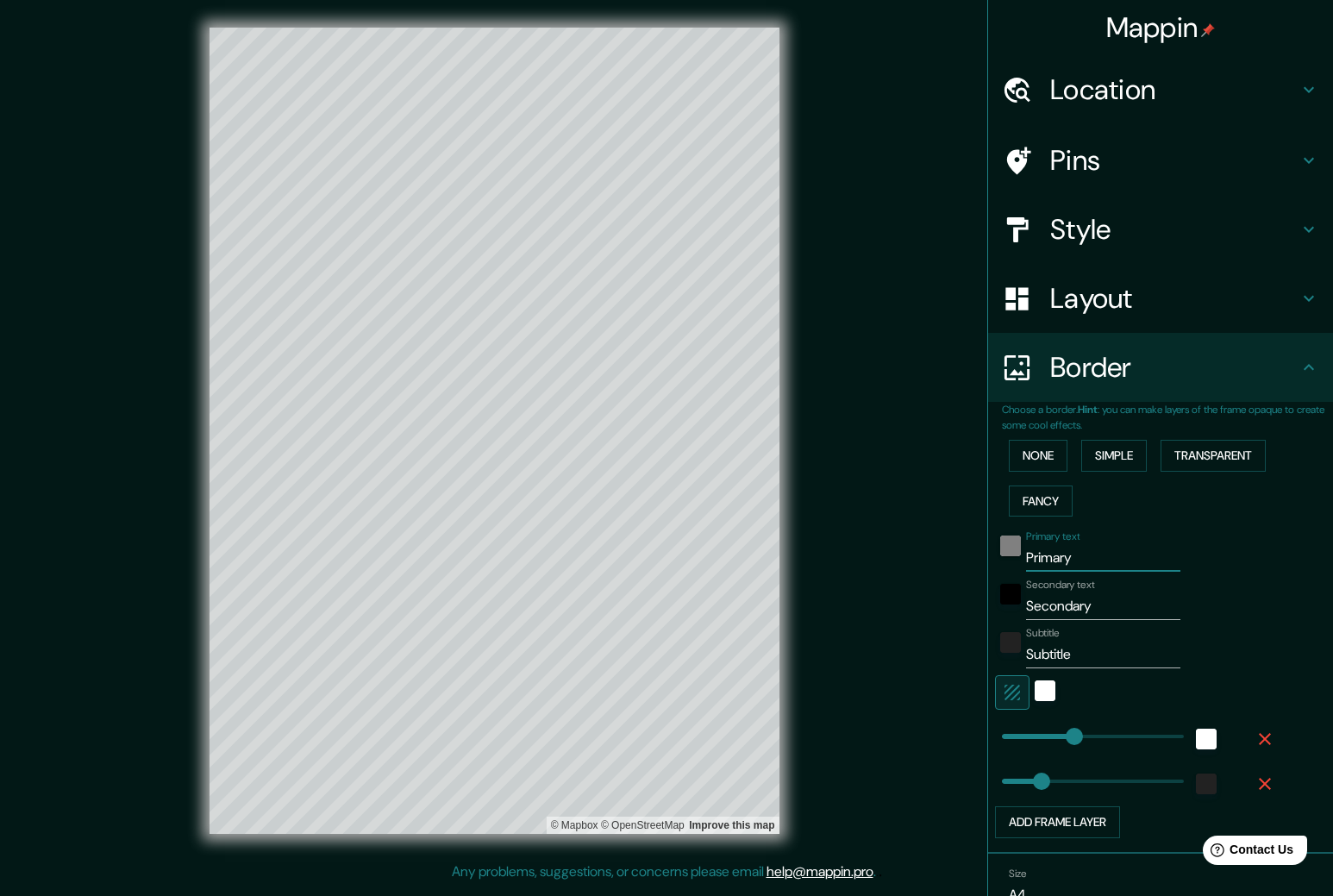 click on "Primary text Primary" at bounding box center [1136, 551] 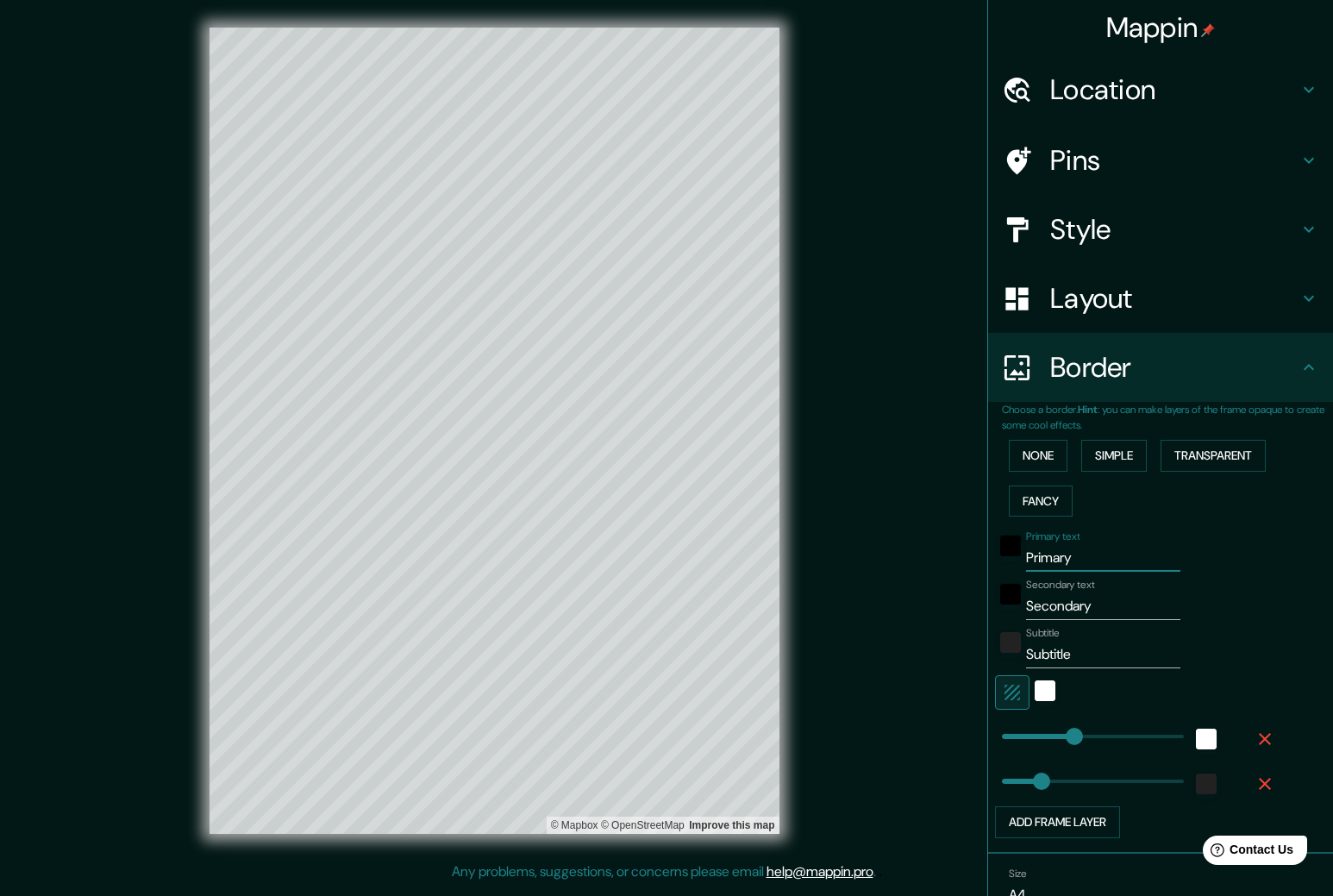 type on "U" 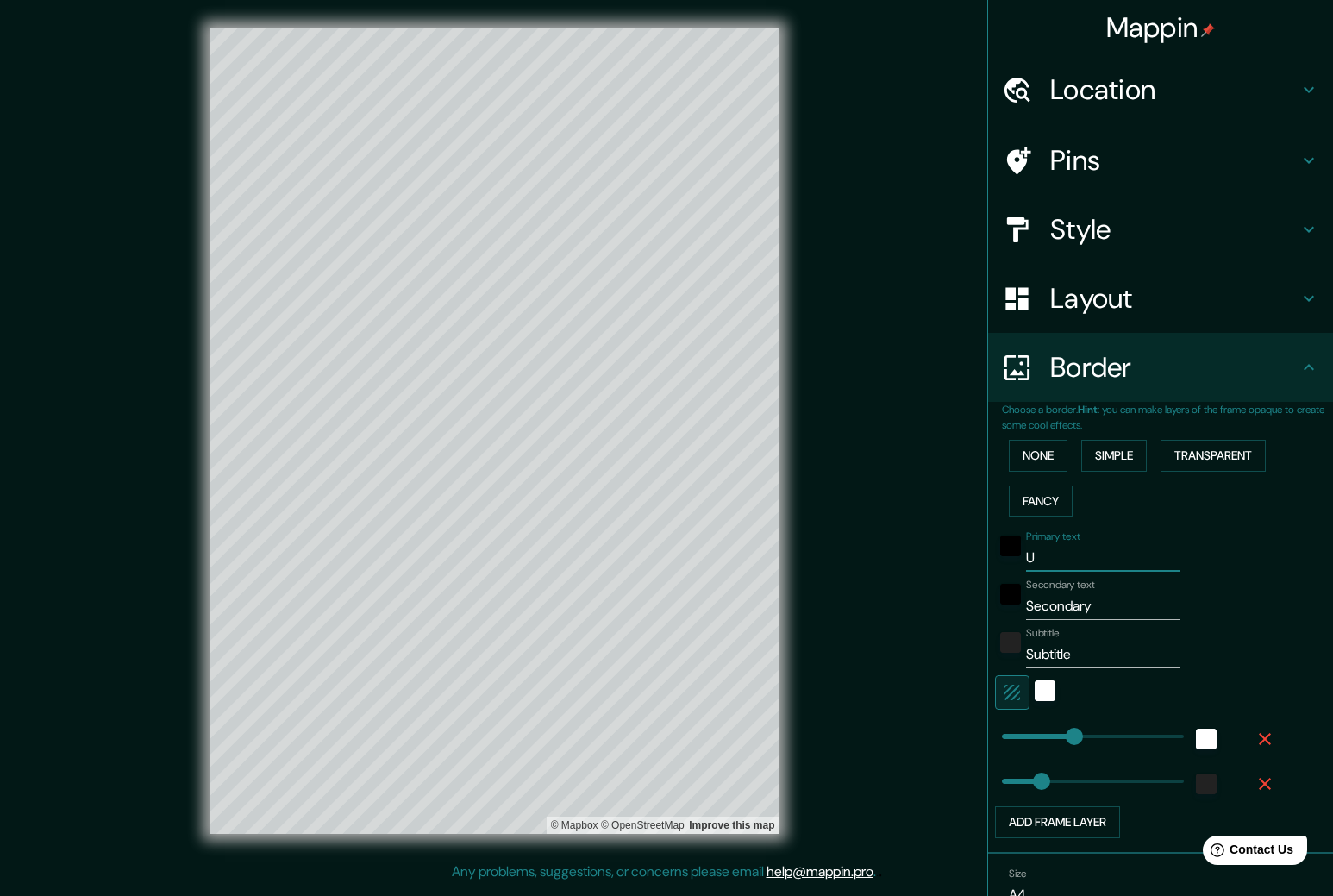 type on "264" 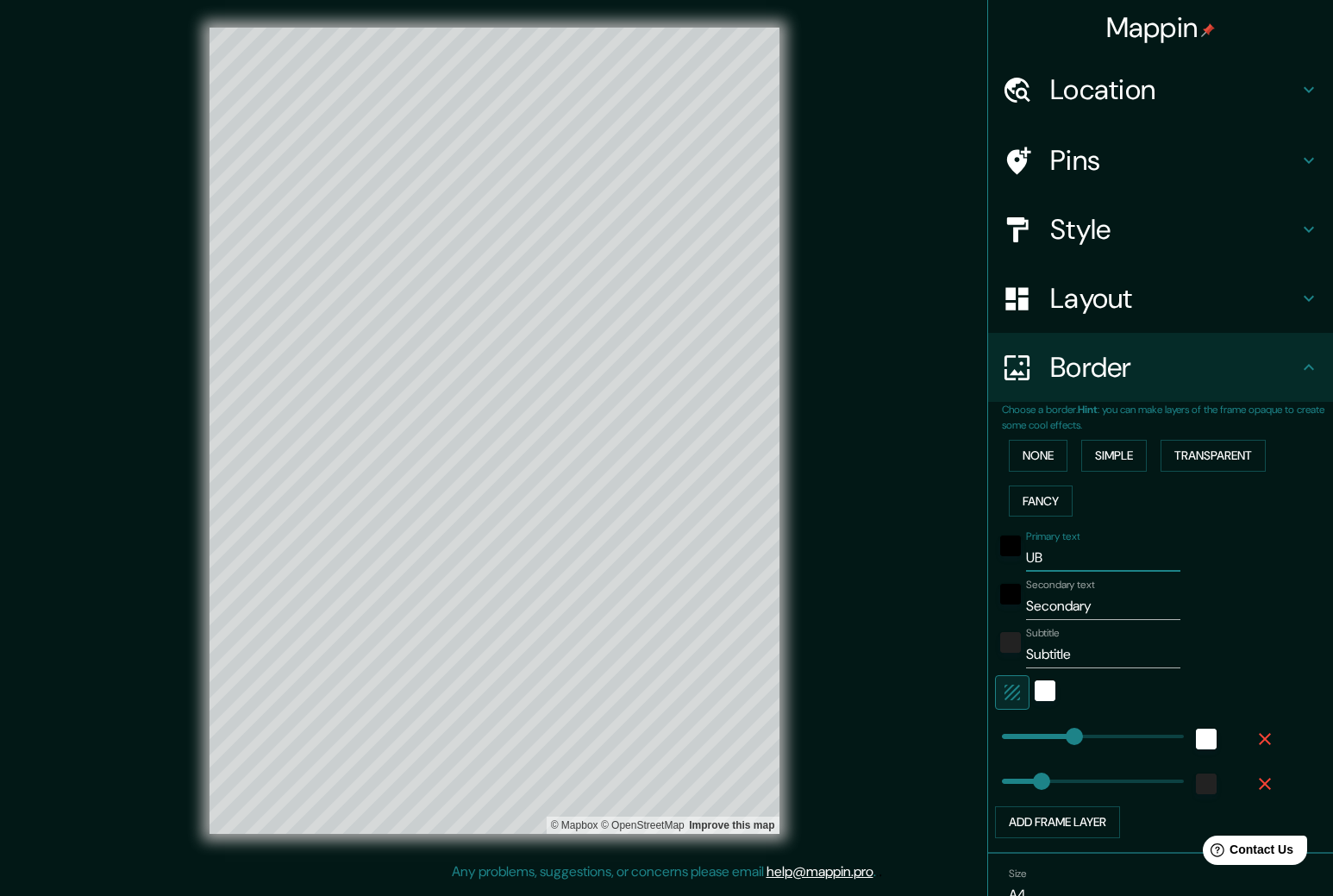 type on "UBI" 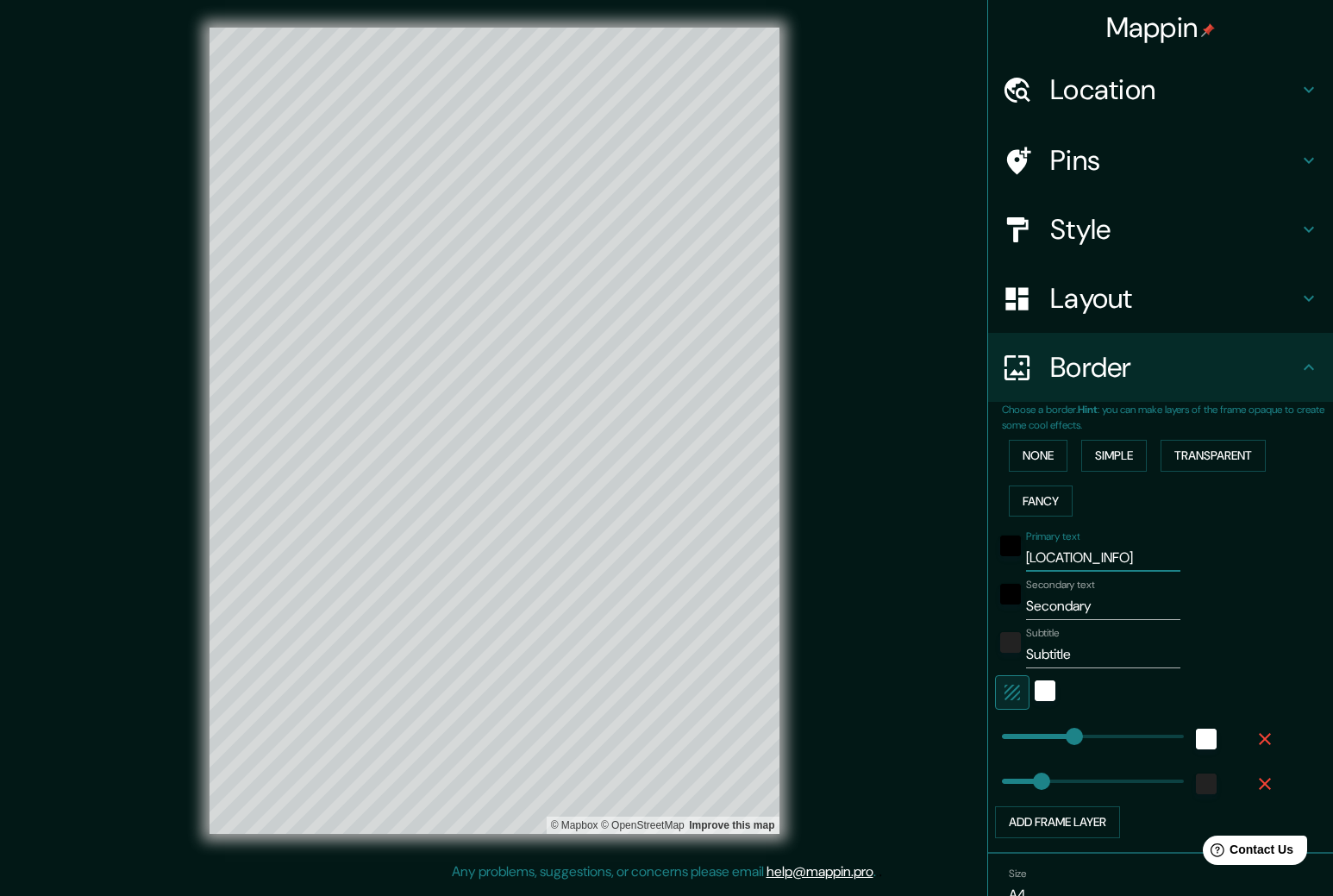 type on "264" 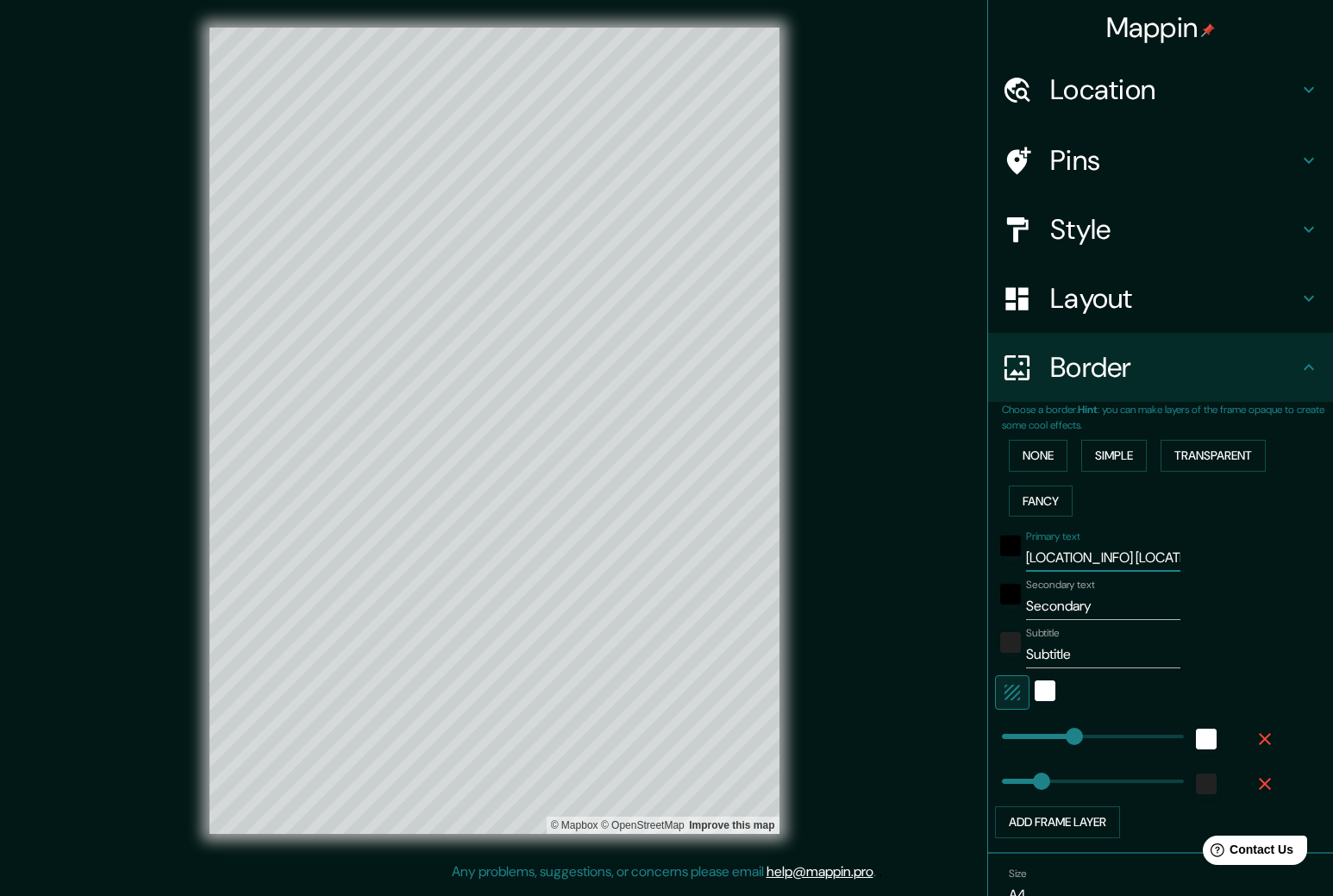 type on "264" 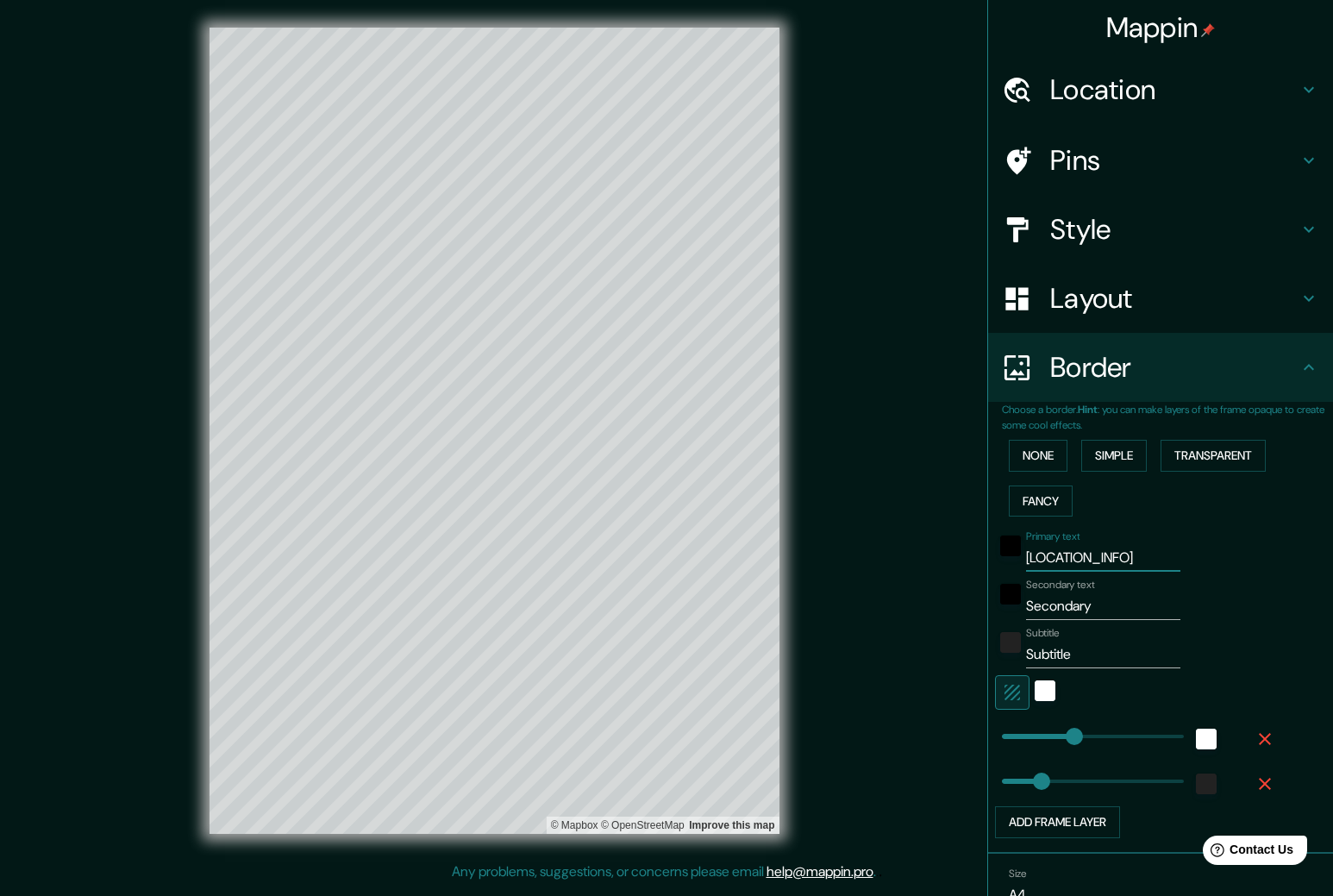 type on "264" 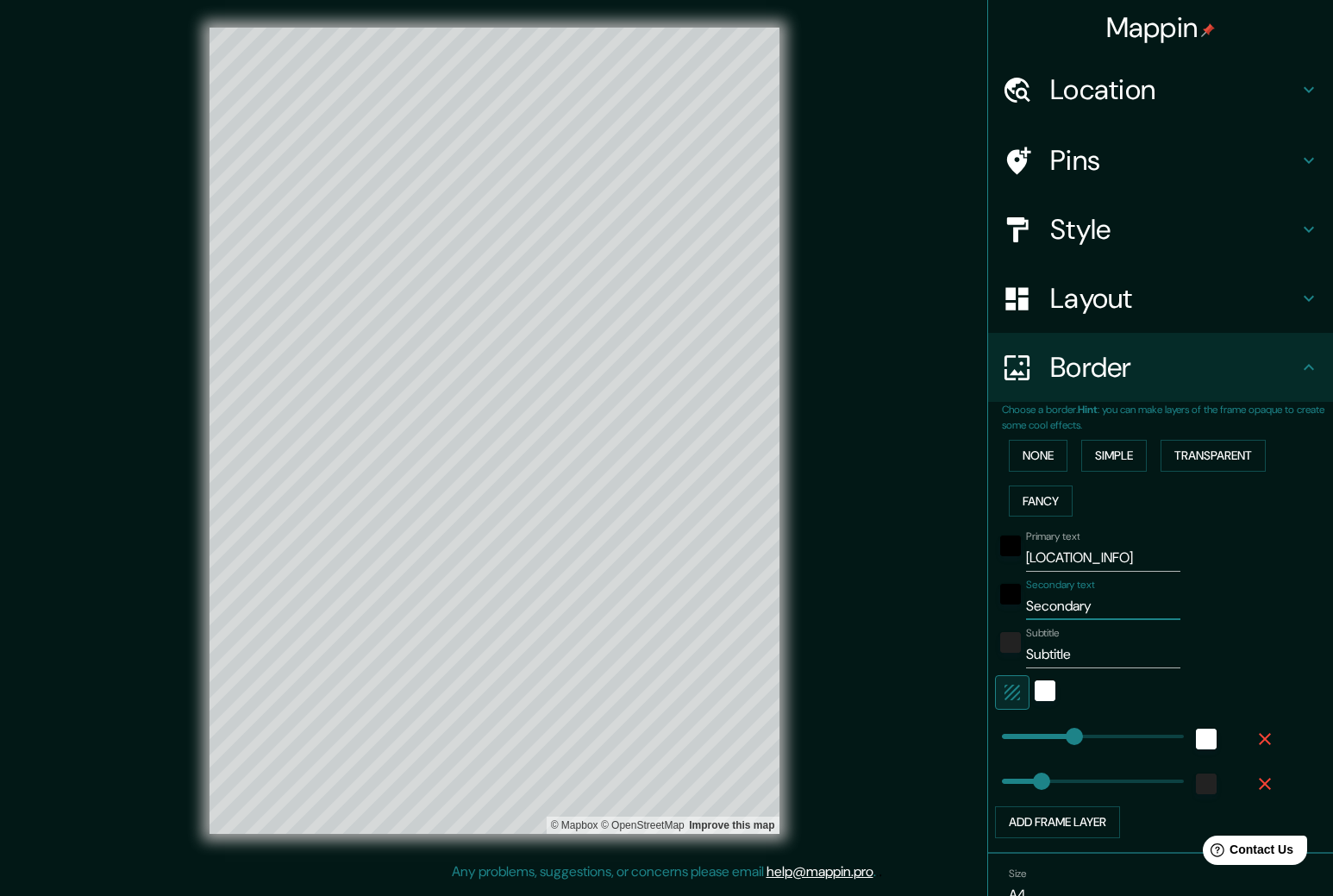 drag, startPoint x: 1087, startPoint y: 613, endPoint x: 988, endPoint y: 618, distance: 99.12618 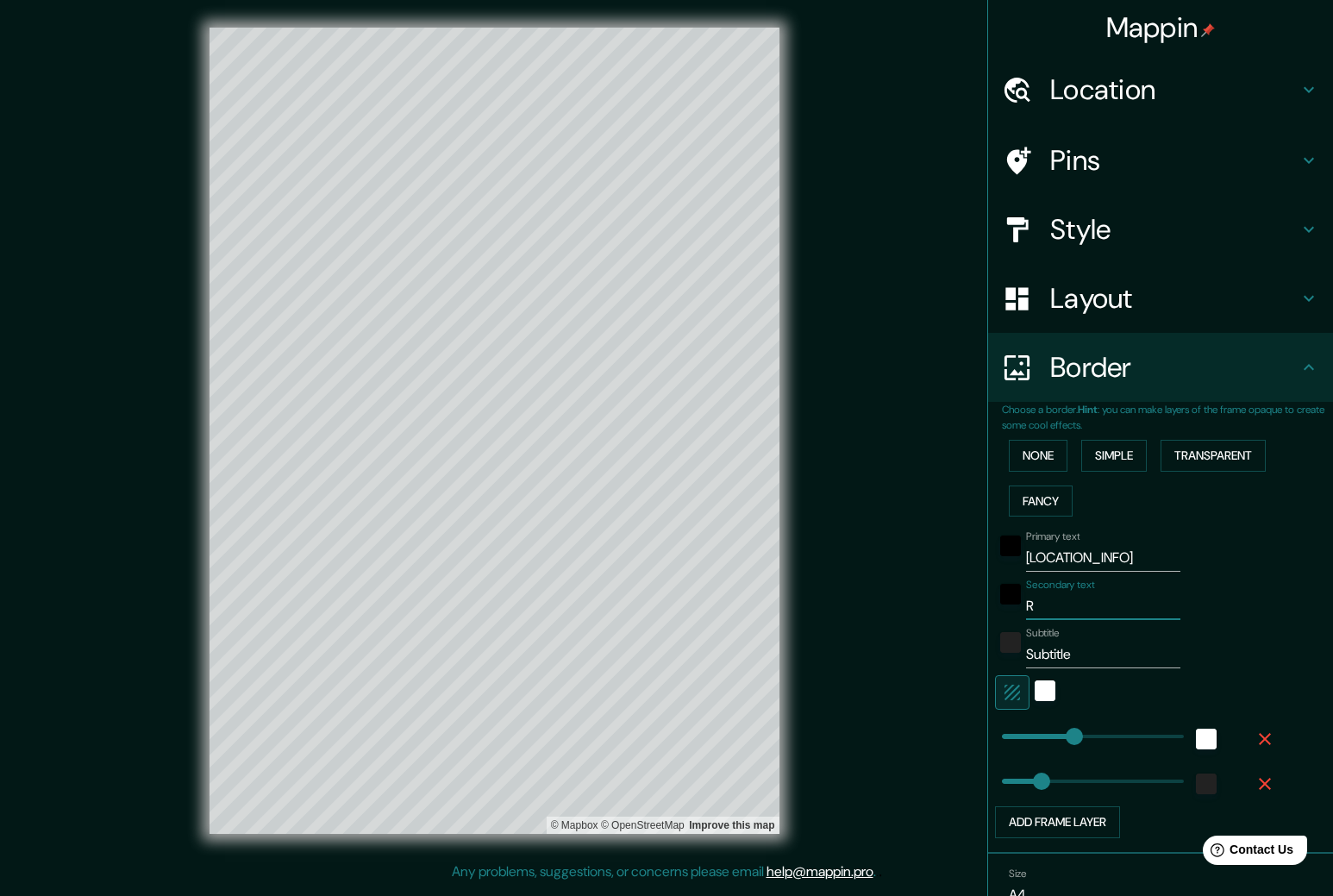 type on "264" 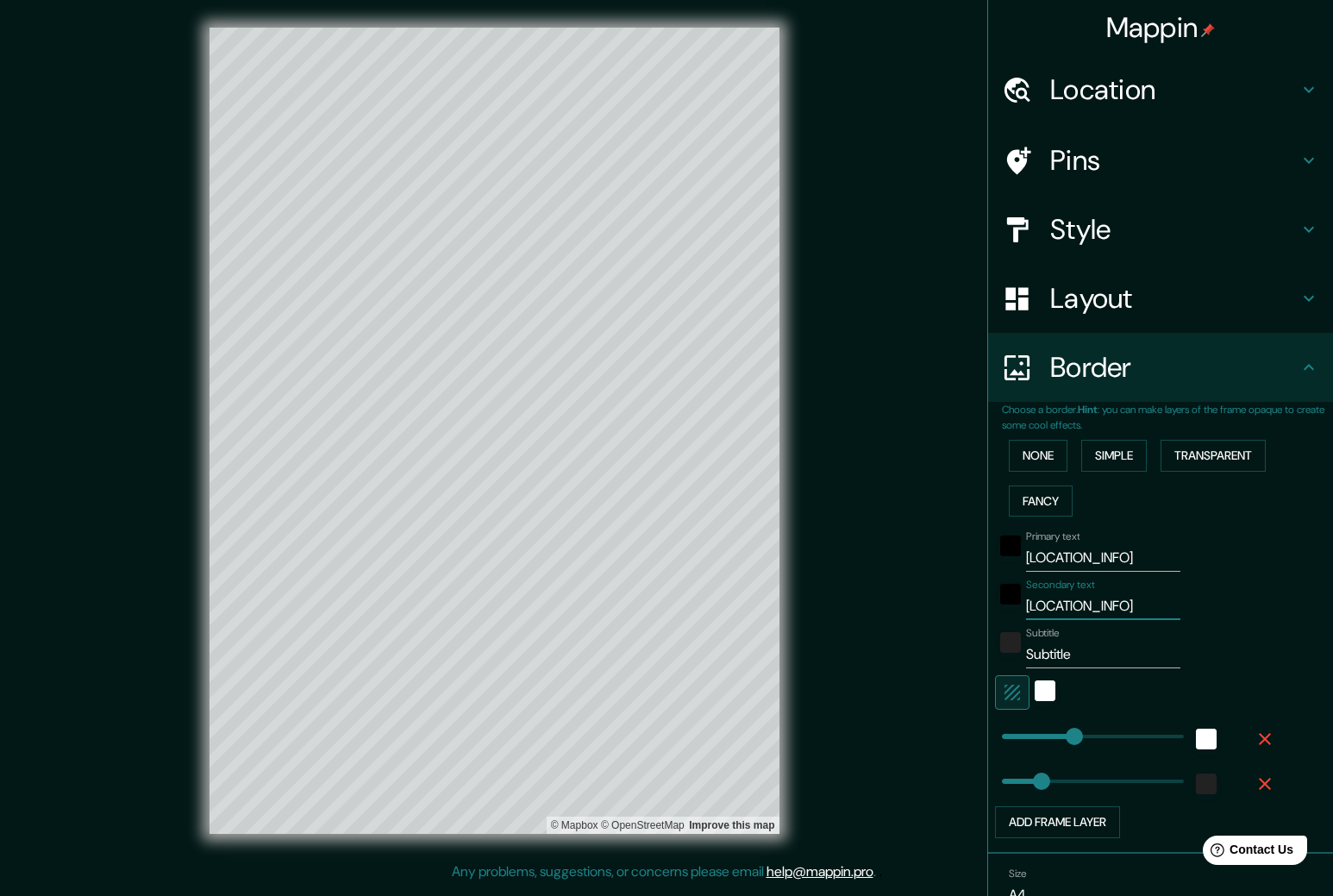 type on "264" 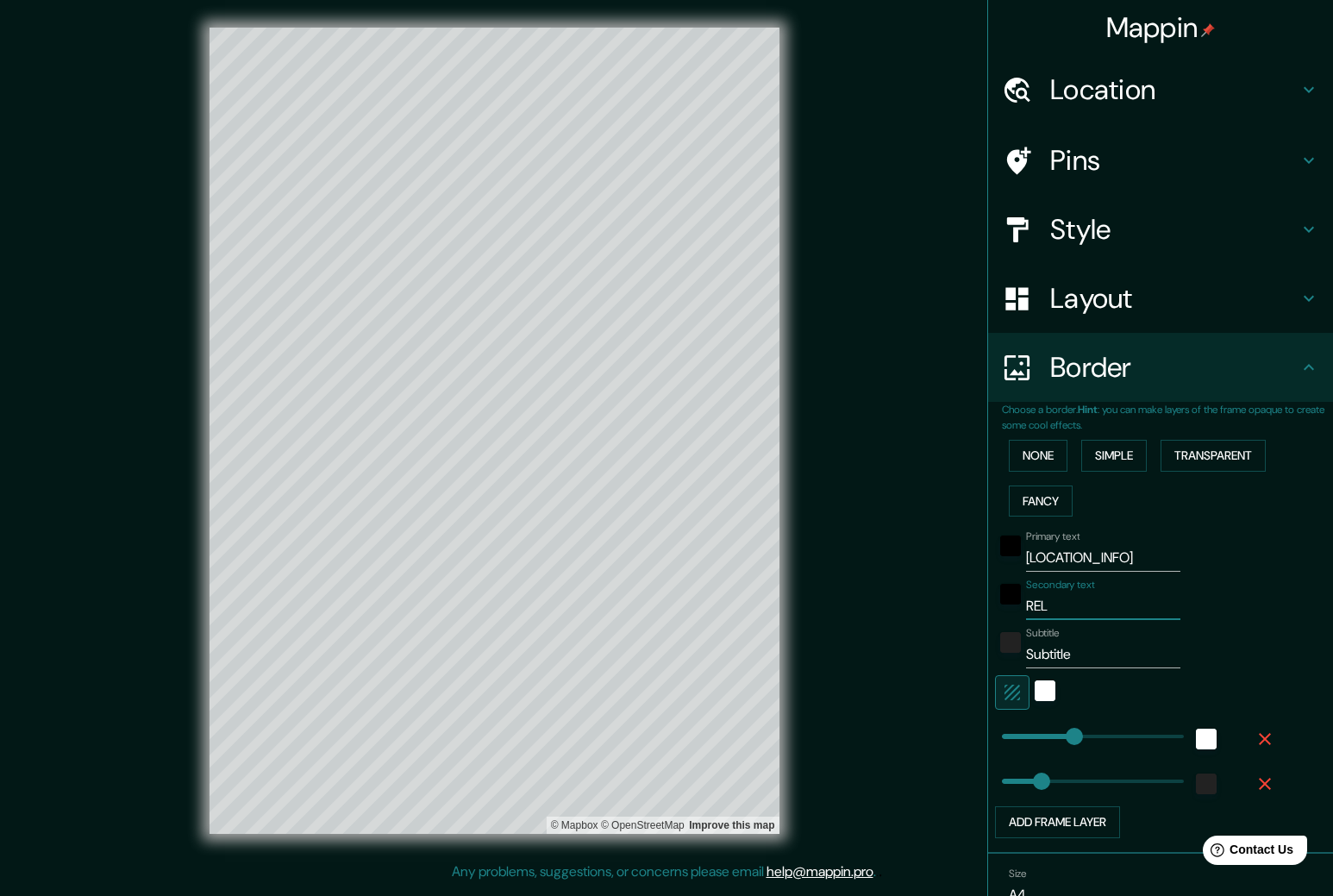 type on "RELA" 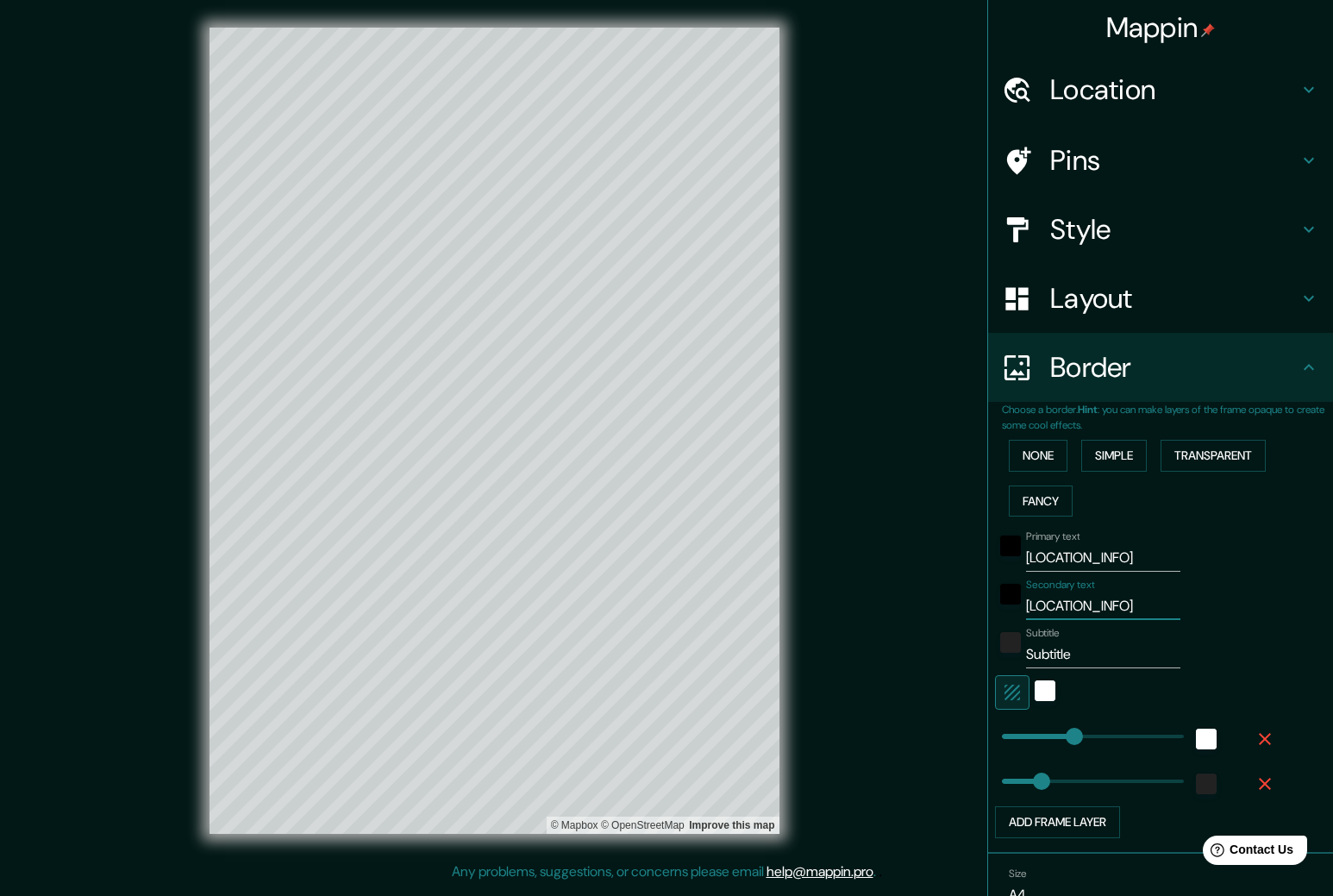 type on "264" 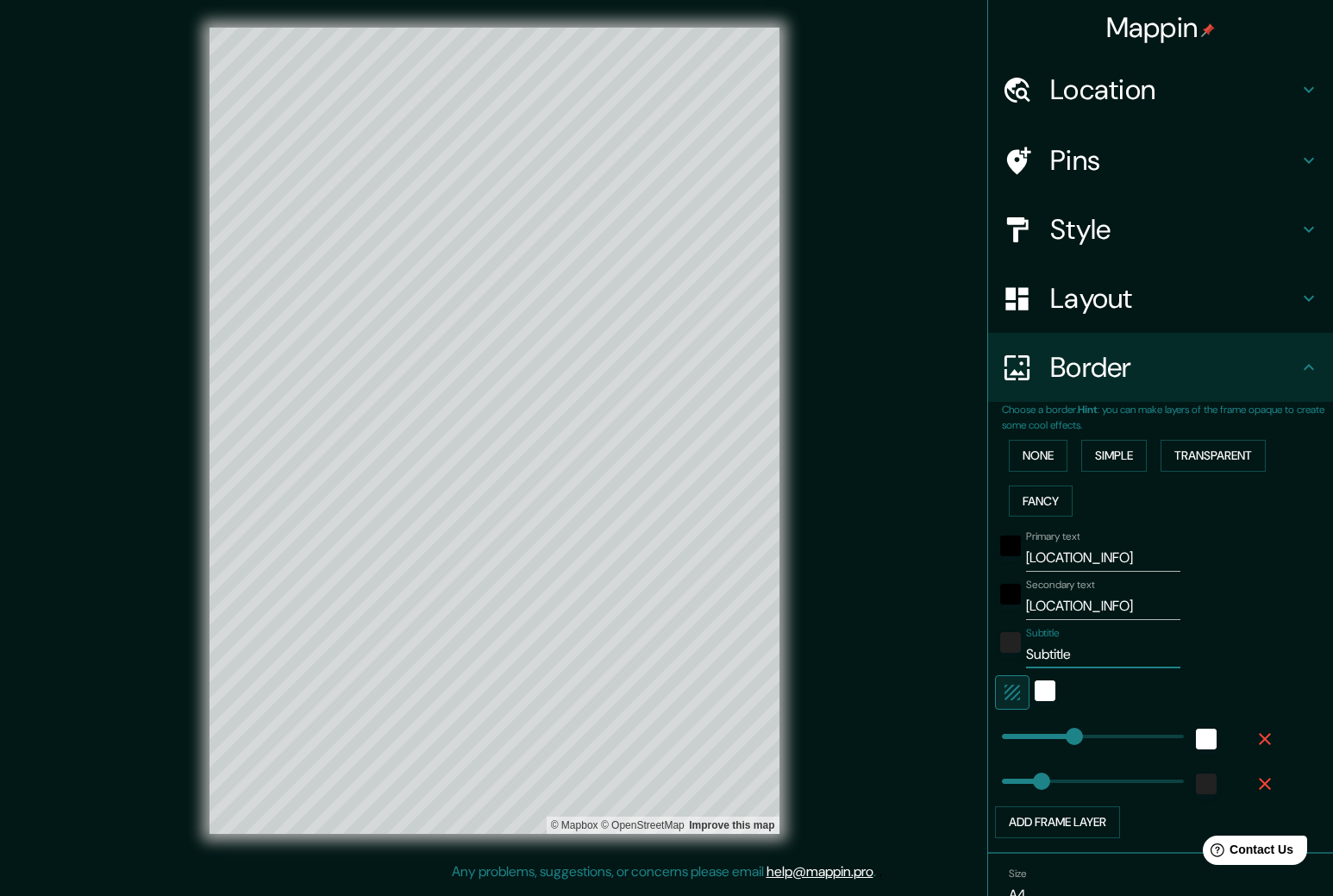 drag, startPoint x: 1062, startPoint y: 655, endPoint x: 1007, endPoint y: 659, distance: 55.145263 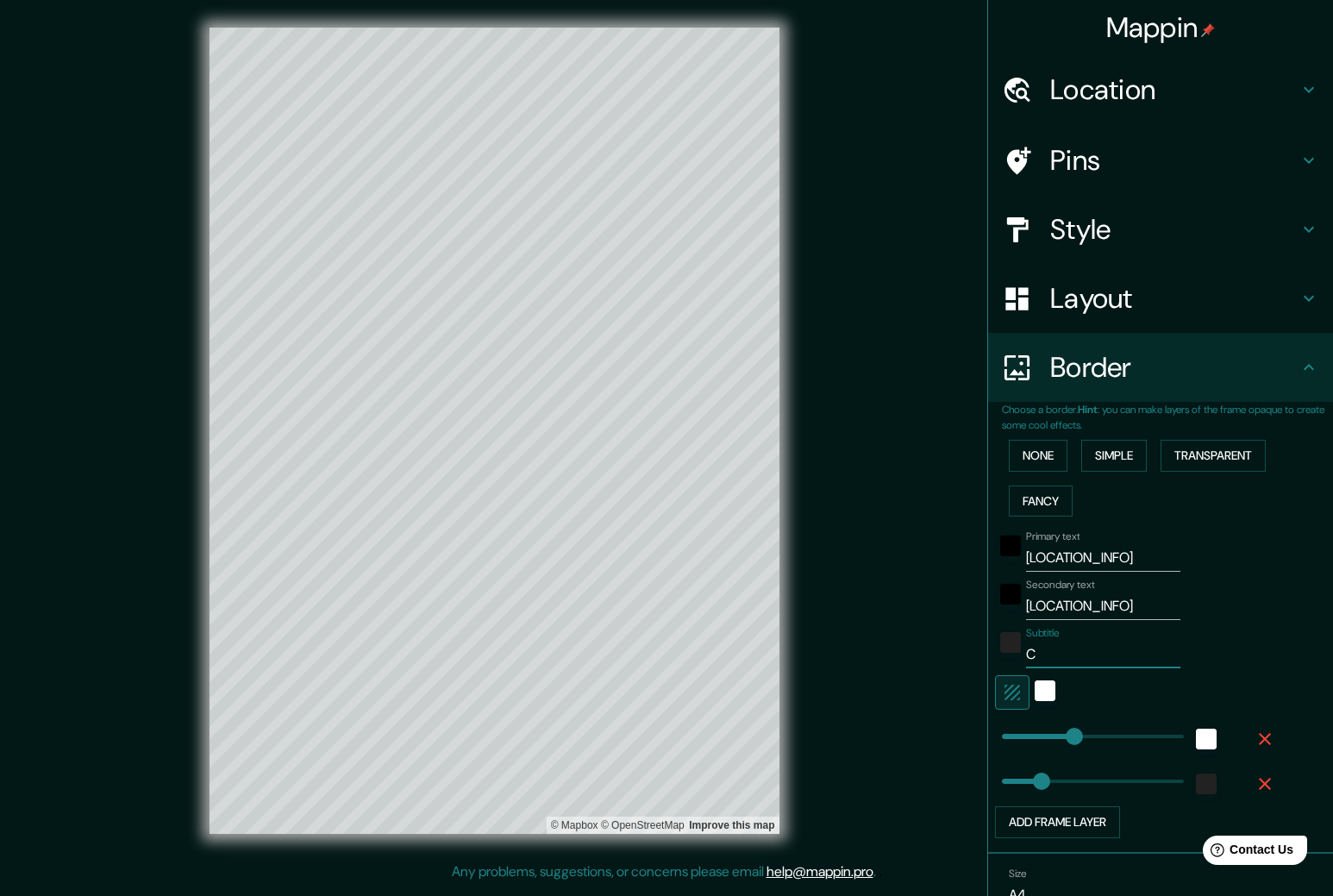 type on "264" 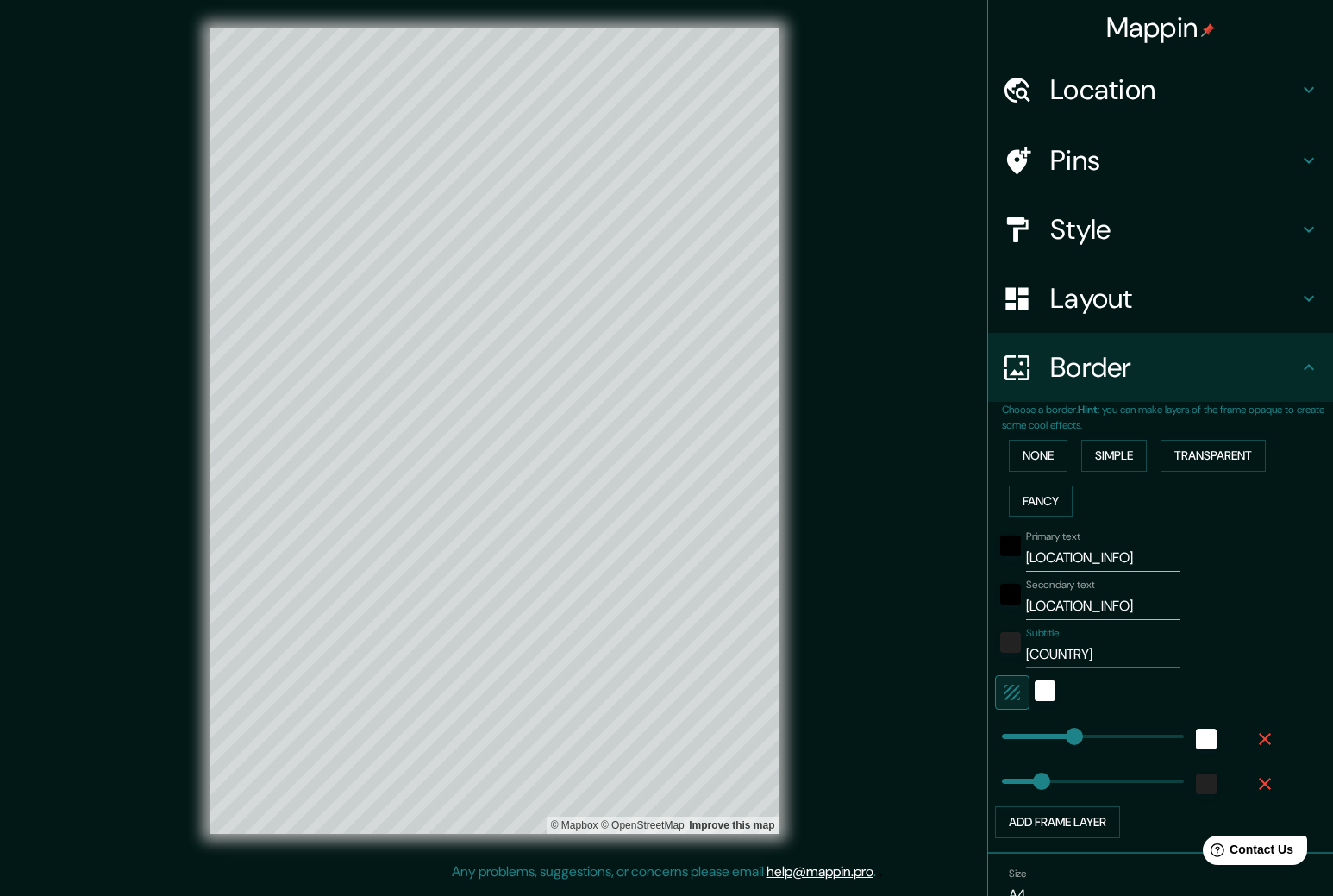 type on "CRO" 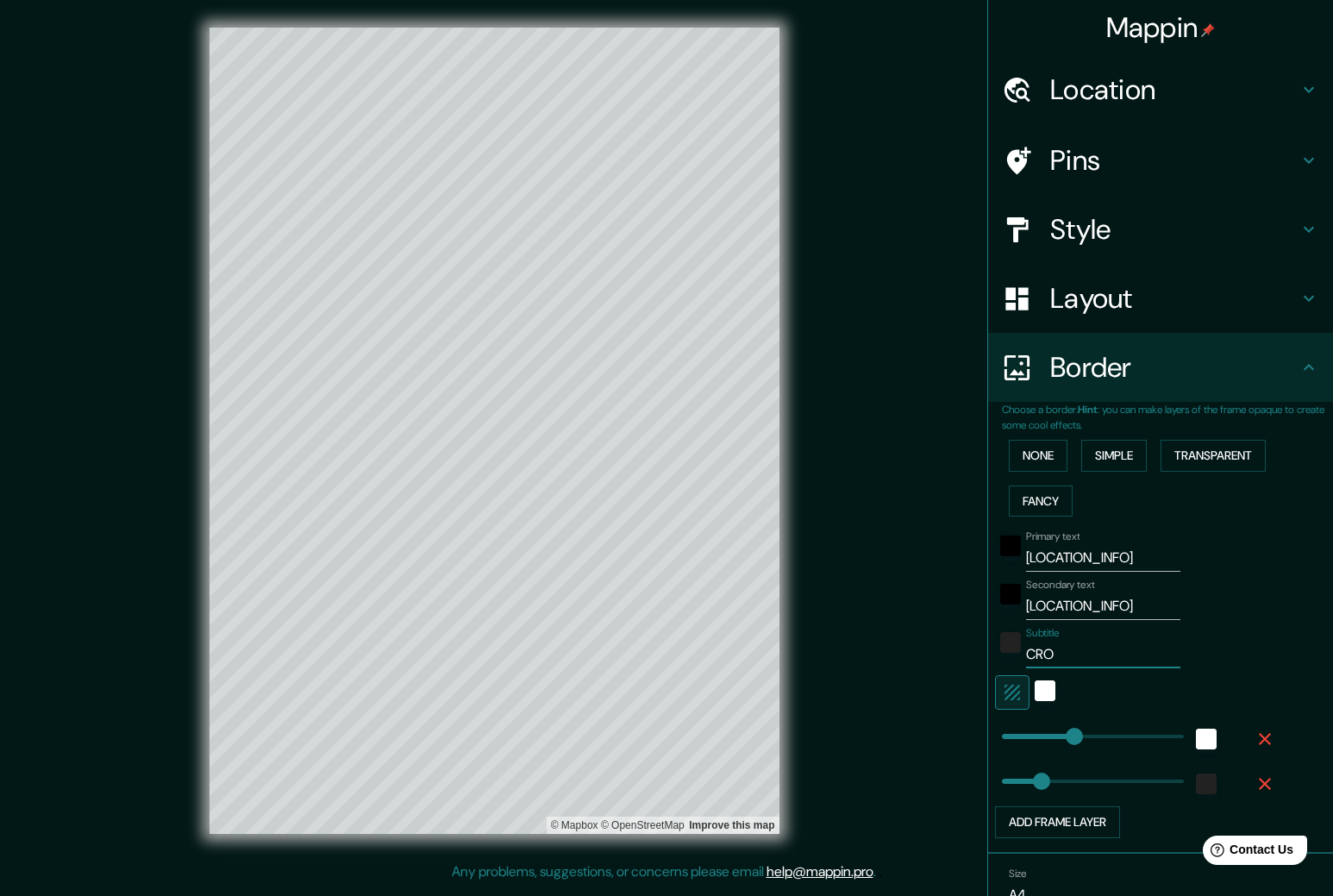 type on "264" 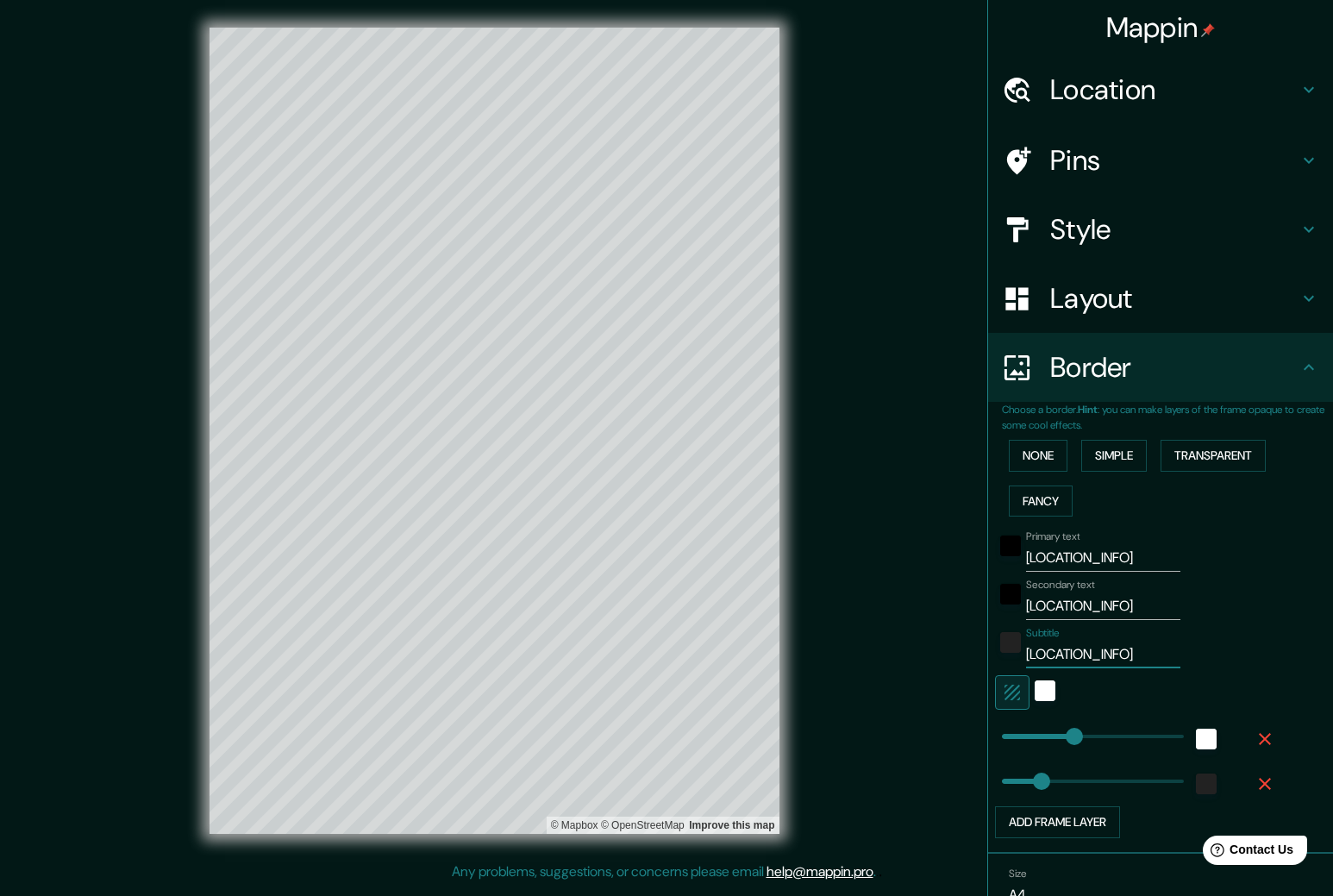 type on "CROKI" 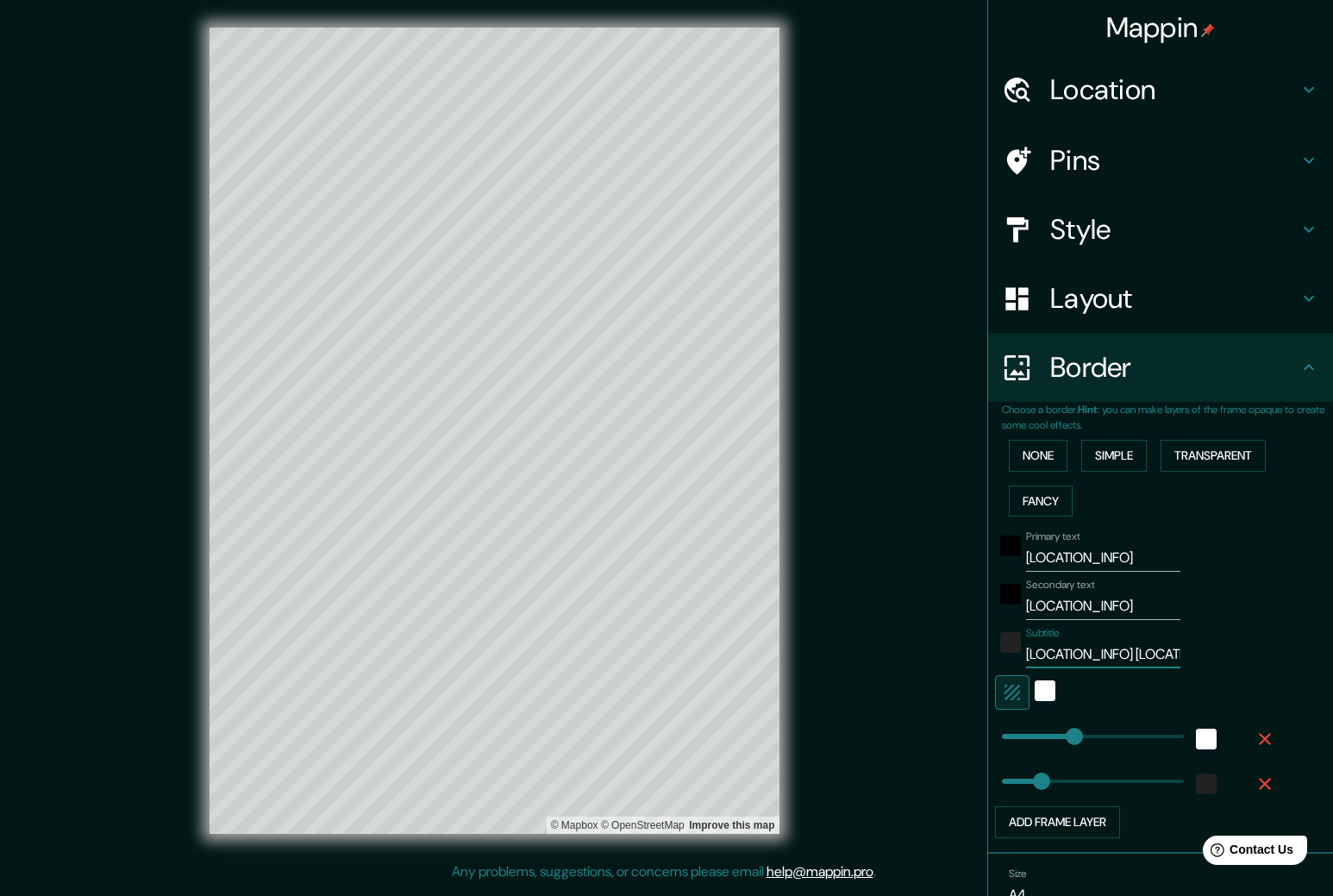 type on "CROKIS UBI" 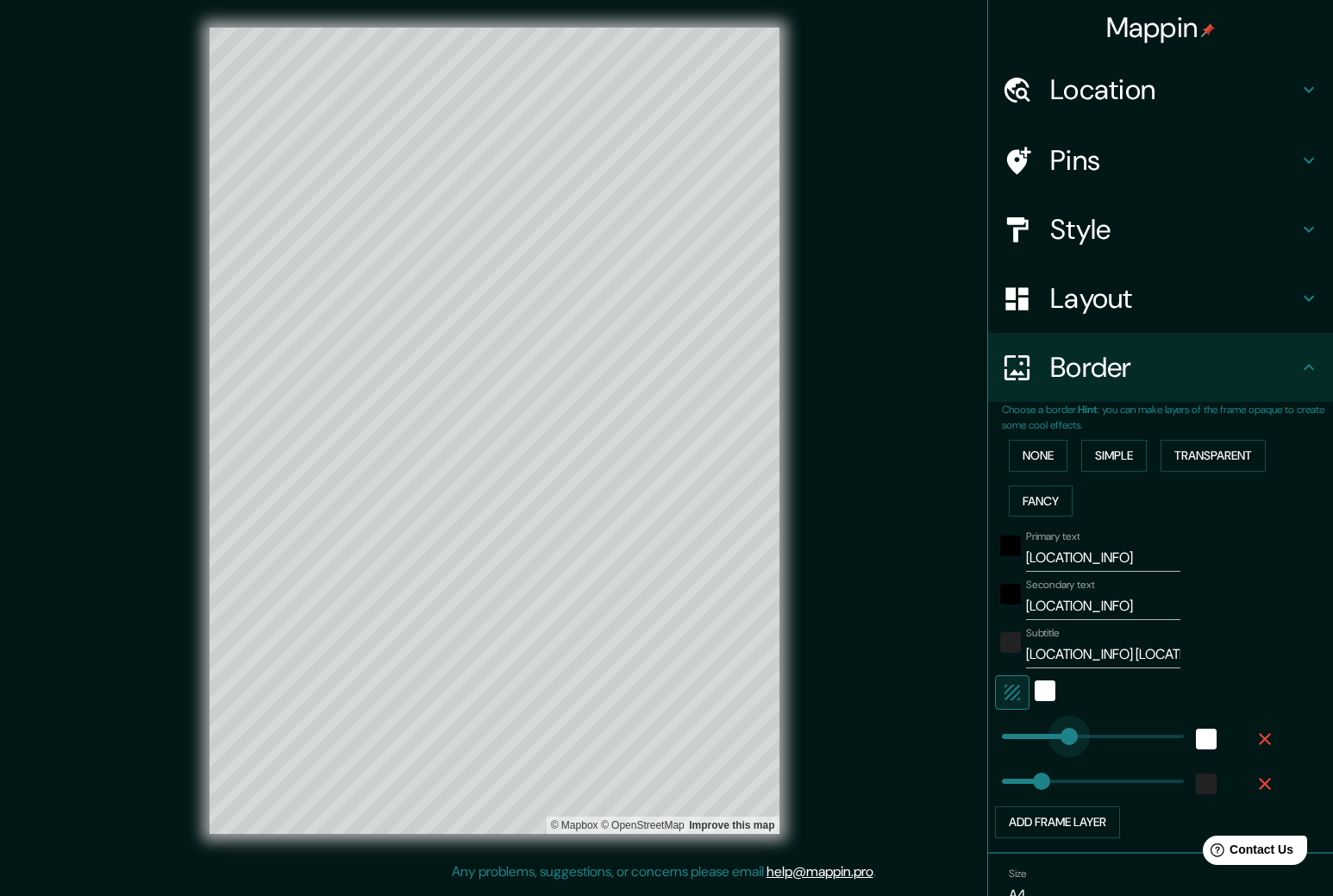 type on "242" 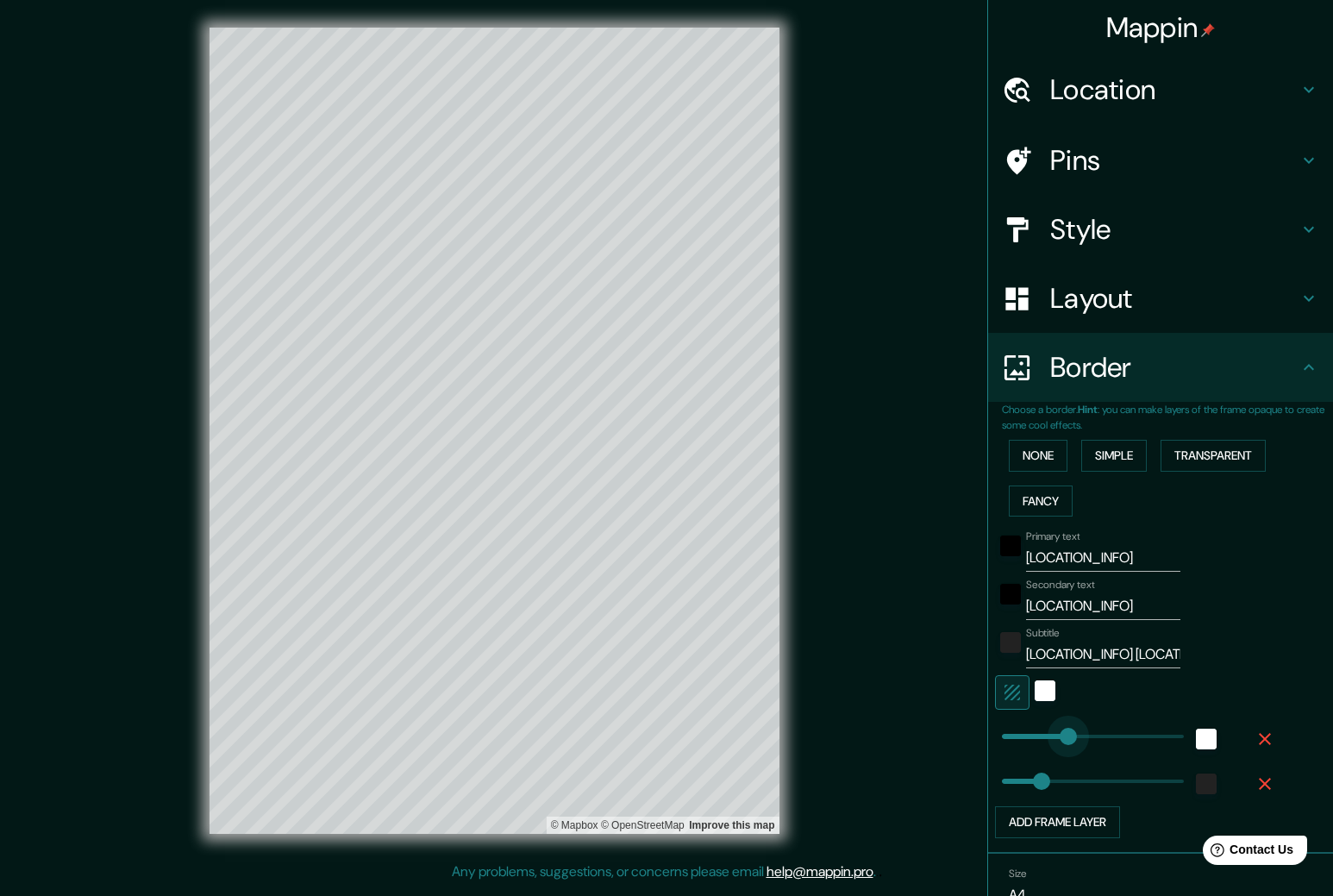 drag, startPoint x: 1065, startPoint y: 732, endPoint x: 1055, endPoint y: 740, distance: 12.80625 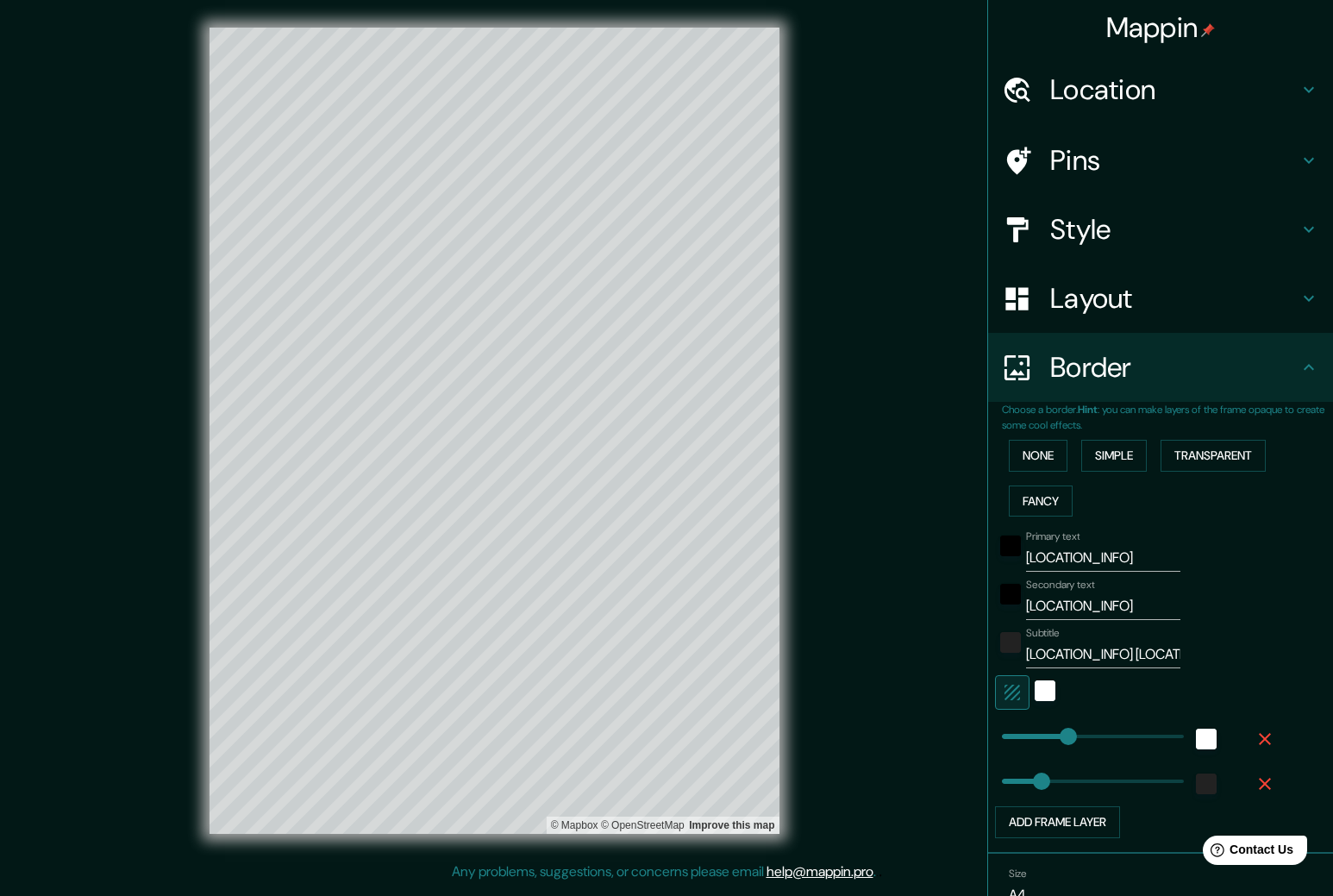 type on "242" 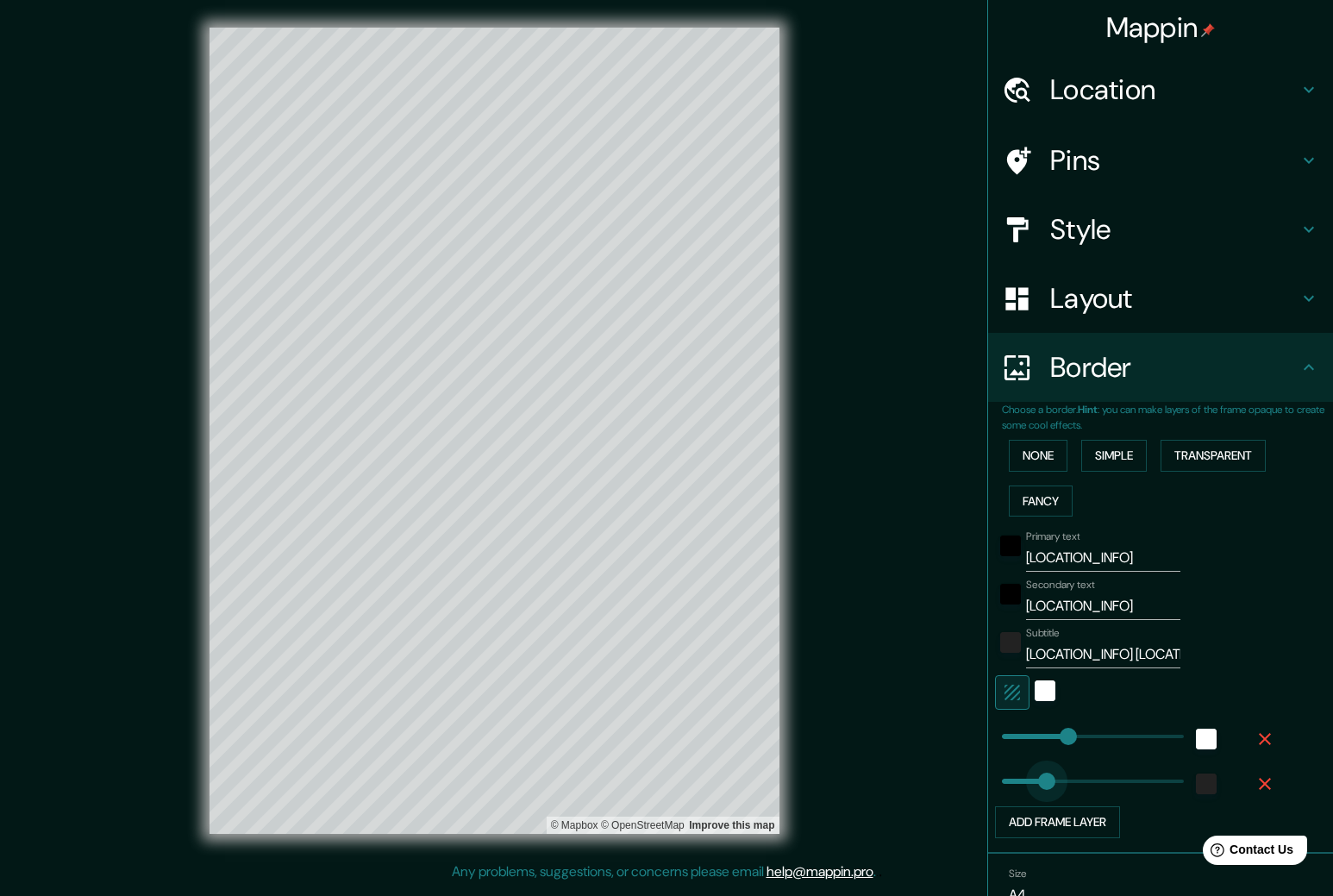 type on "342" 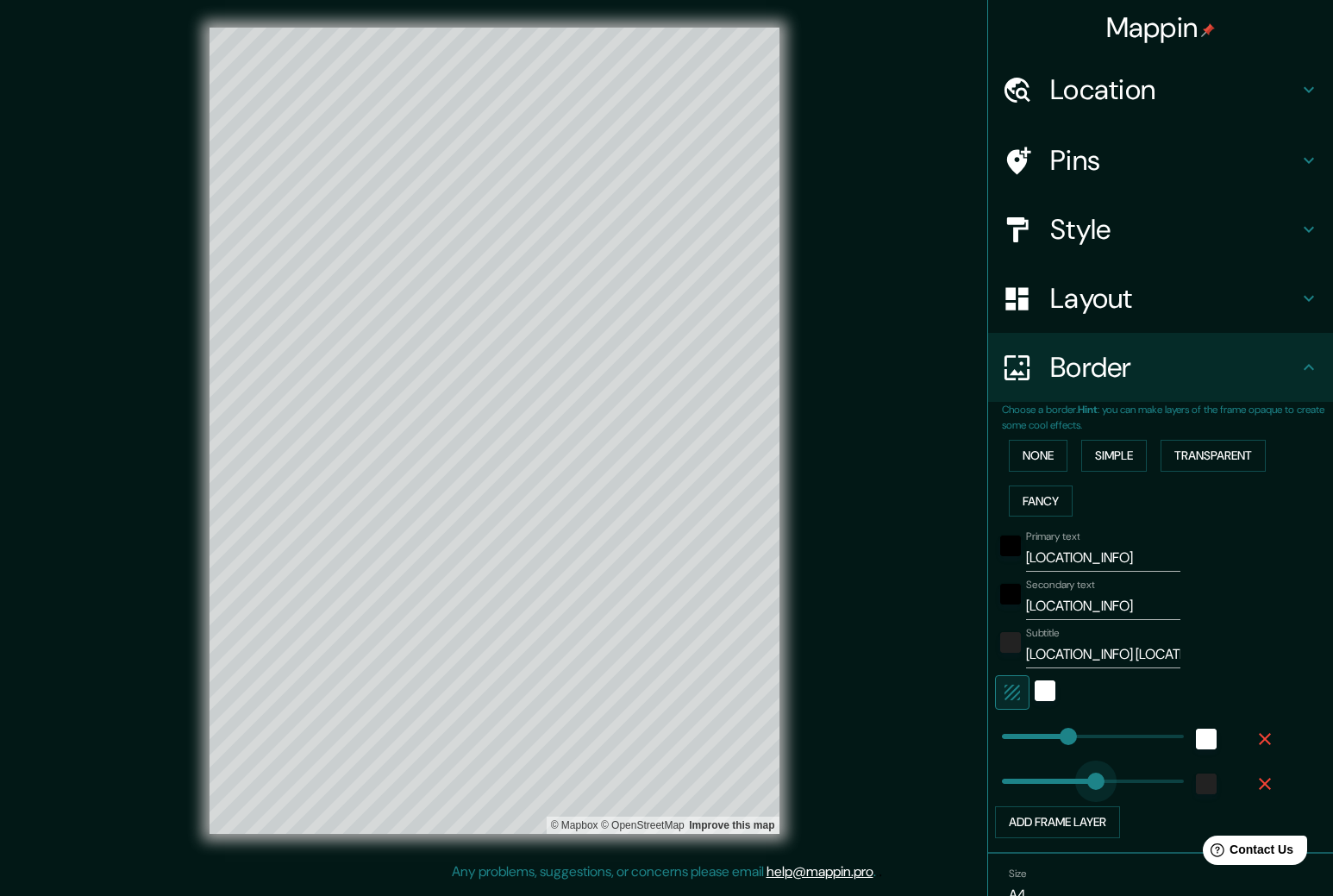 drag, startPoint x: 1031, startPoint y: 784, endPoint x: 1083, endPoint y: 776, distance: 52.611786 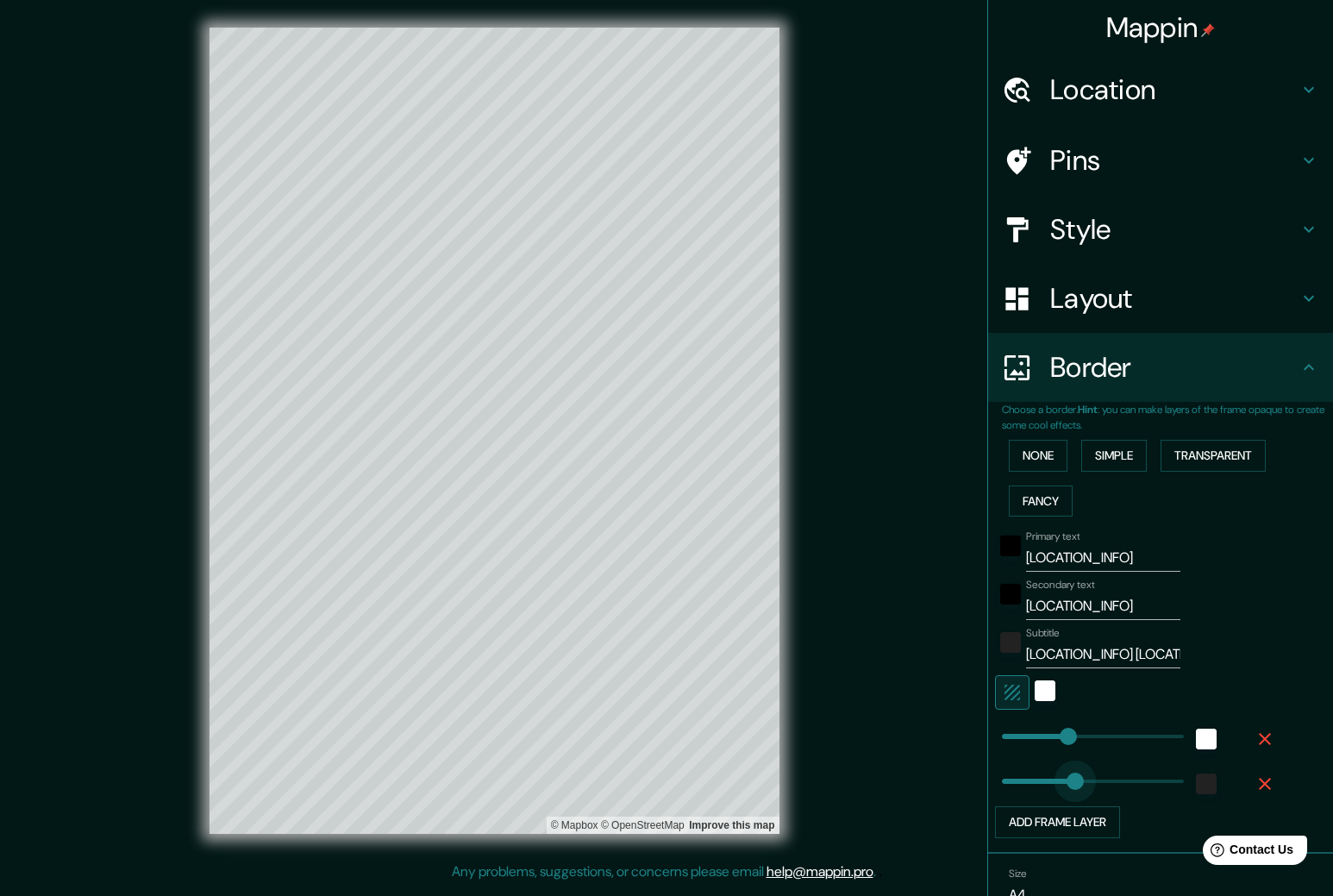 type on "248" 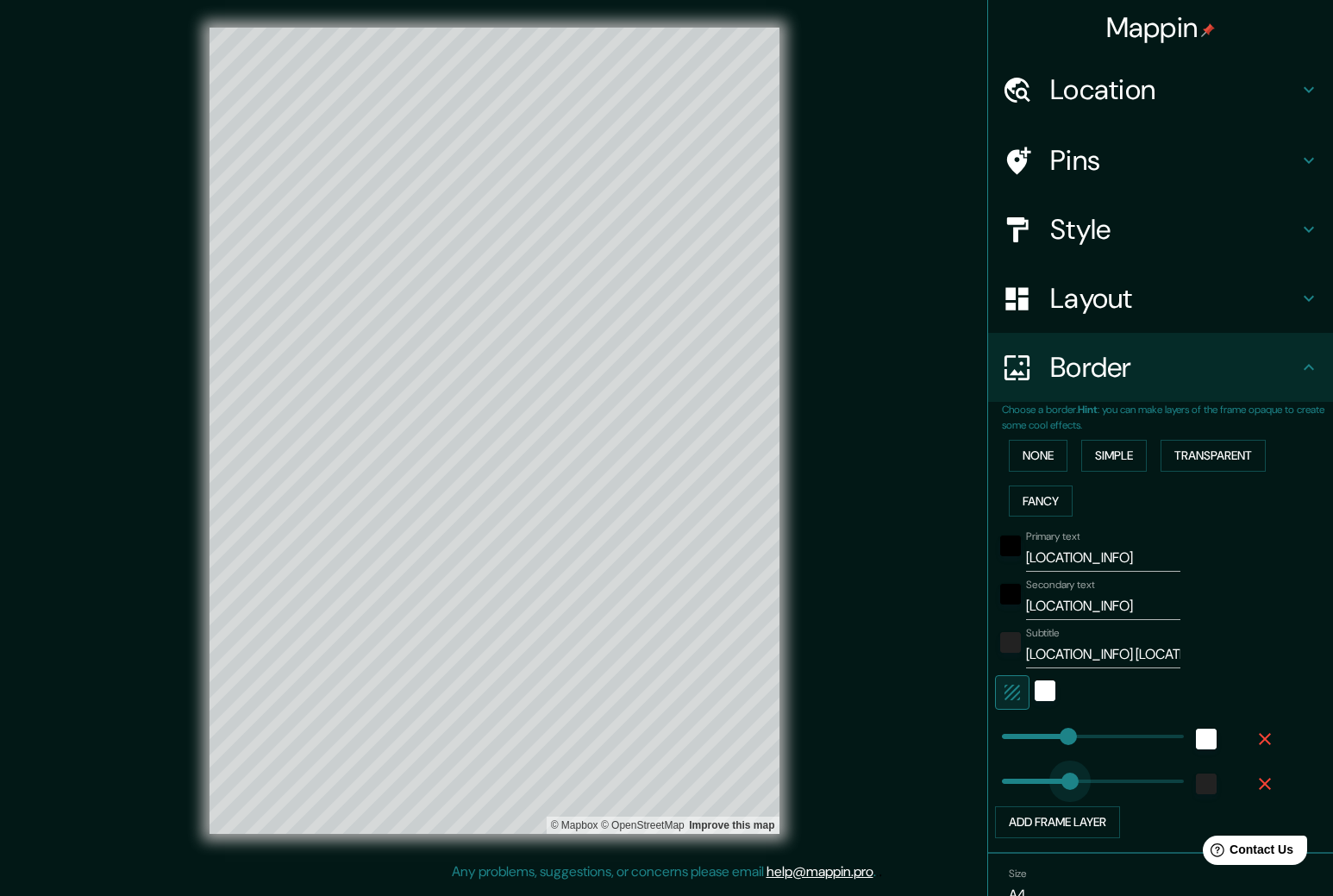 drag, startPoint x: 1078, startPoint y: 775, endPoint x: 1057, endPoint y: 776, distance: 21.023796 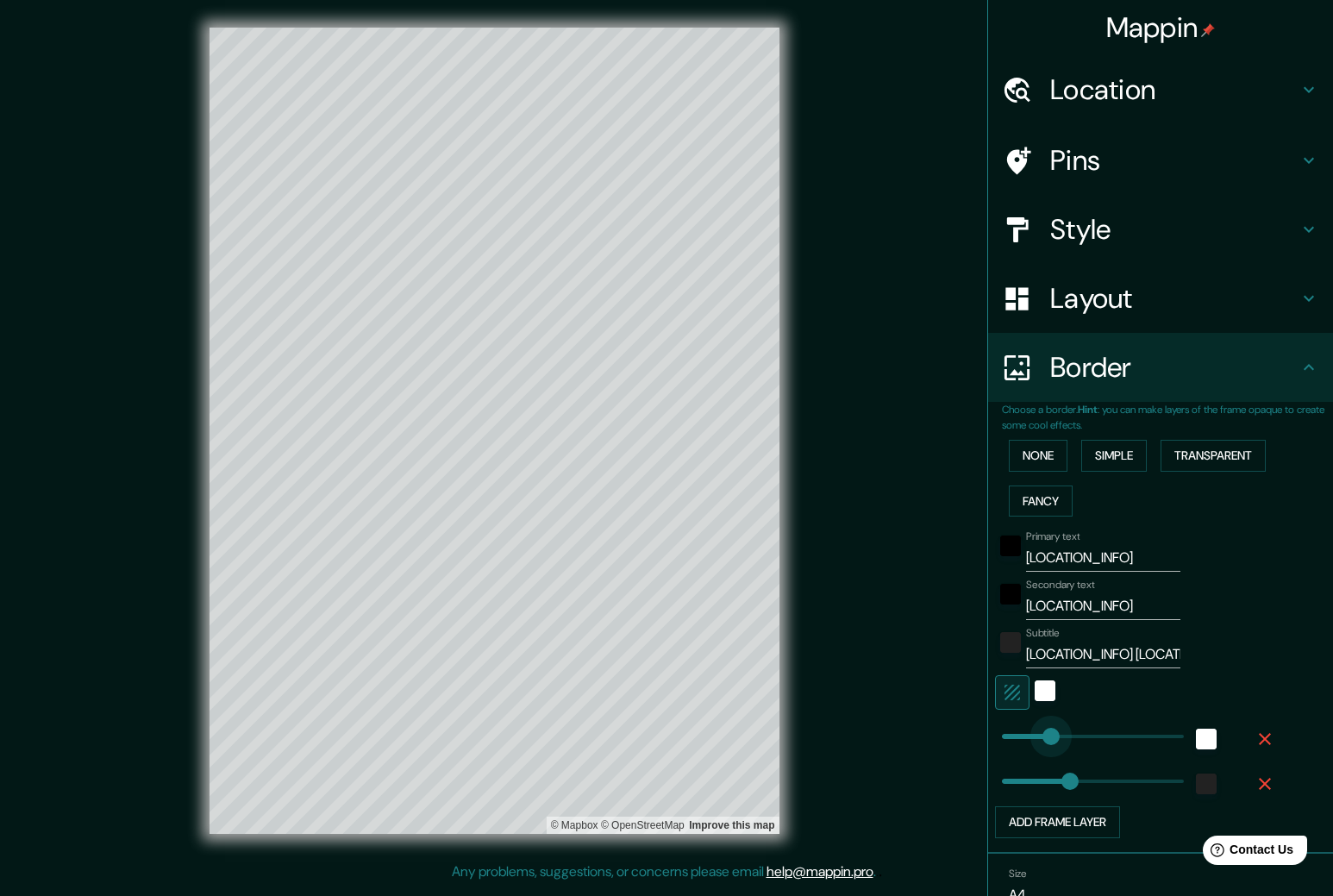 type on "151" 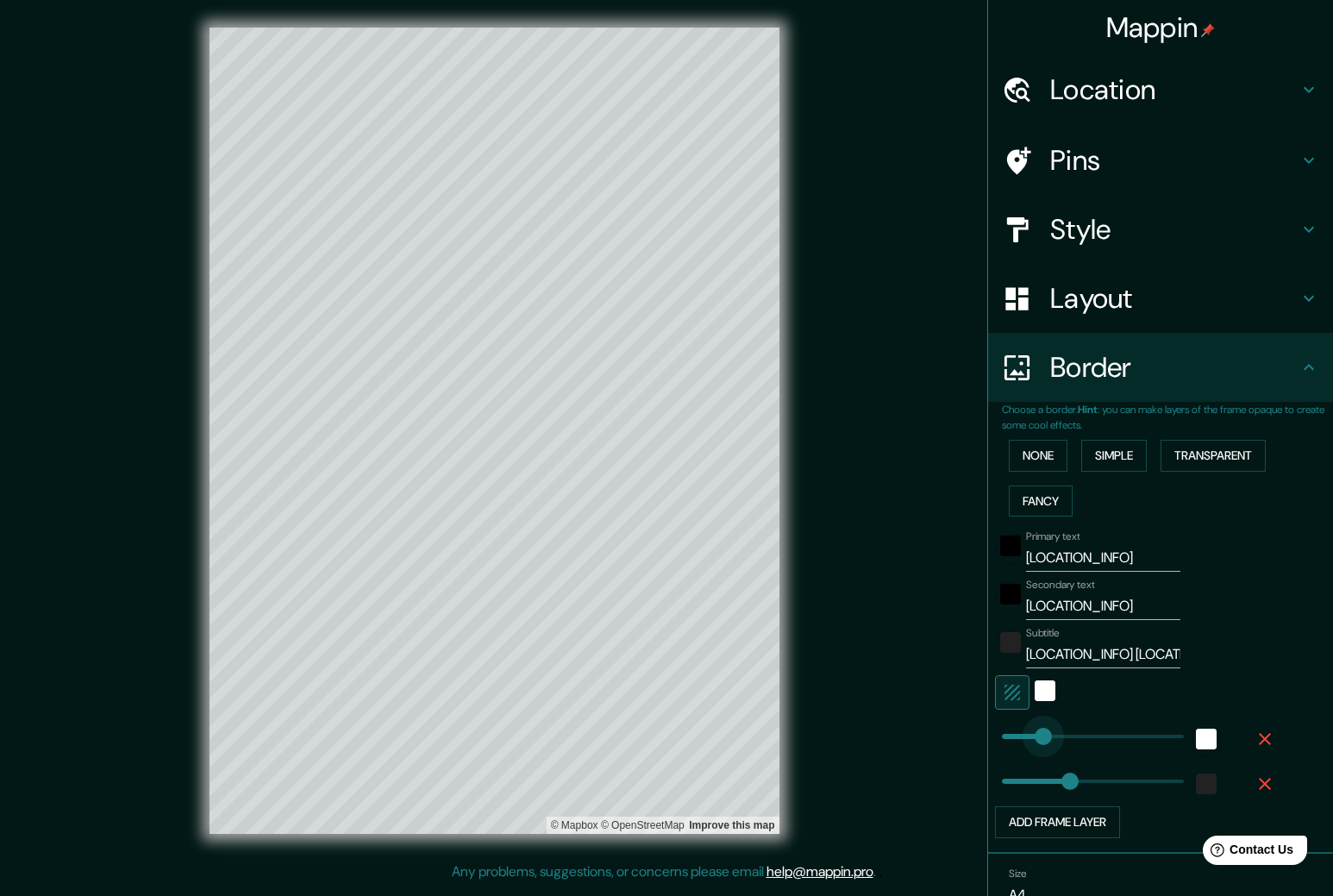 drag, startPoint x: 1057, startPoint y: 732, endPoint x: 1030, endPoint y: 733, distance: 27.018512 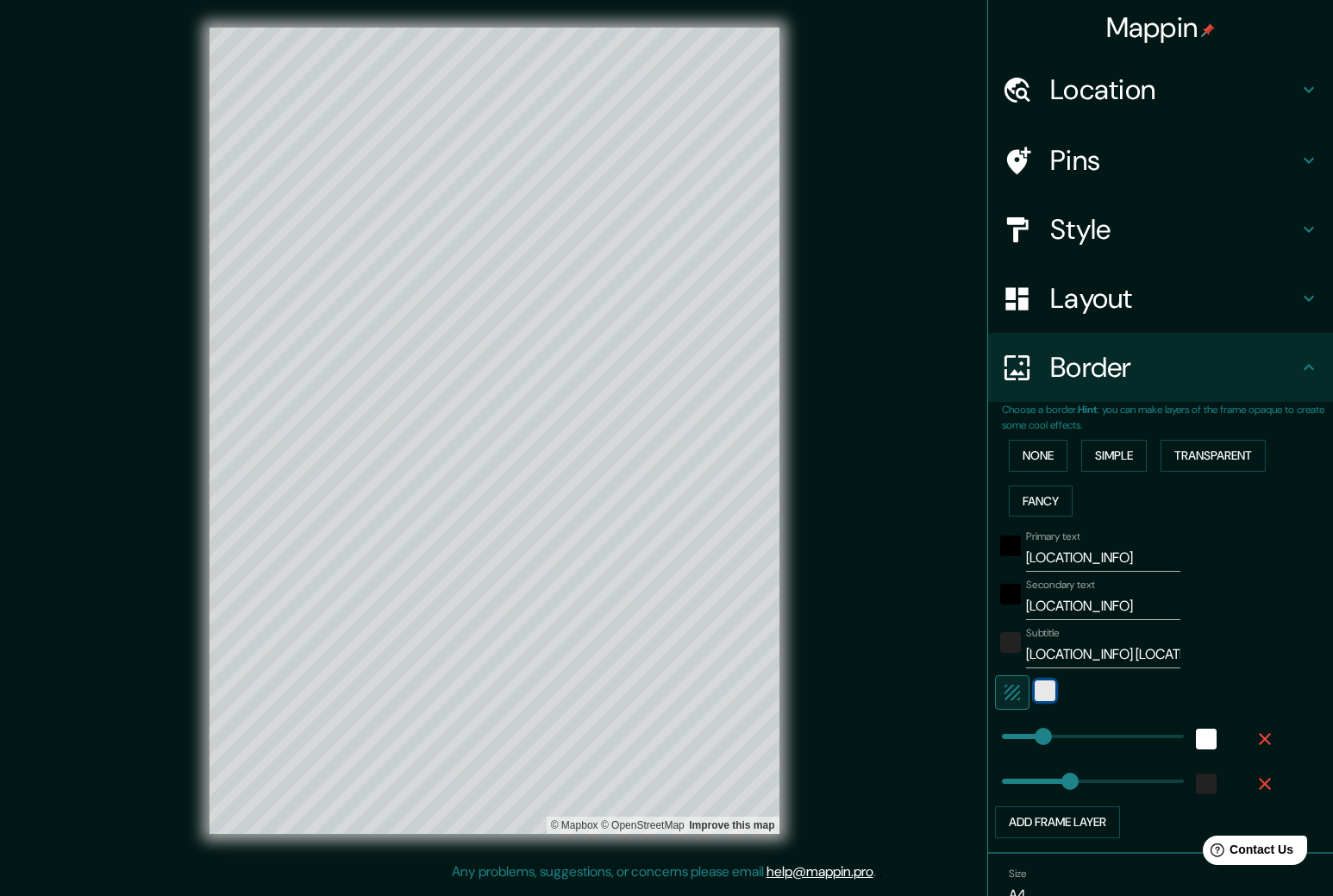 click at bounding box center (1045, 691) 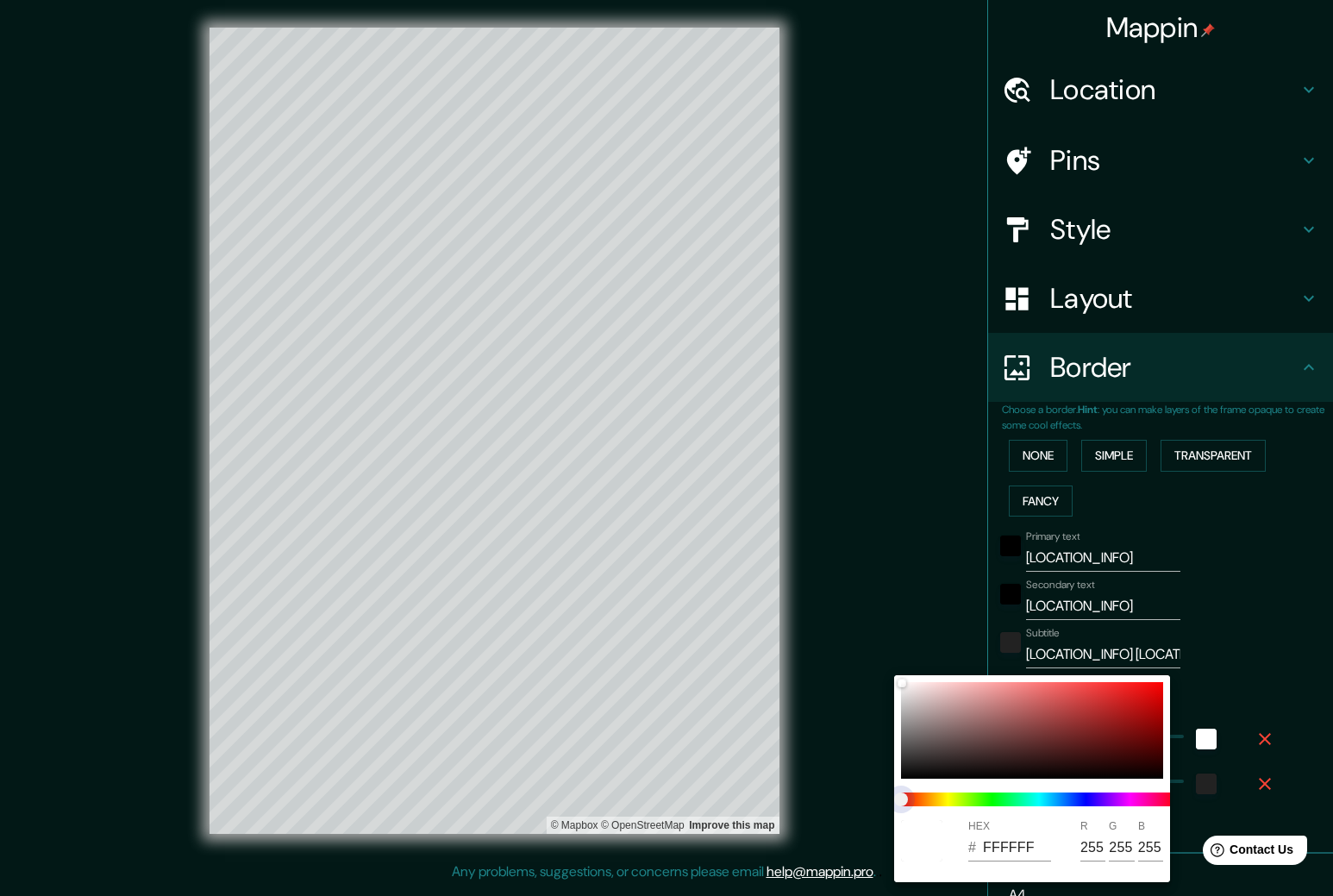 click at bounding box center (1039, 799) 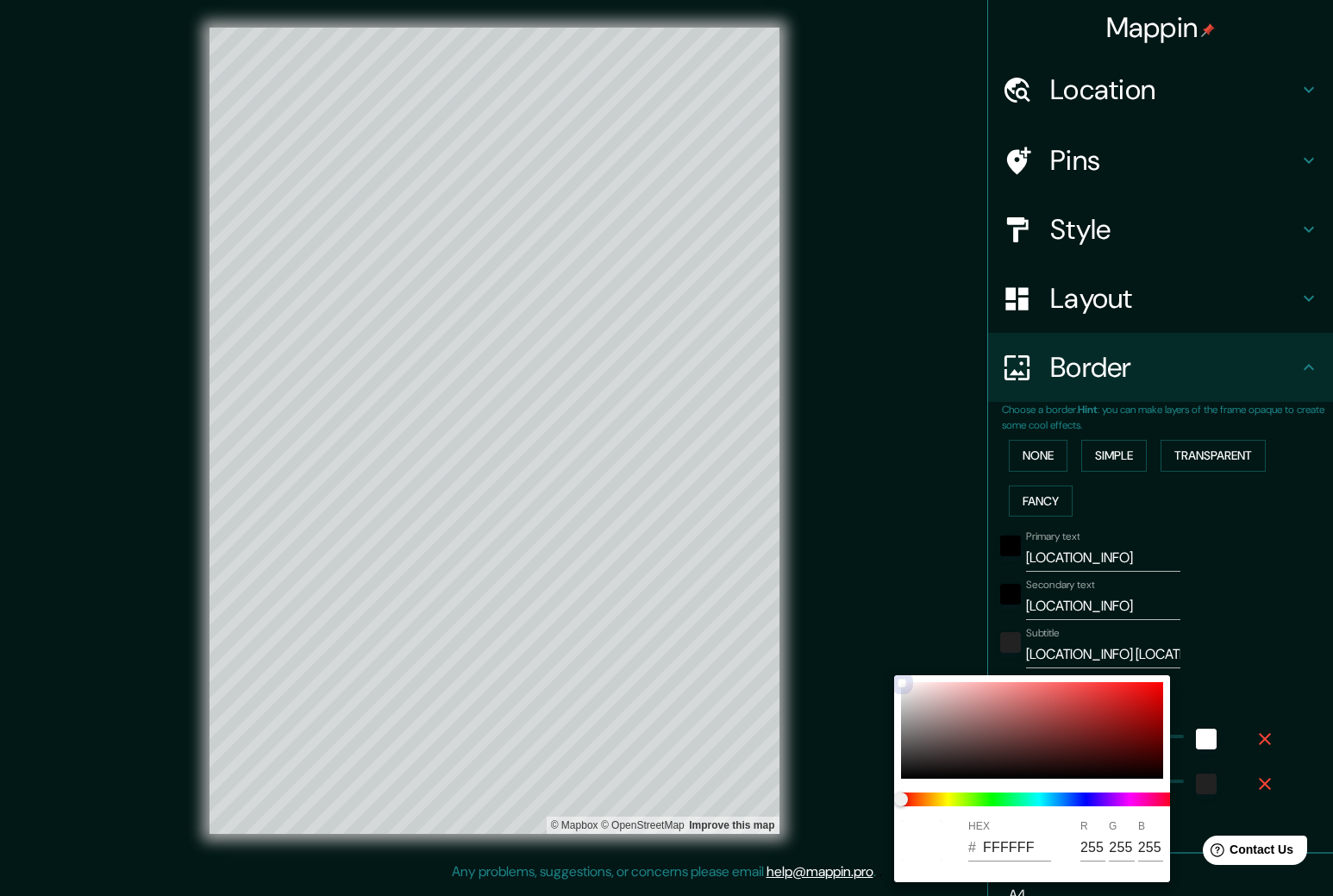 click at bounding box center (1032, 730) 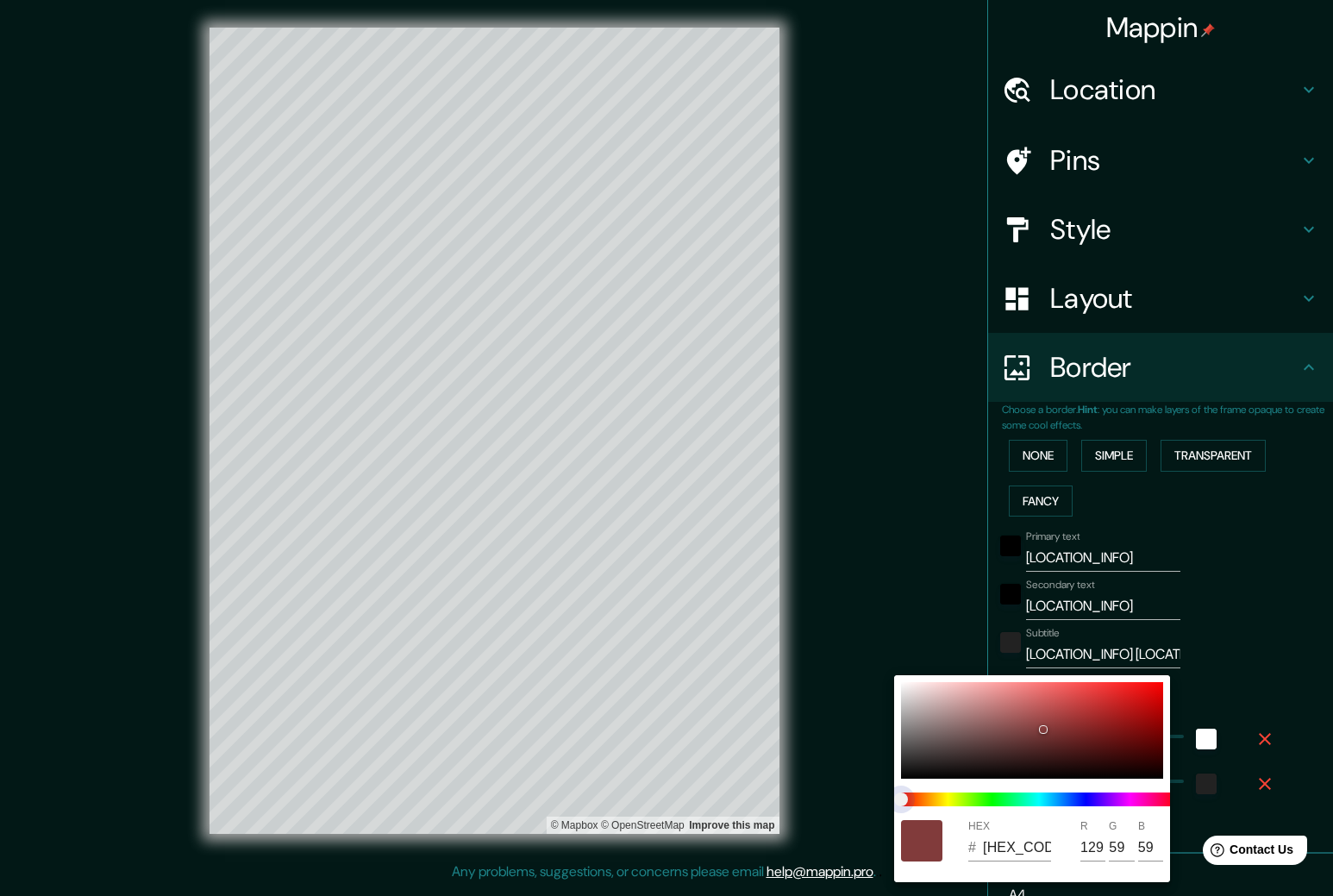 click at bounding box center (1039, 799) 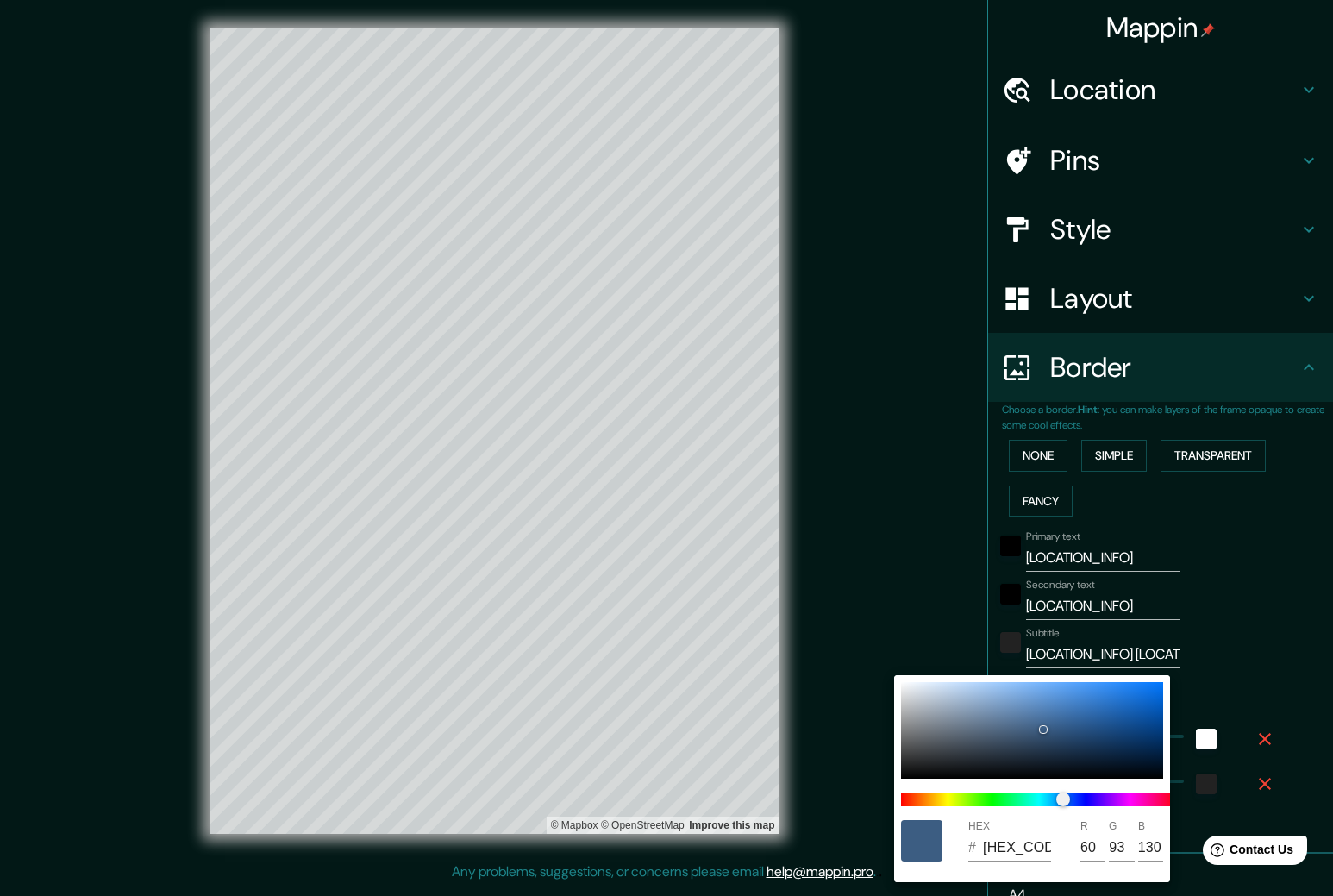 click at bounding box center (666, 448) 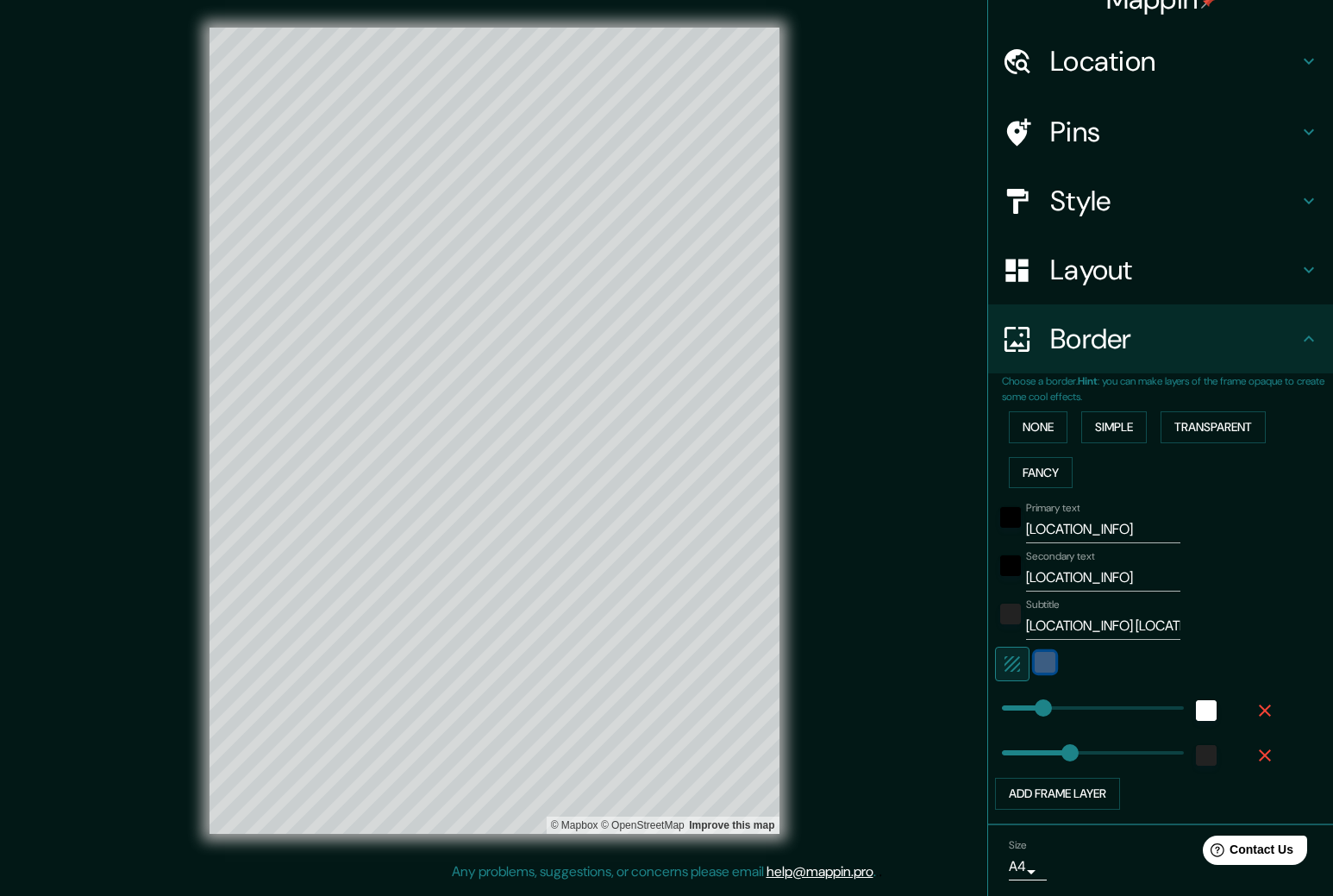 scroll, scrollTop: 85, scrollLeft: 0, axis: vertical 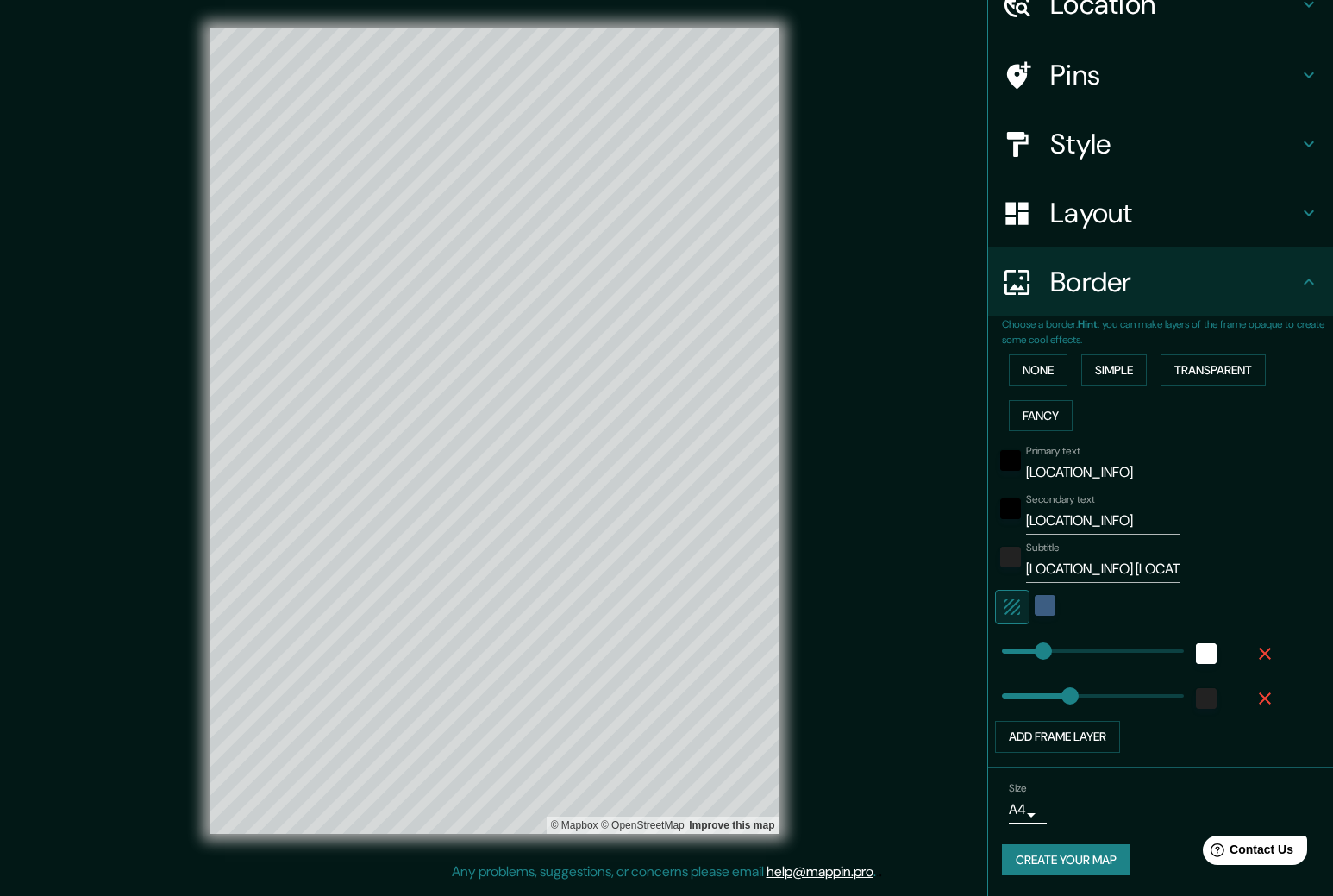 click on "Create your map" at bounding box center (1066, 860) 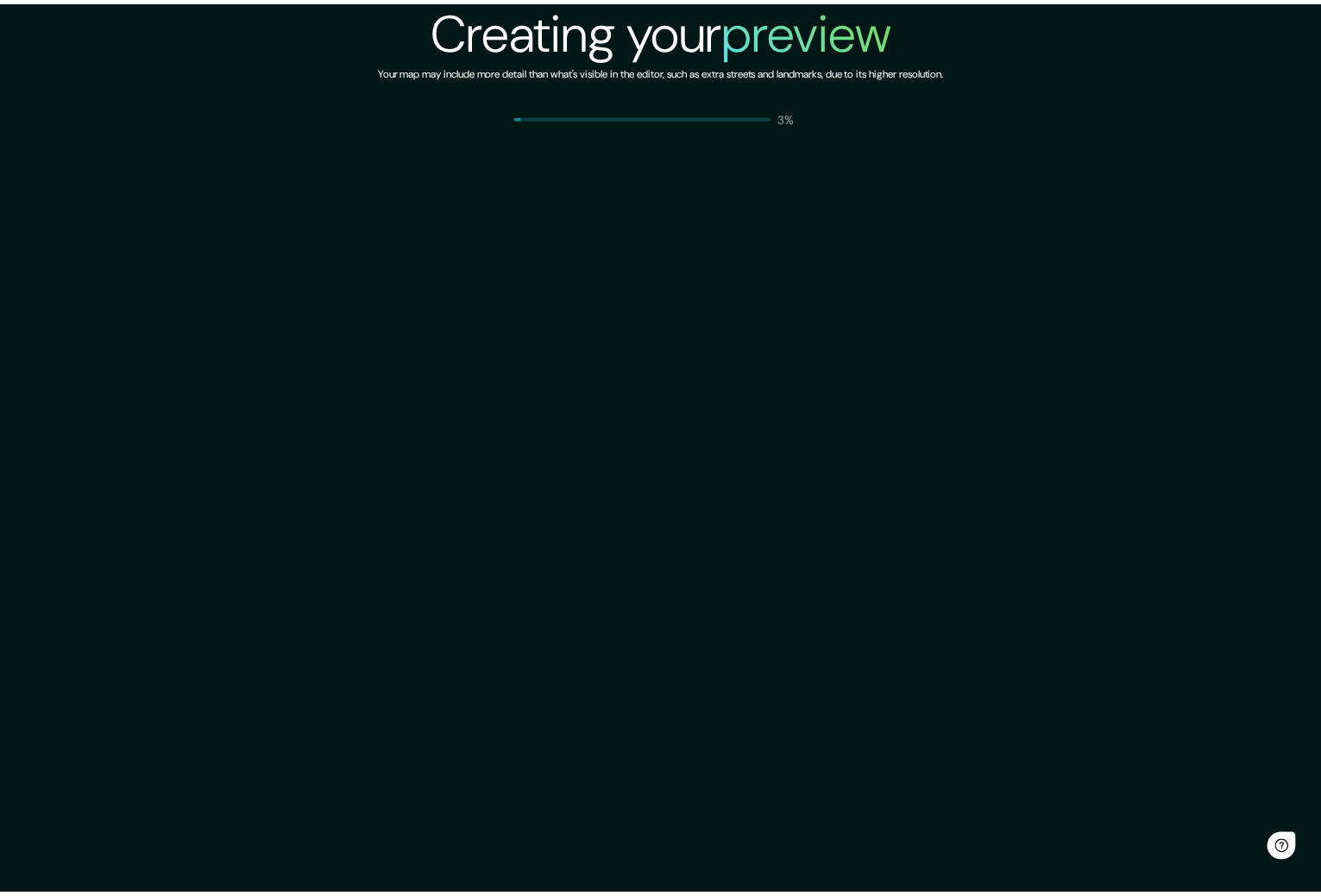 scroll, scrollTop: 0, scrollLeft: 0, axis: both 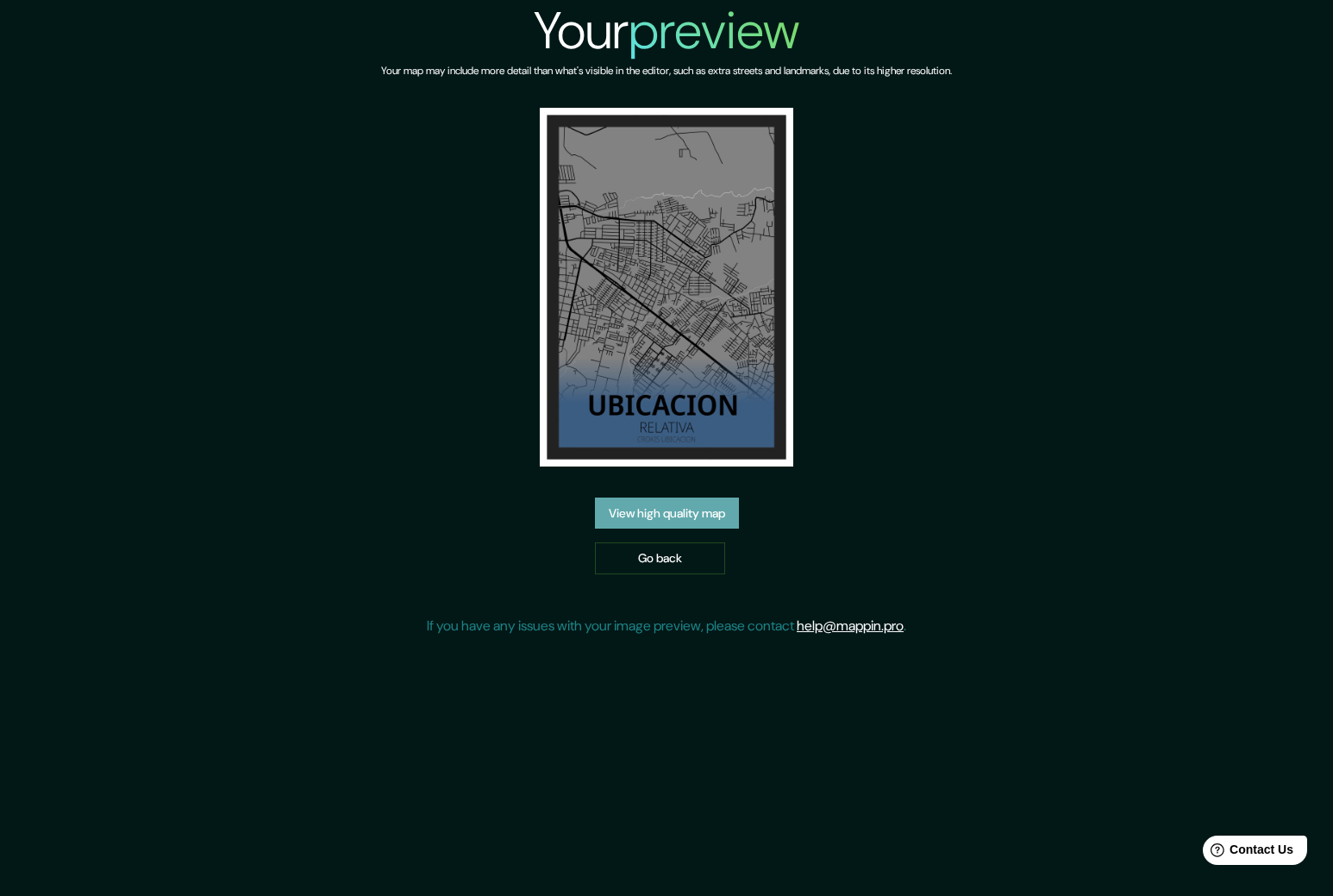 click on "View high quality map" at bounding box center [666, 513] 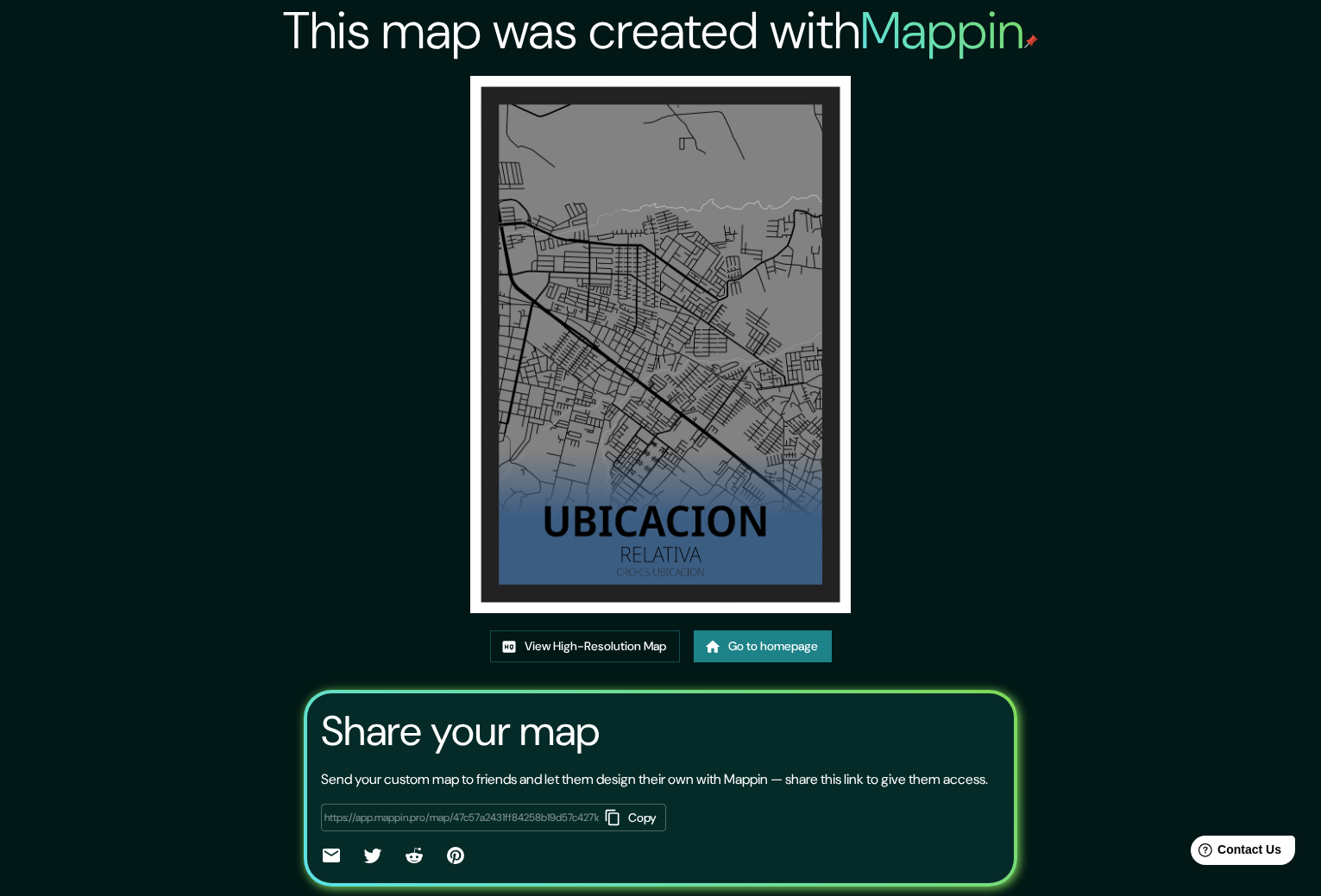 click on "Copy" at bounding box center (632, 818) 